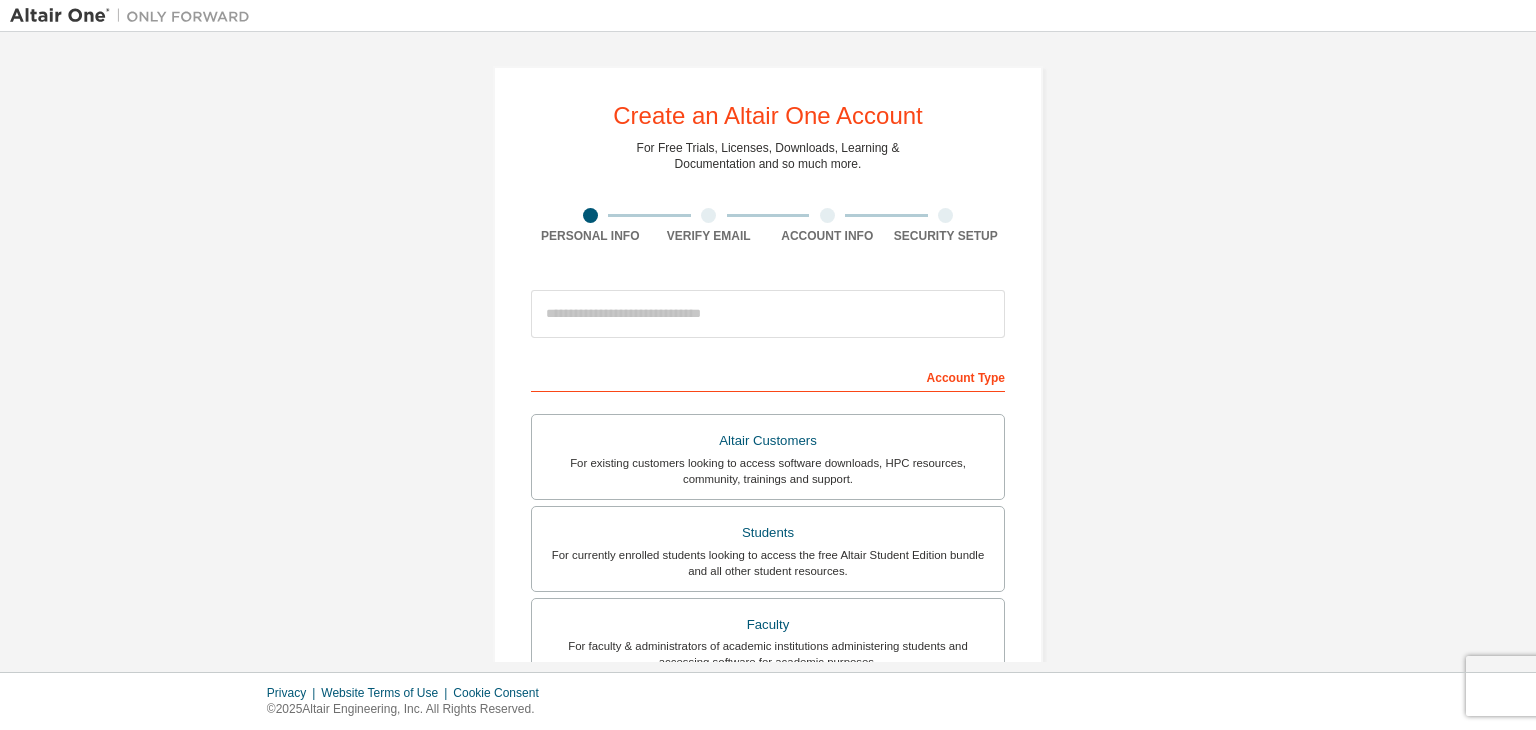 scroll, scrollTop: 0, scrollLeft: 0, axis: both 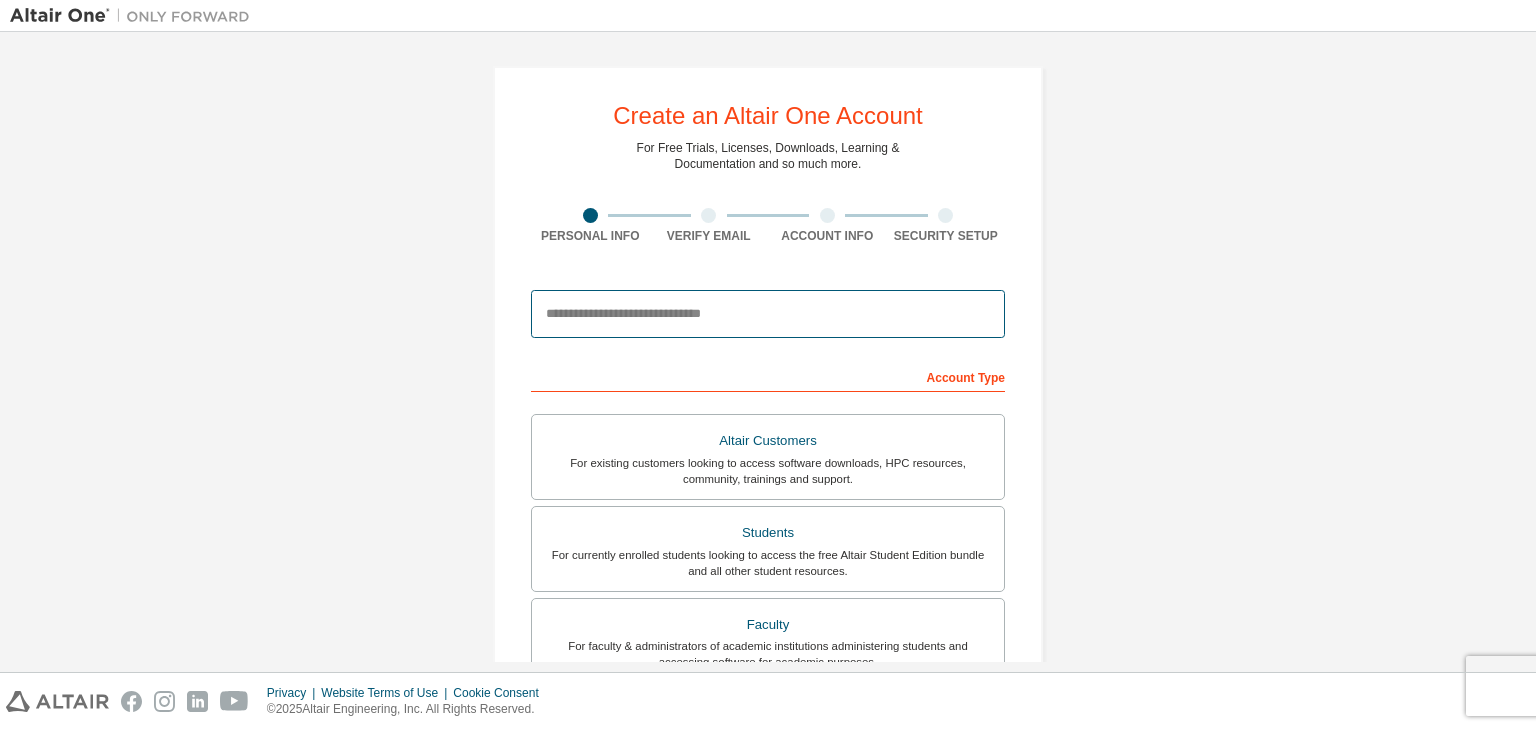 click at bounding box center (768, 314) 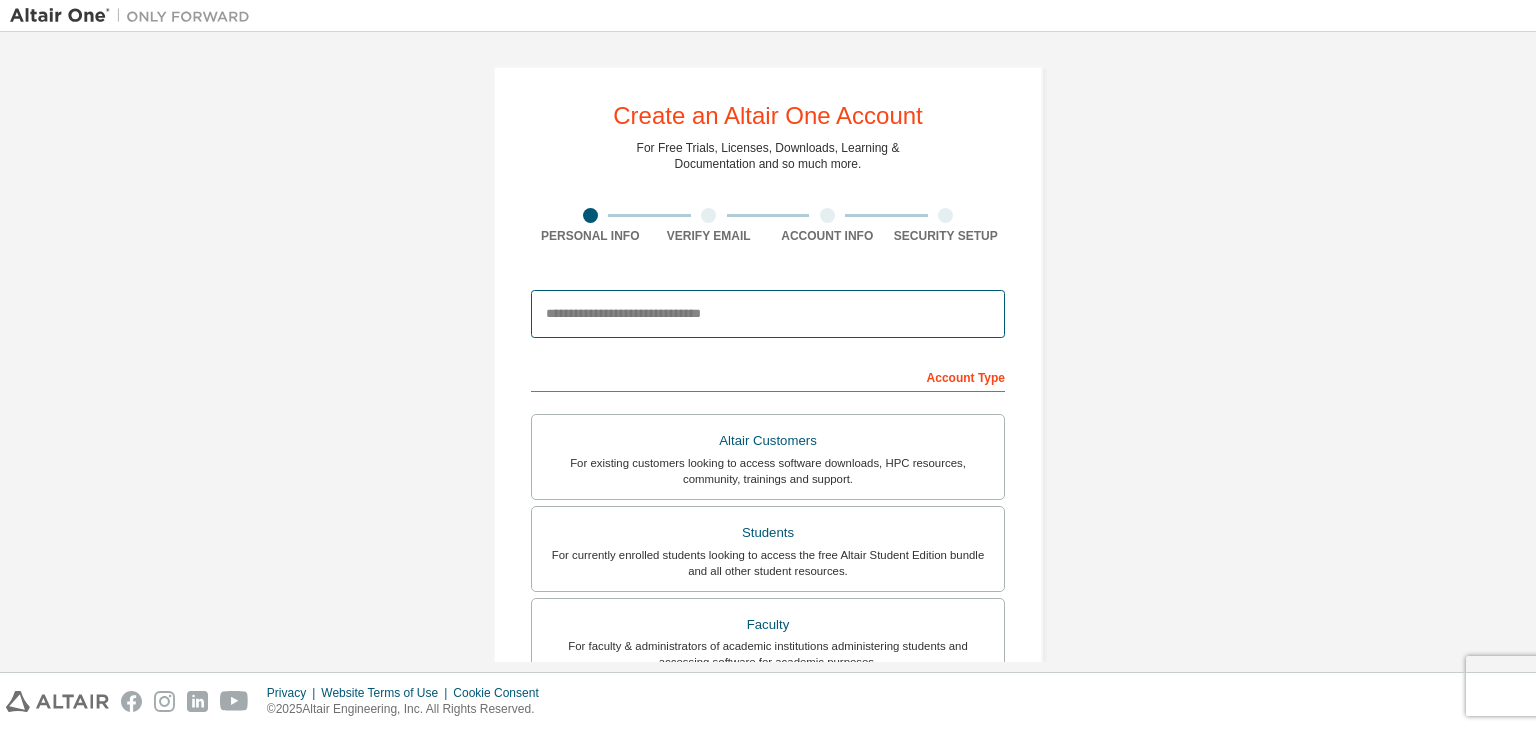 type on "**********" 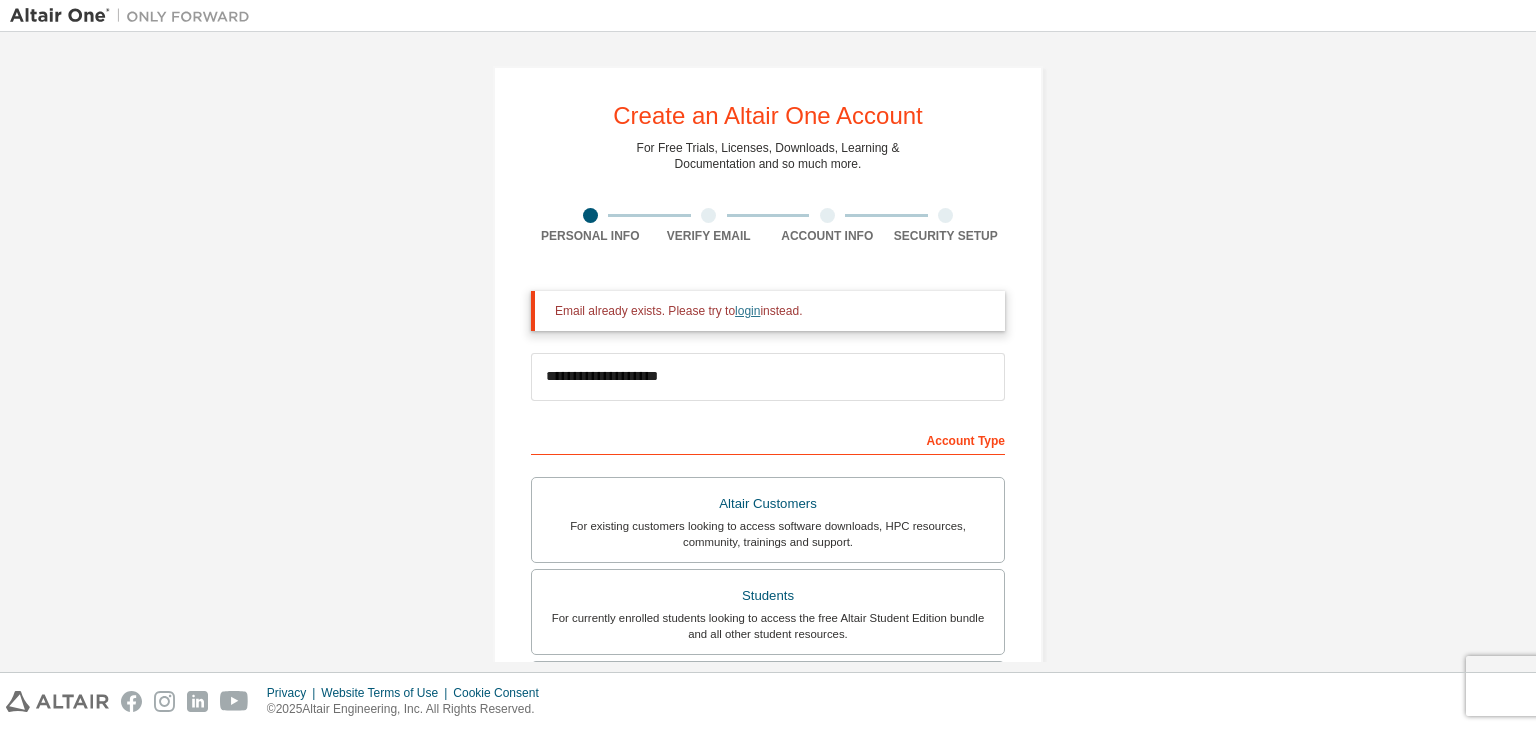 click on "login" at bounding box center [747, 311] 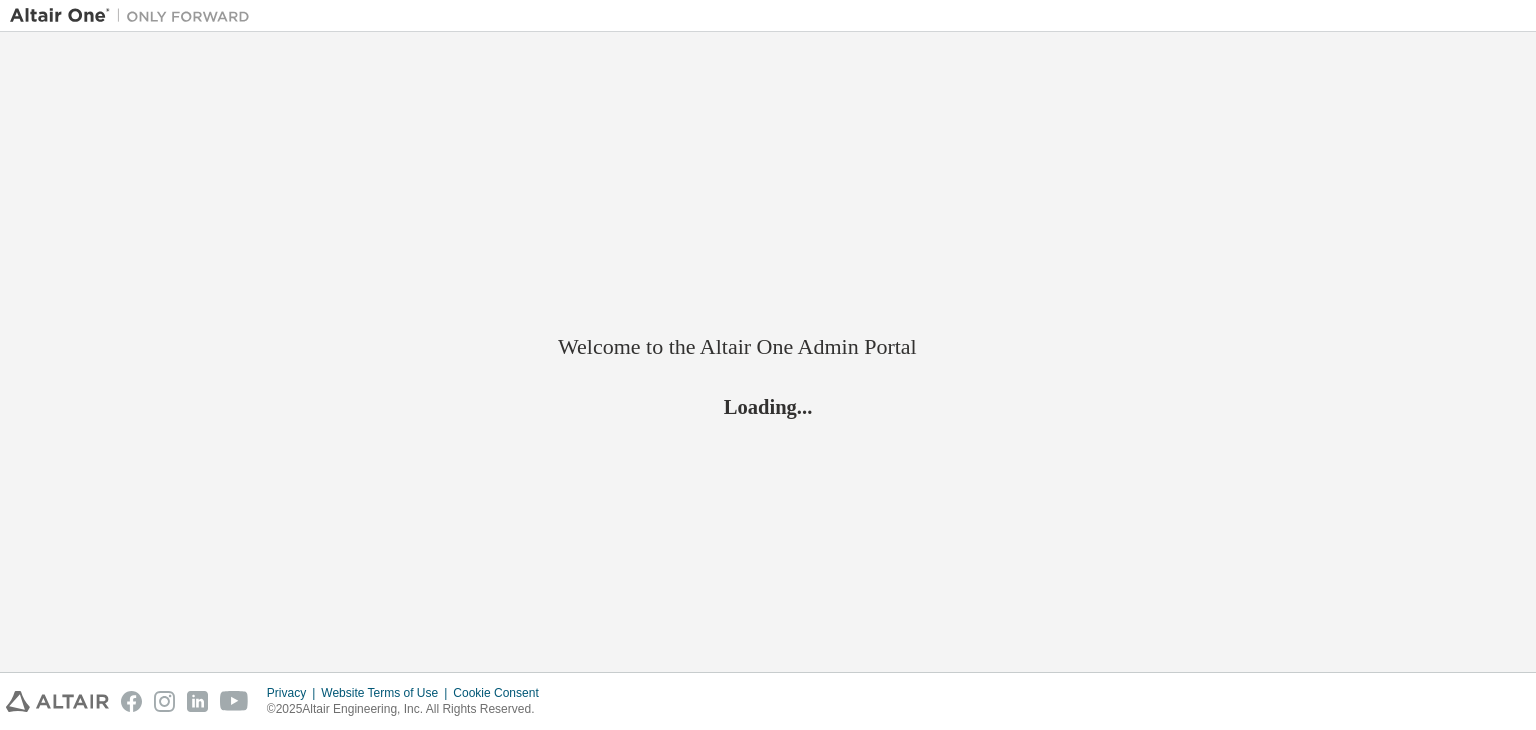 scroll, scrollTop: 0, scrollLeft: 0, axis: both 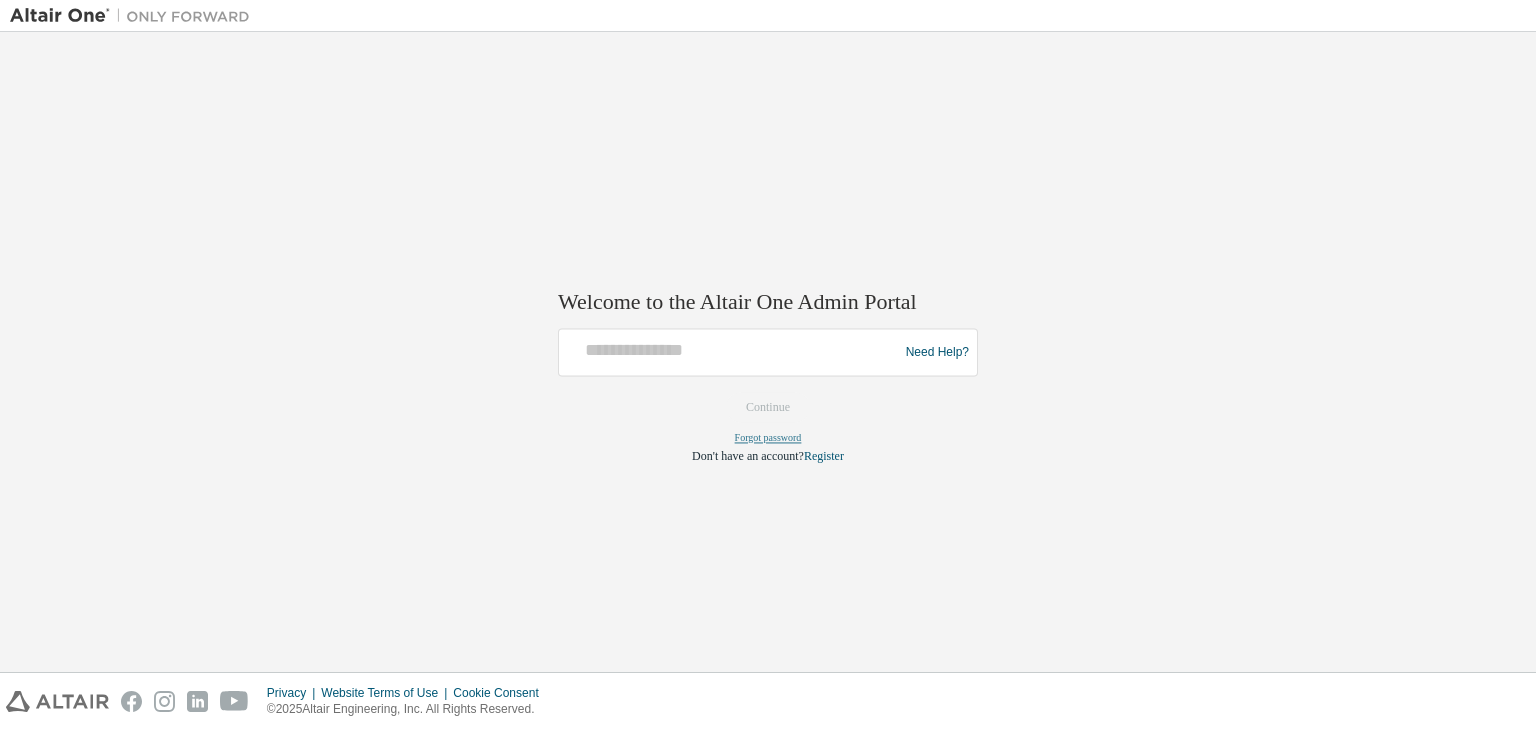 click on "Forgot password" at bounding box center (768, 438) 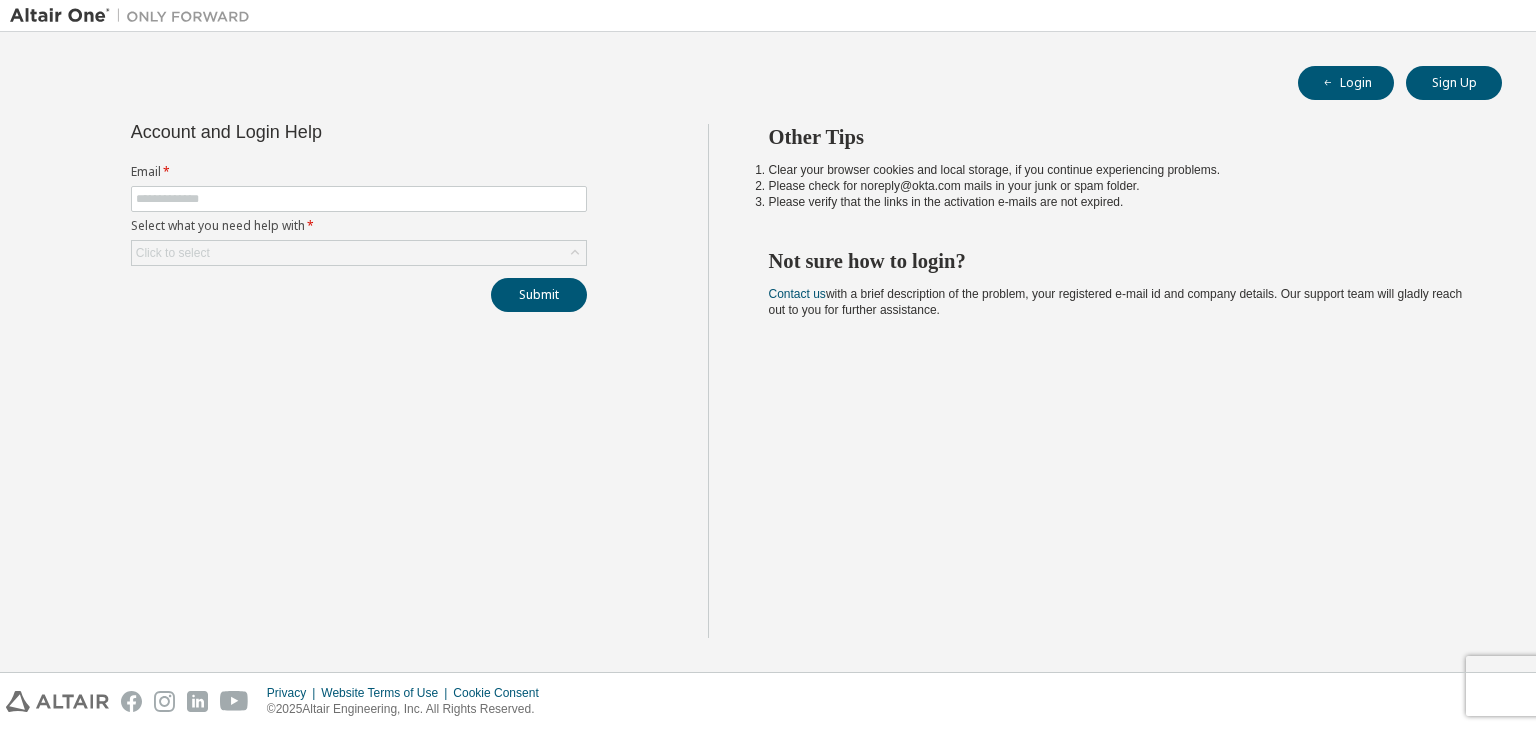 scroll, scrollTop: 0, scrollLeft: 0, axis: both 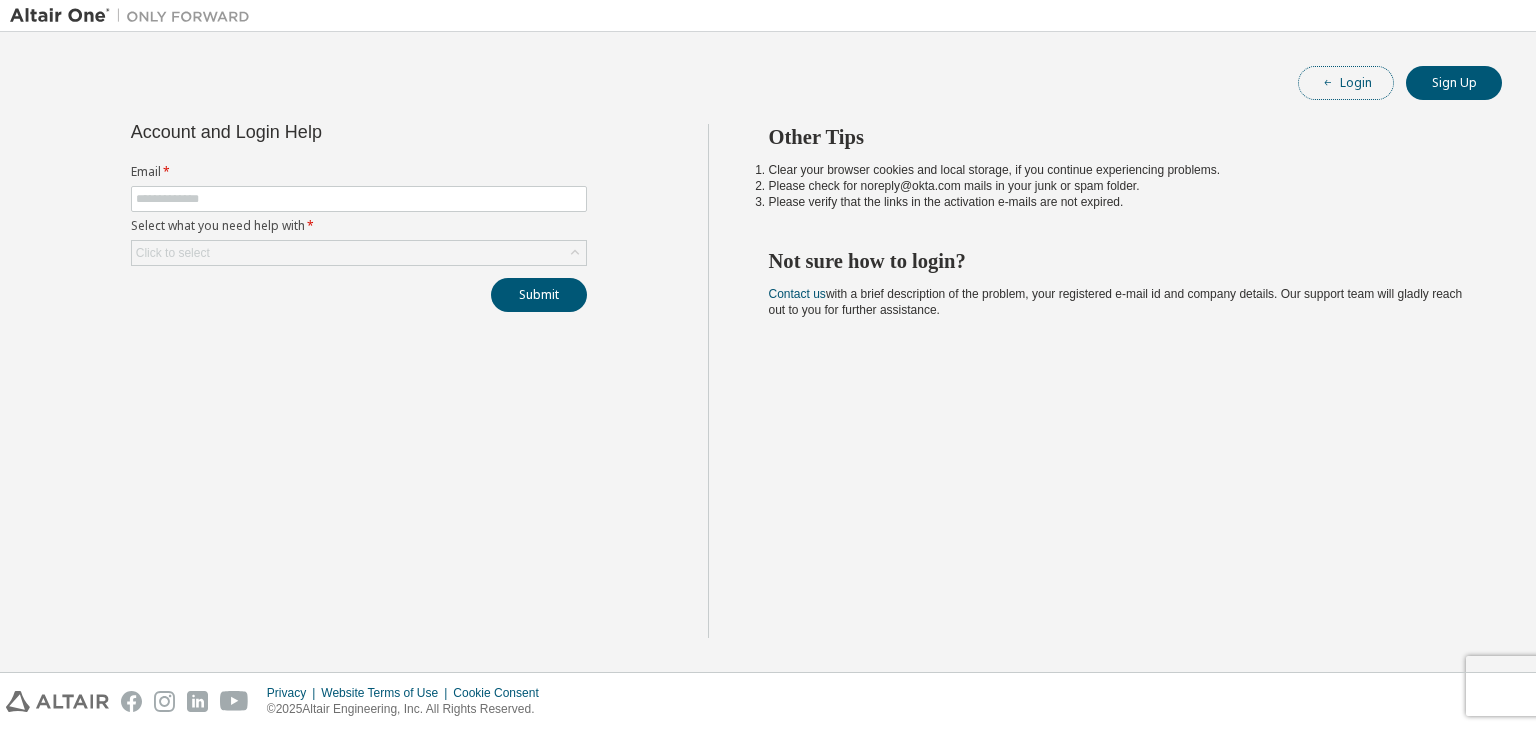 click on "Login" at bounding box center (1346, 83) 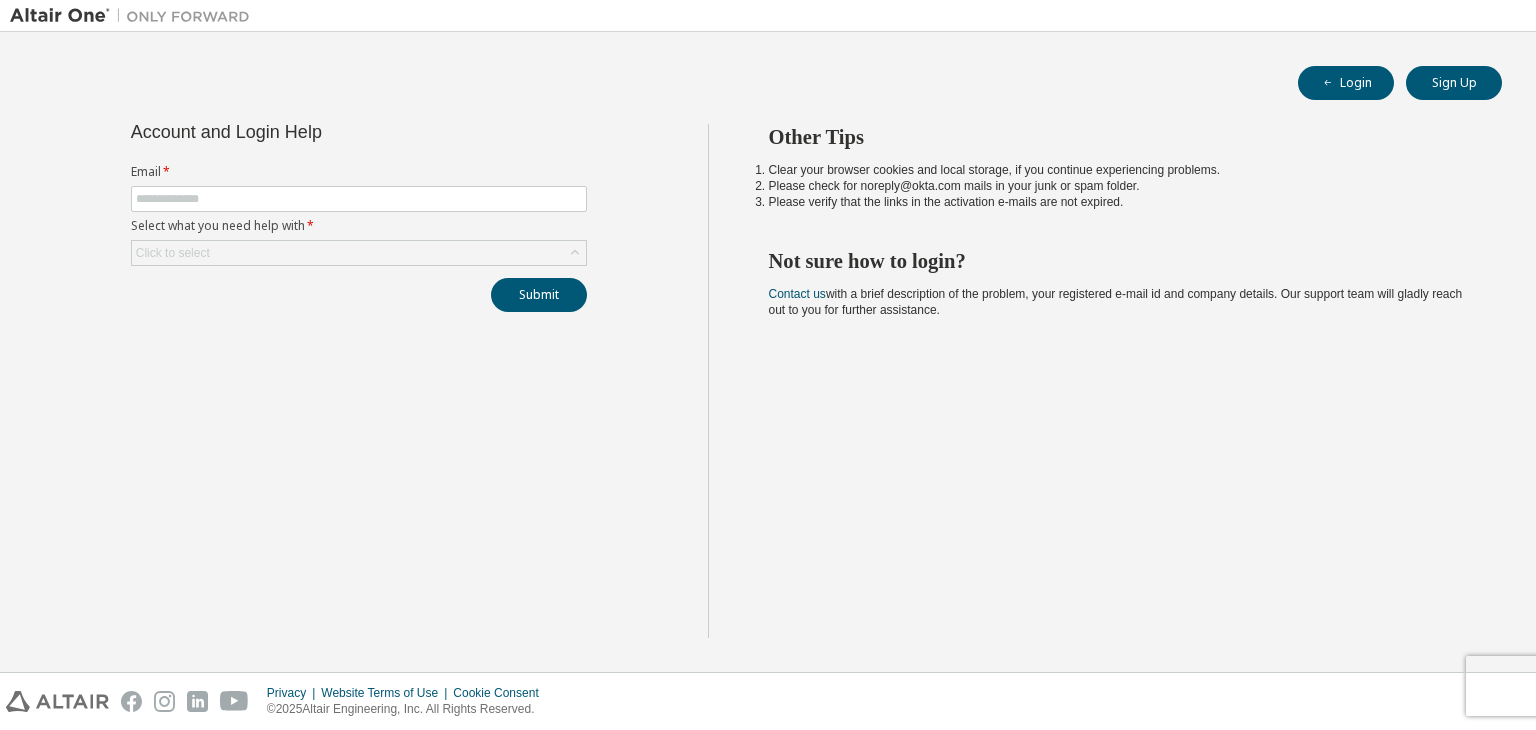 scroll, scrollTop: 0, scrollLeft: 0, axis: both 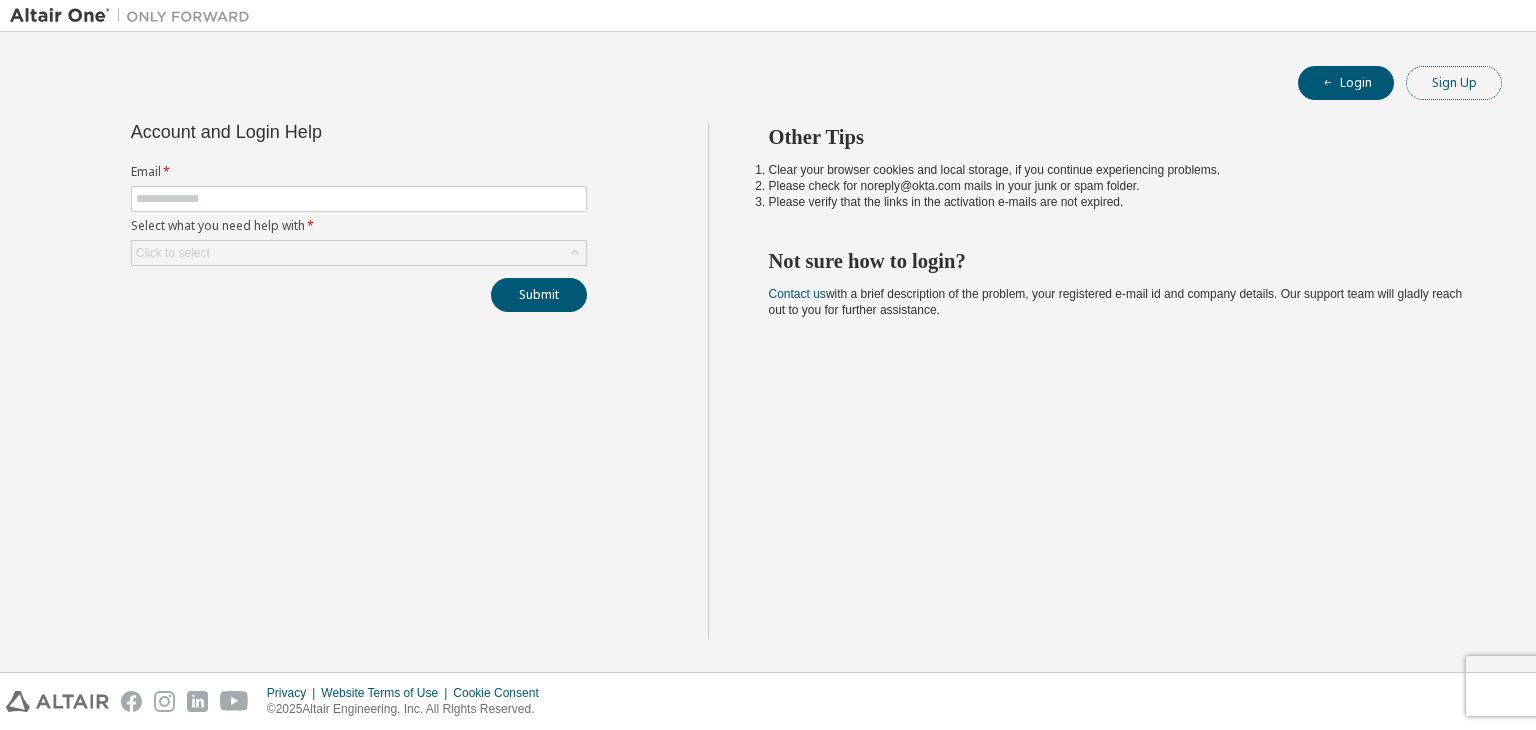 click on "Sign Up" at bounding box center [1454, 83] 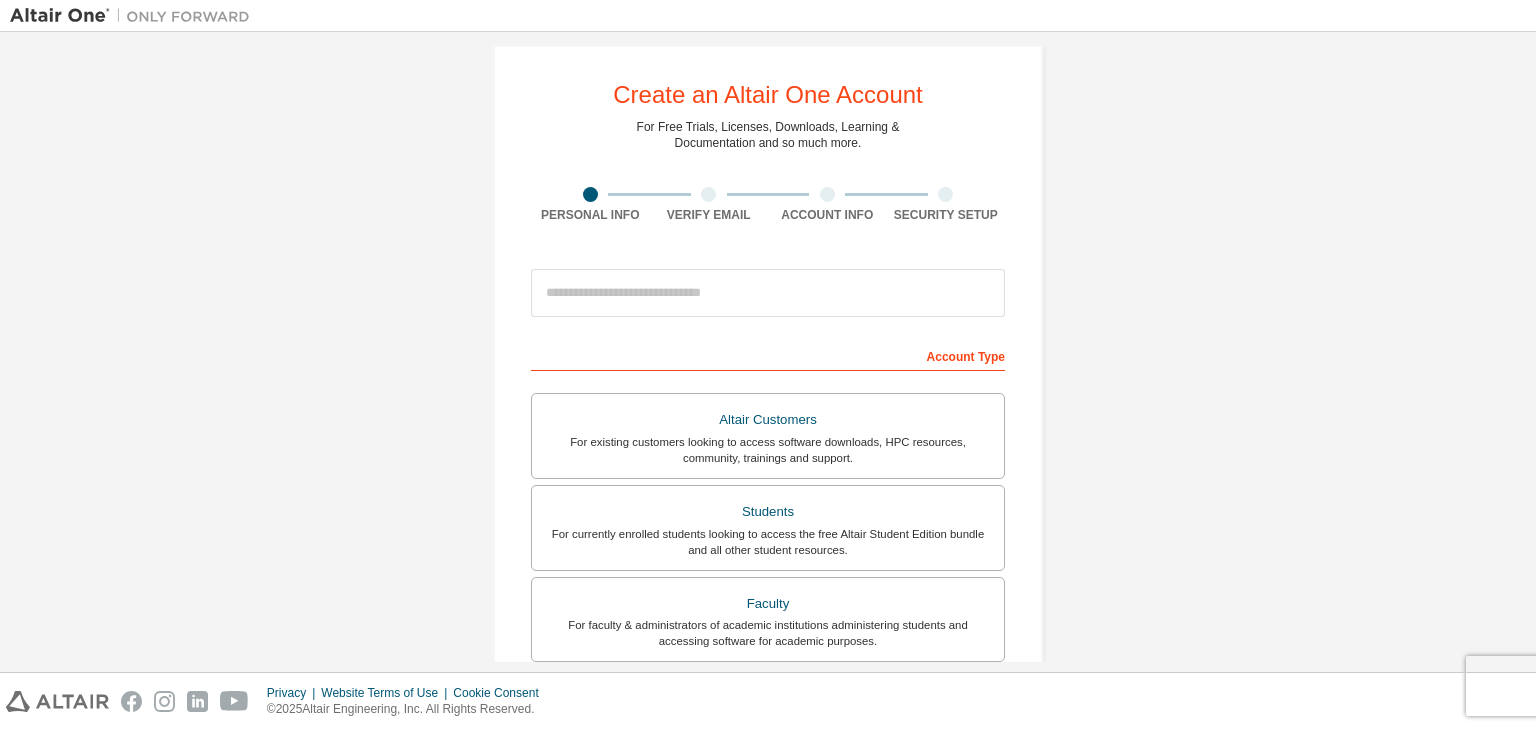 scroll, scrollTop: 0, scrollLeft: 0, axis: both 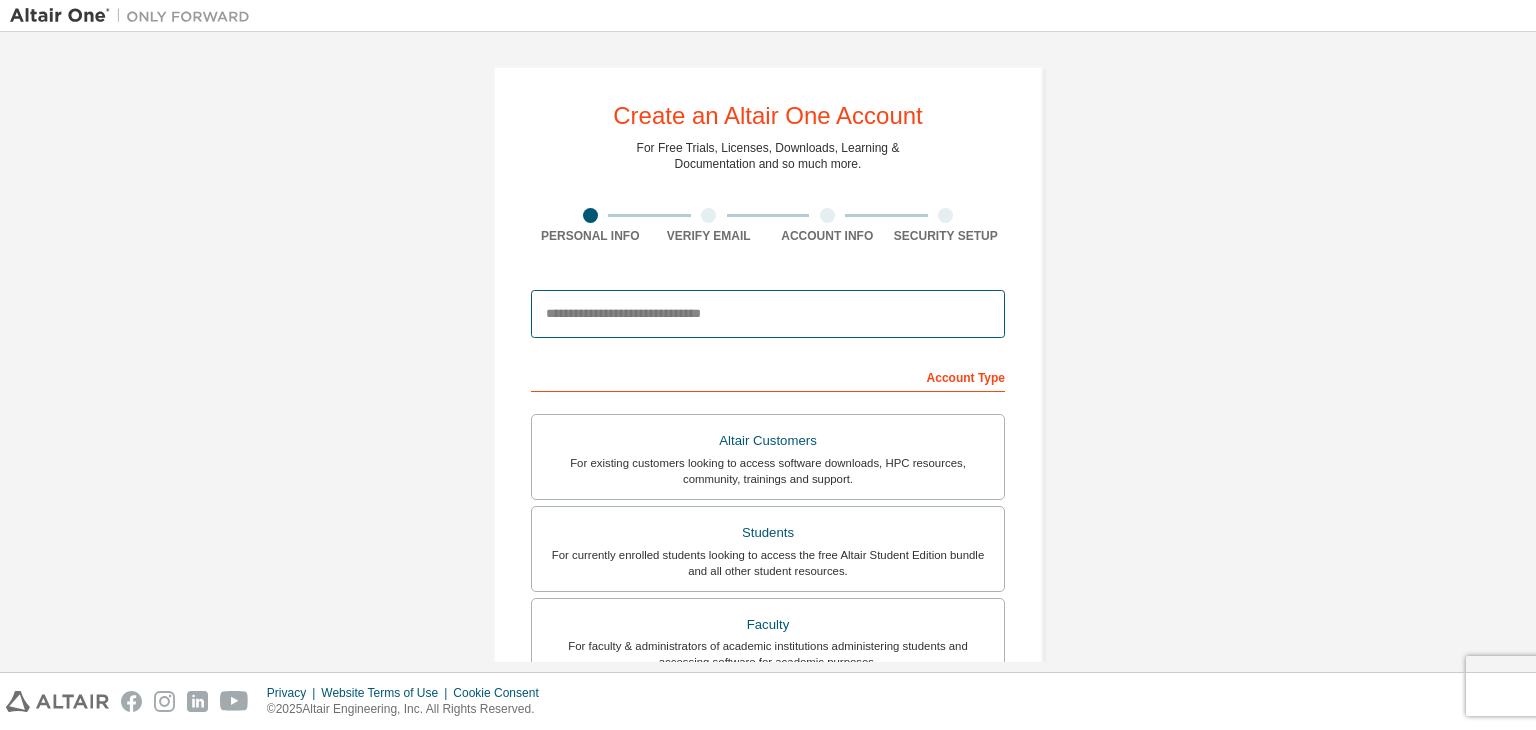 click at bounding box center [768, 314] 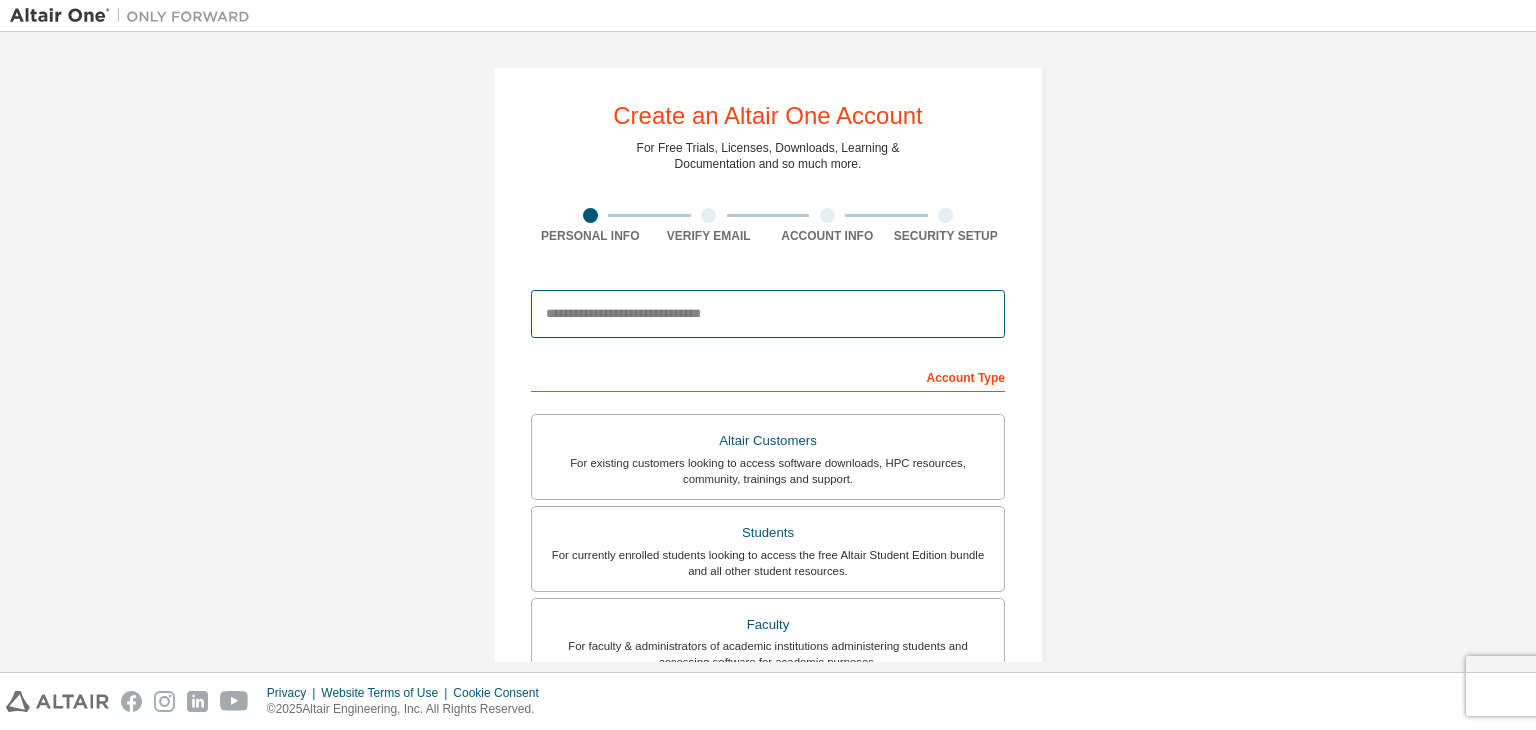 type on "**********" 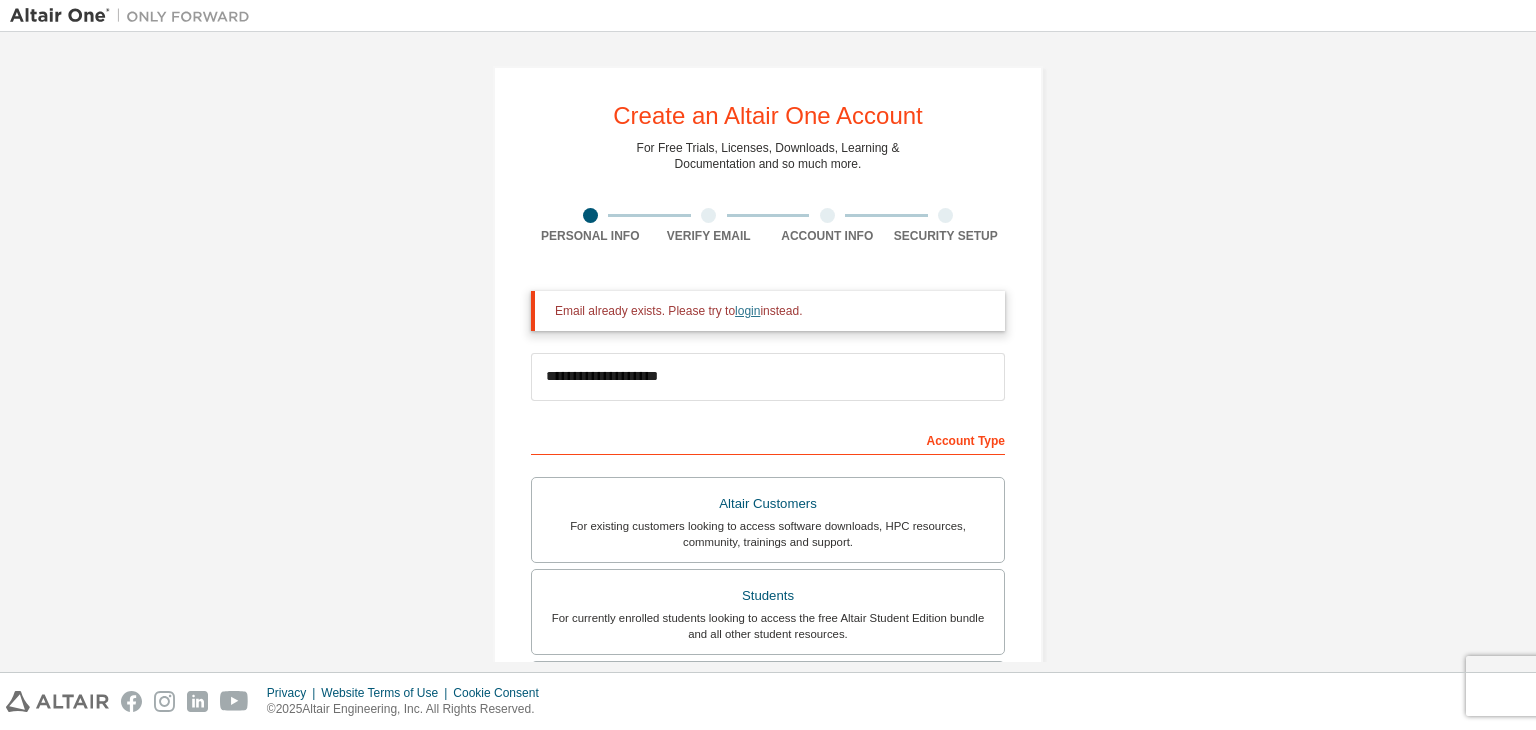 click on "login" at bounding box center [747, 311] 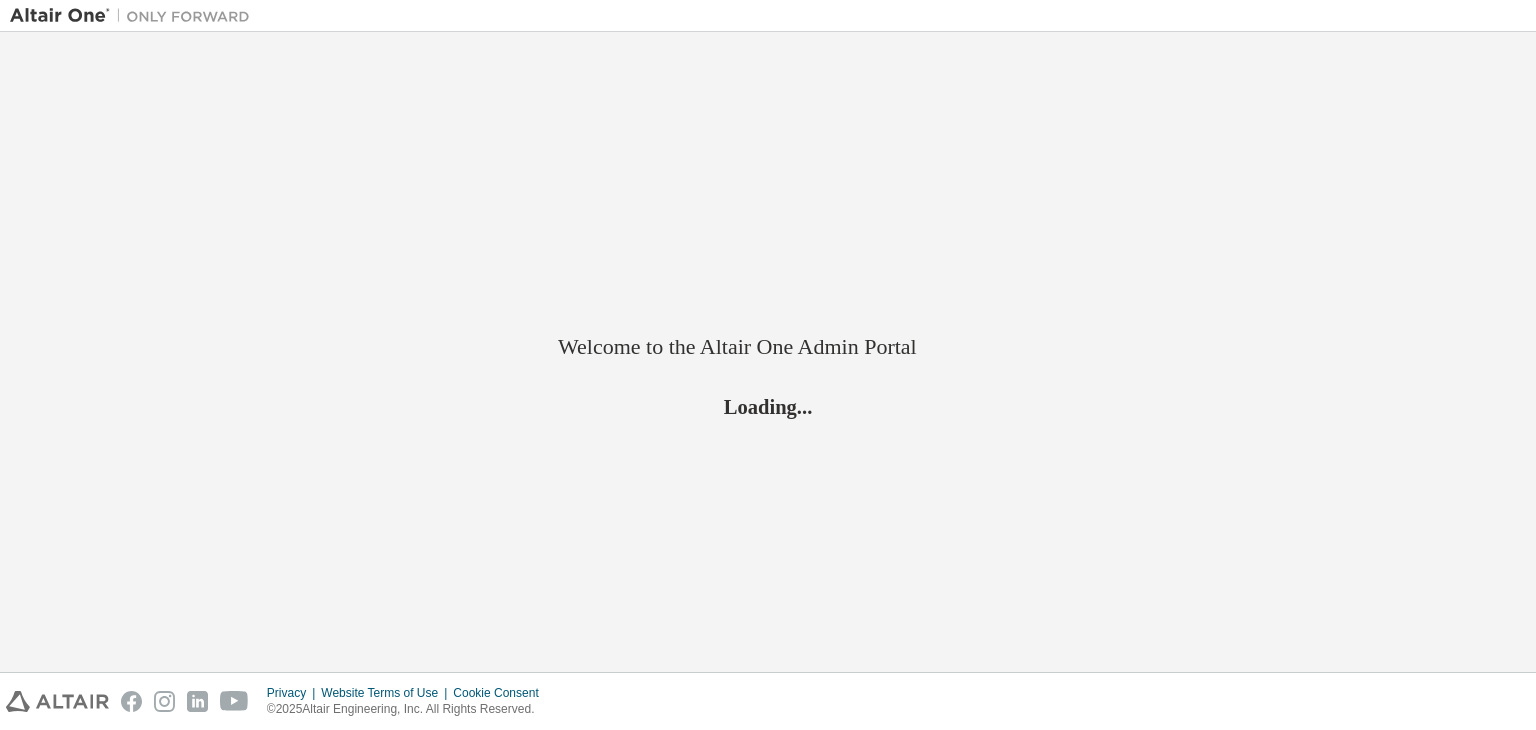 scroll, scrollTop: 0, scrollLeft: 0, axis: both 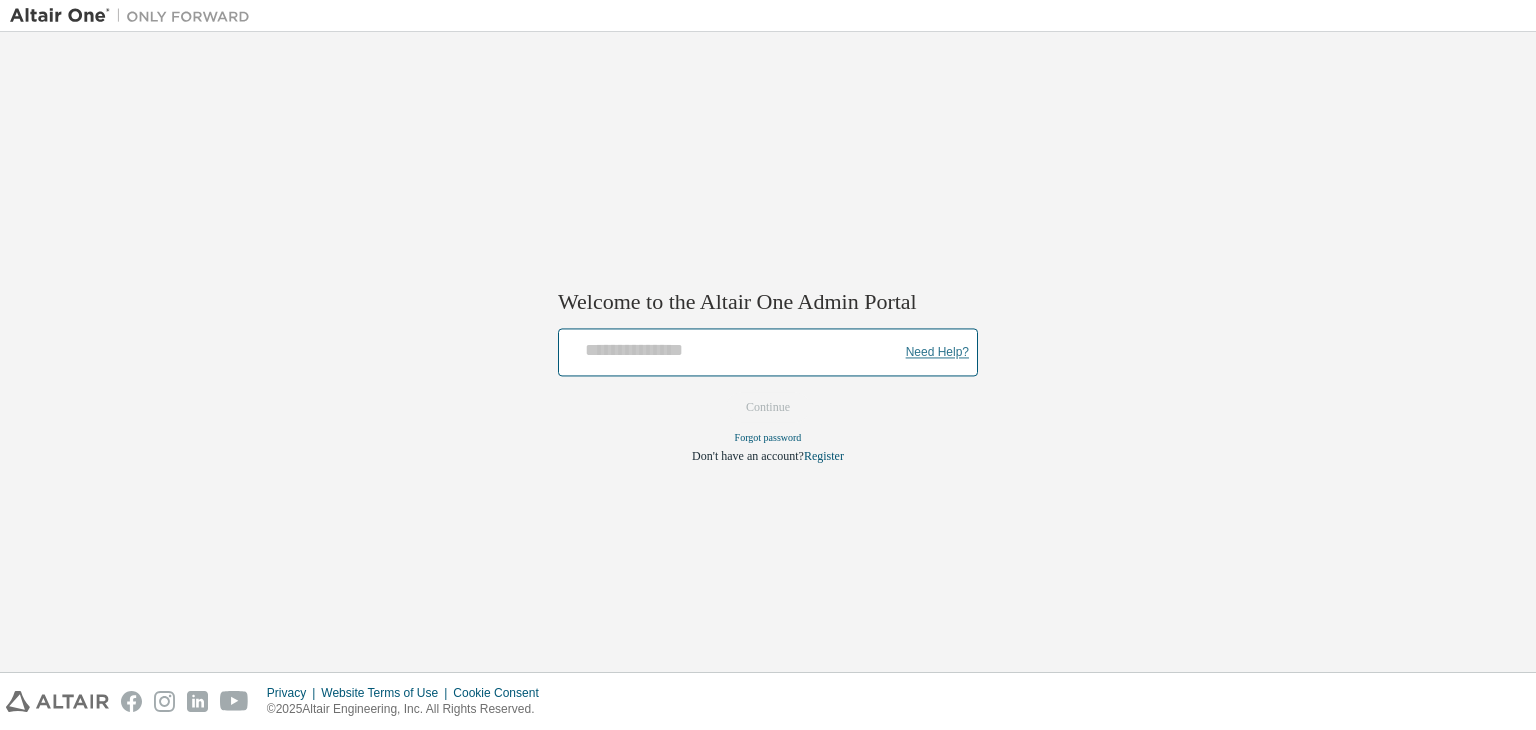 click on "Need Help?" at bounding box center [937, 352] 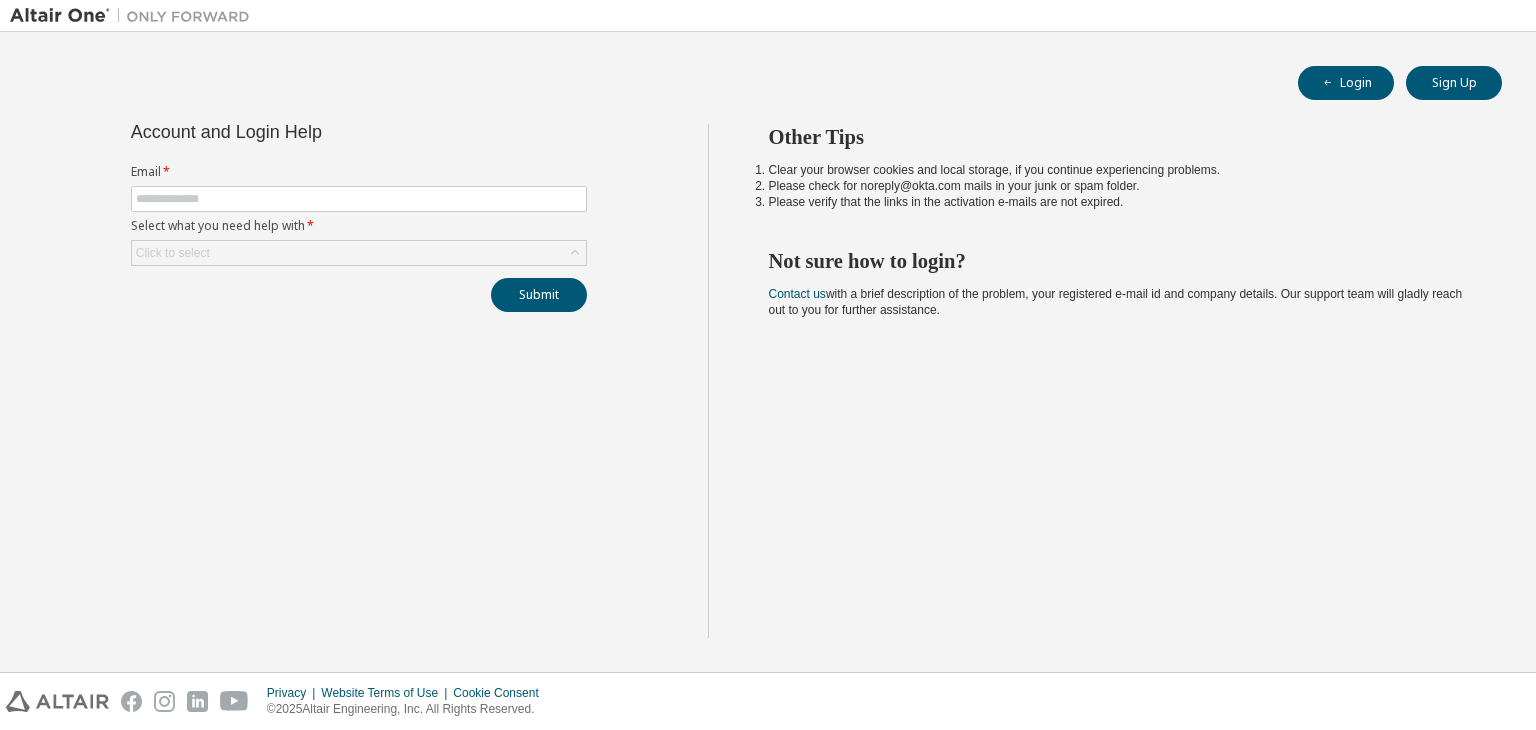 scroll, scrollTop: 0, scrollLeft: 0, axis: both 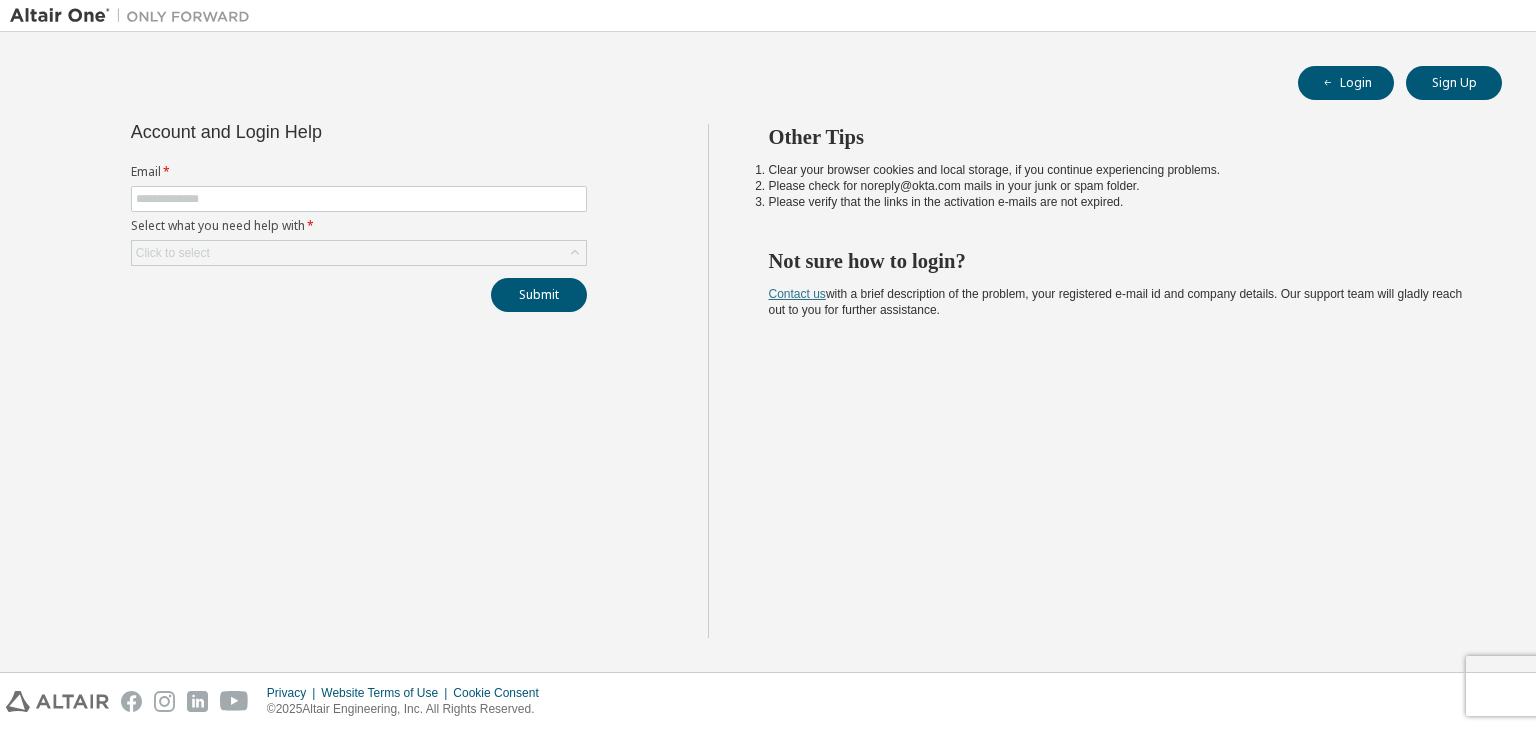 click on "Contact us" at bounding box center (797, 294) 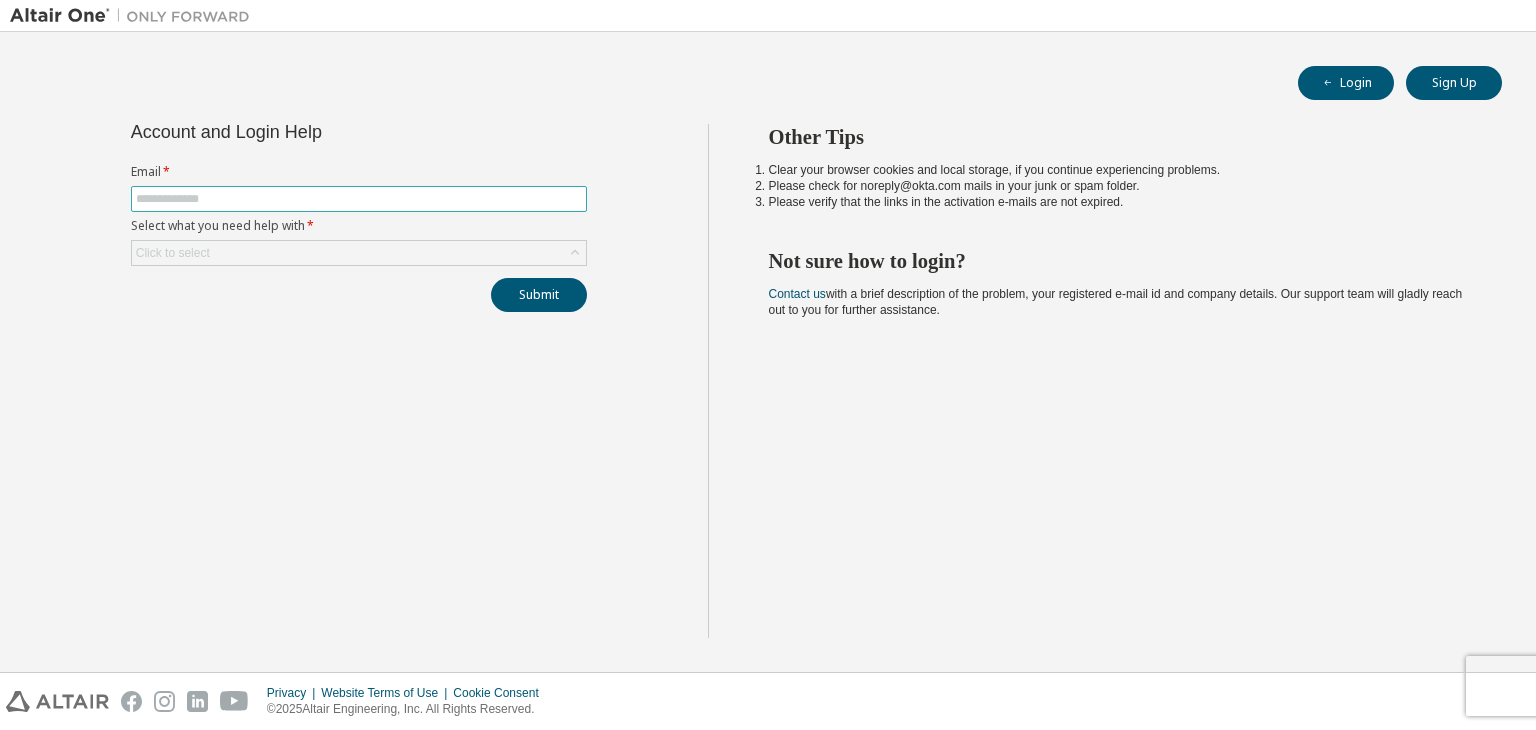 click at bounding box center (359, 199) 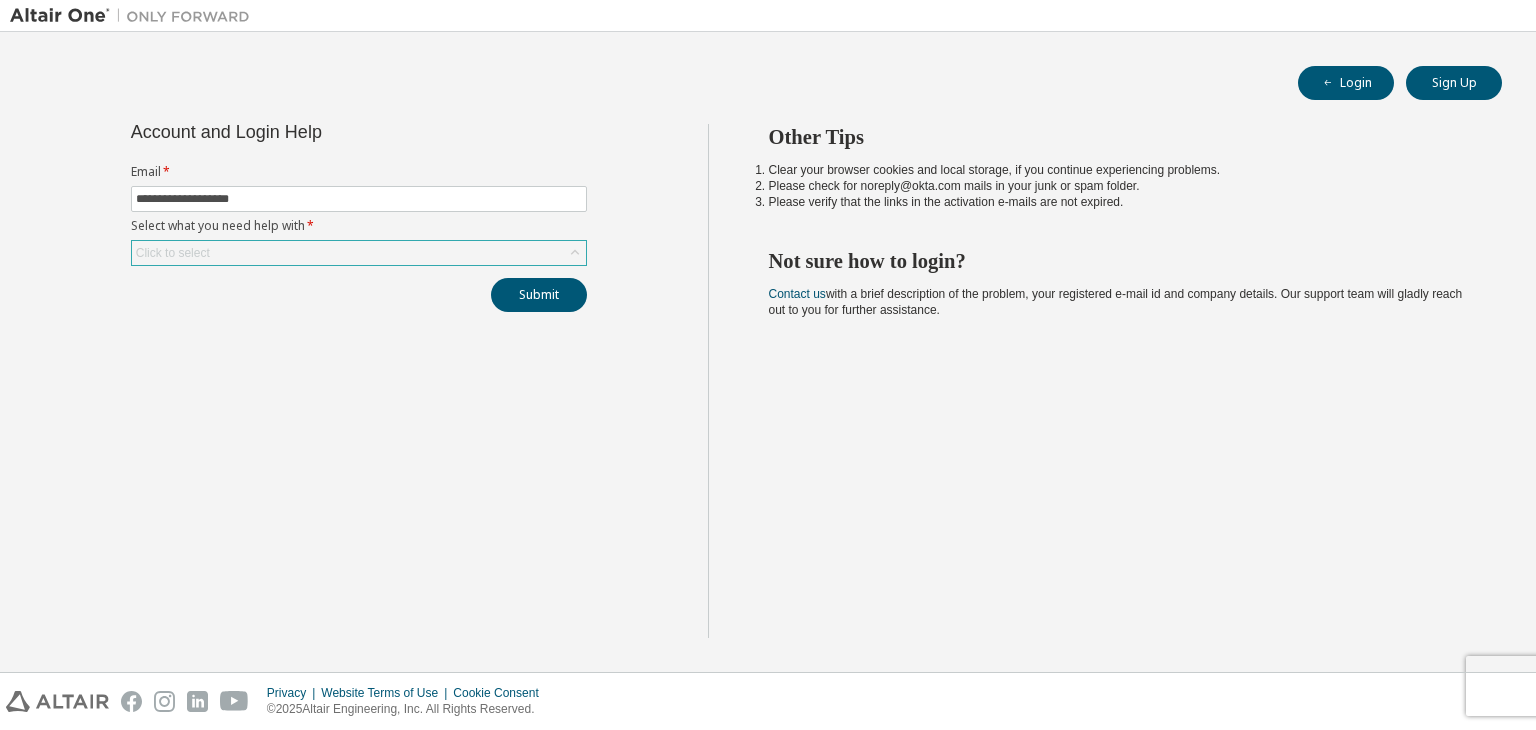 click on "Click to select" at bounding box center [359, 253] 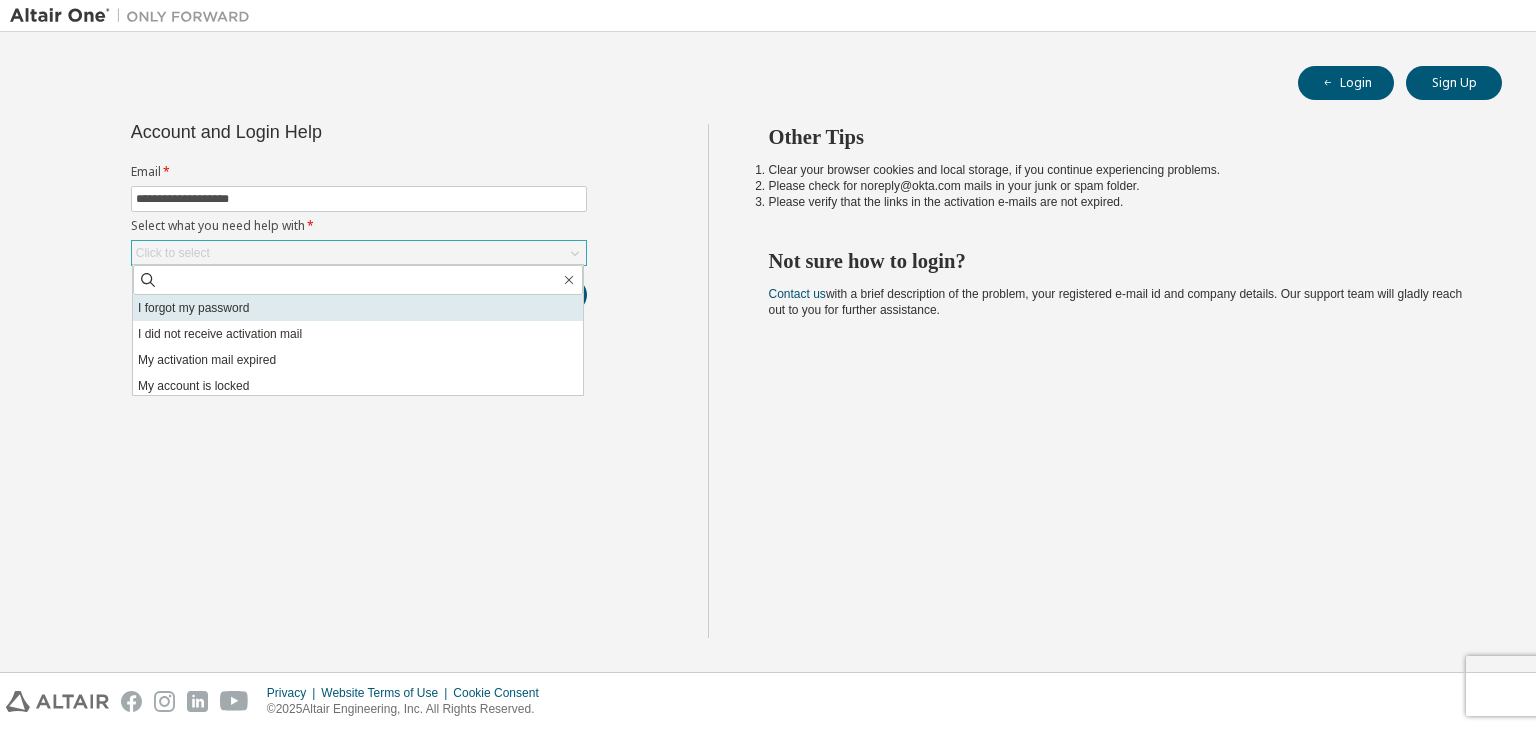 click on "I forgot my password" at bounding box center (358, 308) 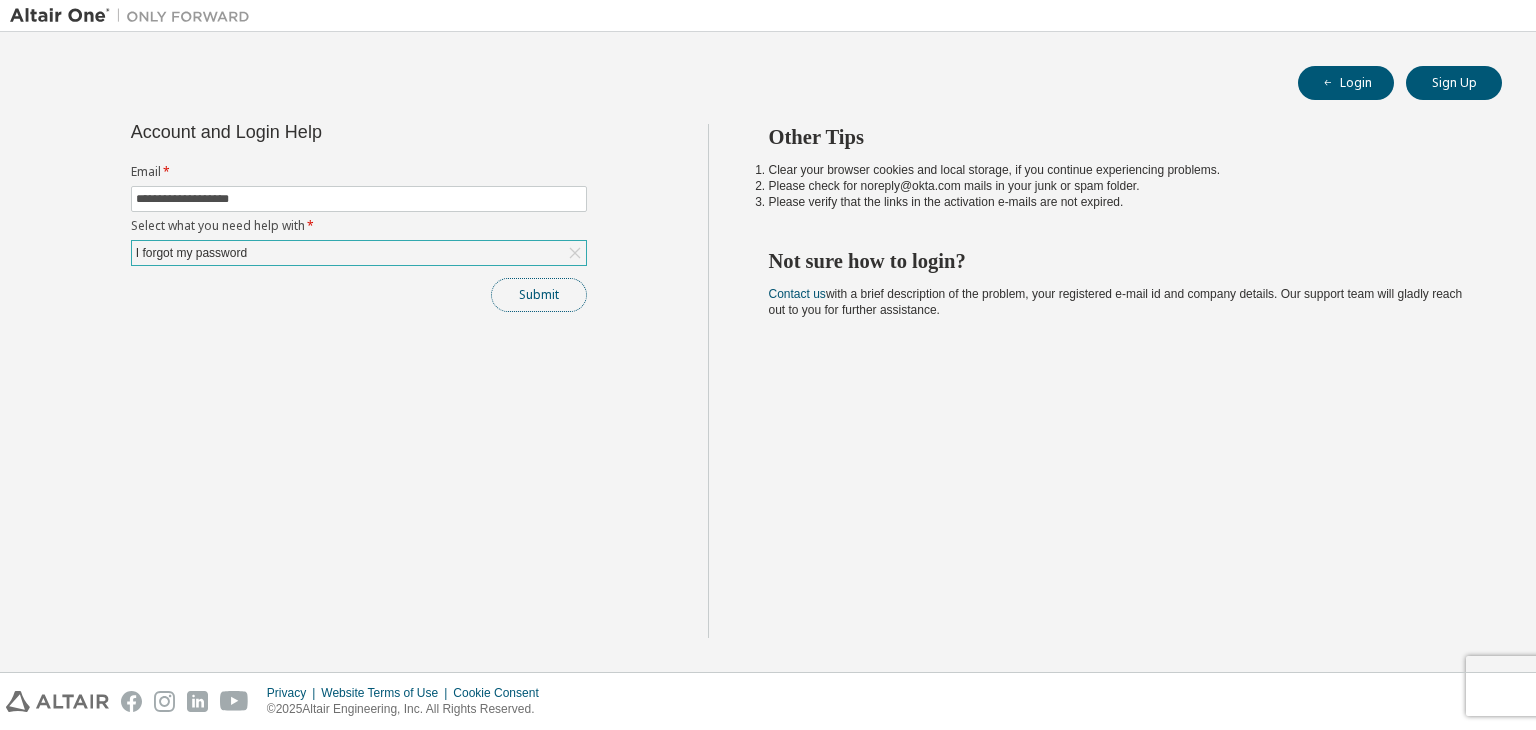 click on "Submit" at bounding box center [539, 295] 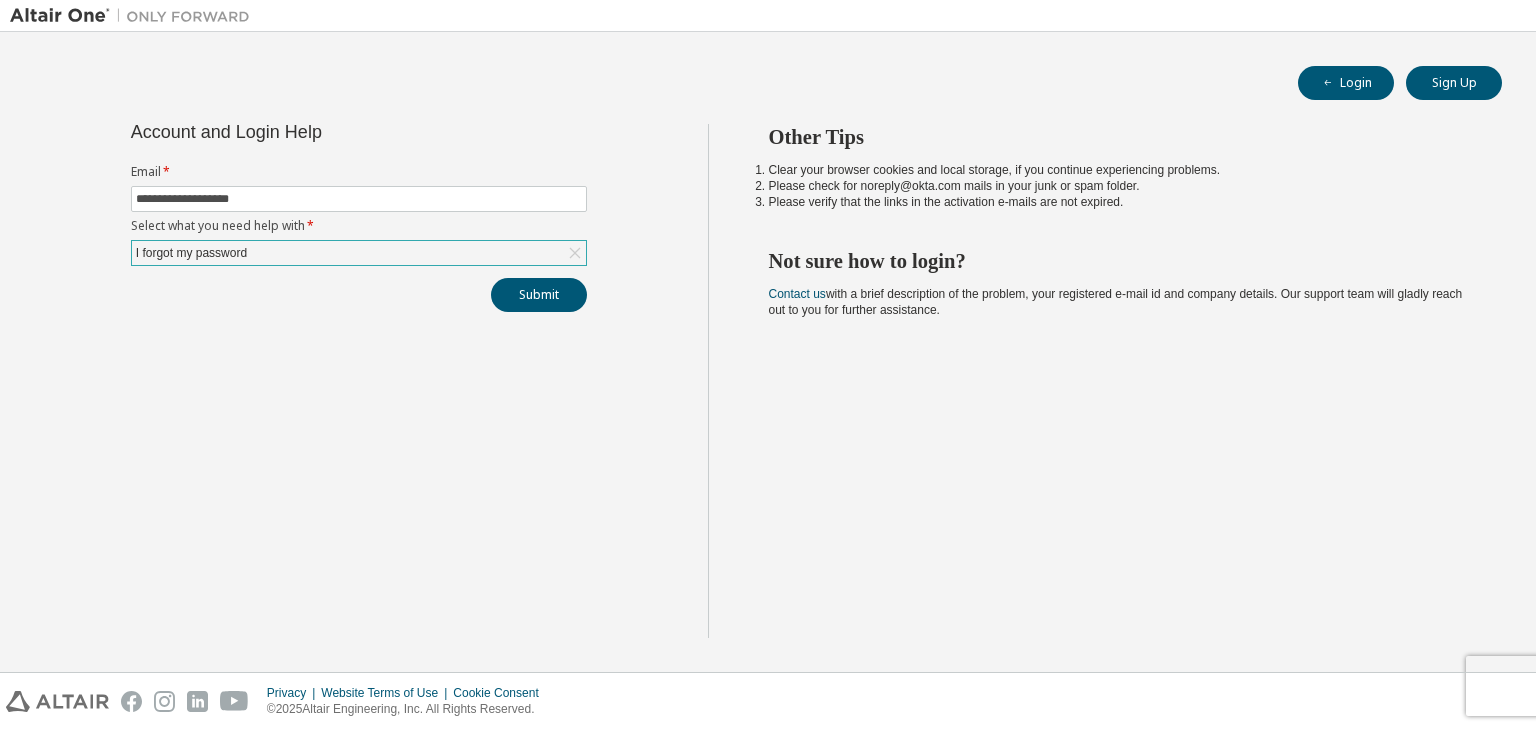 click 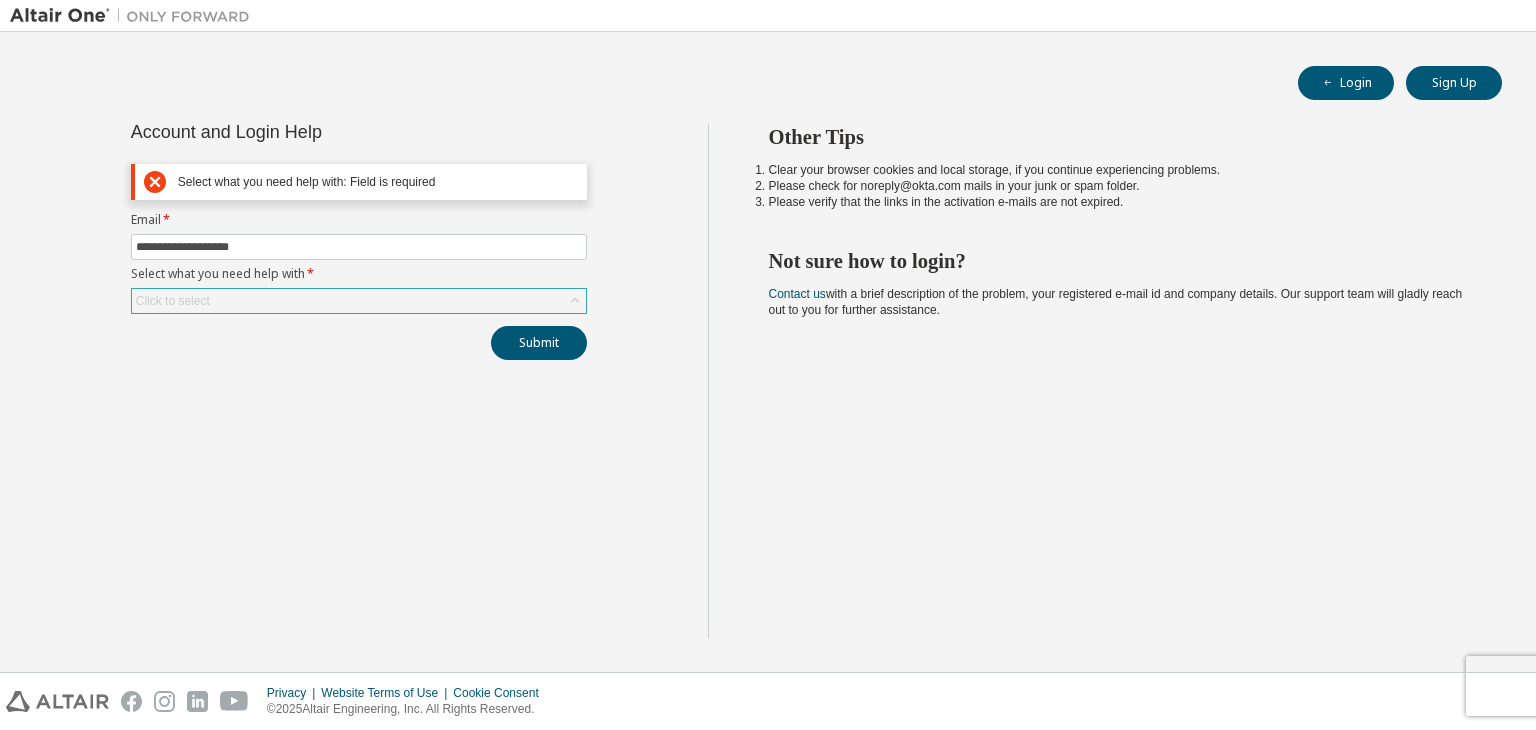 click on "Click to select" at bounding box center [359, 301] 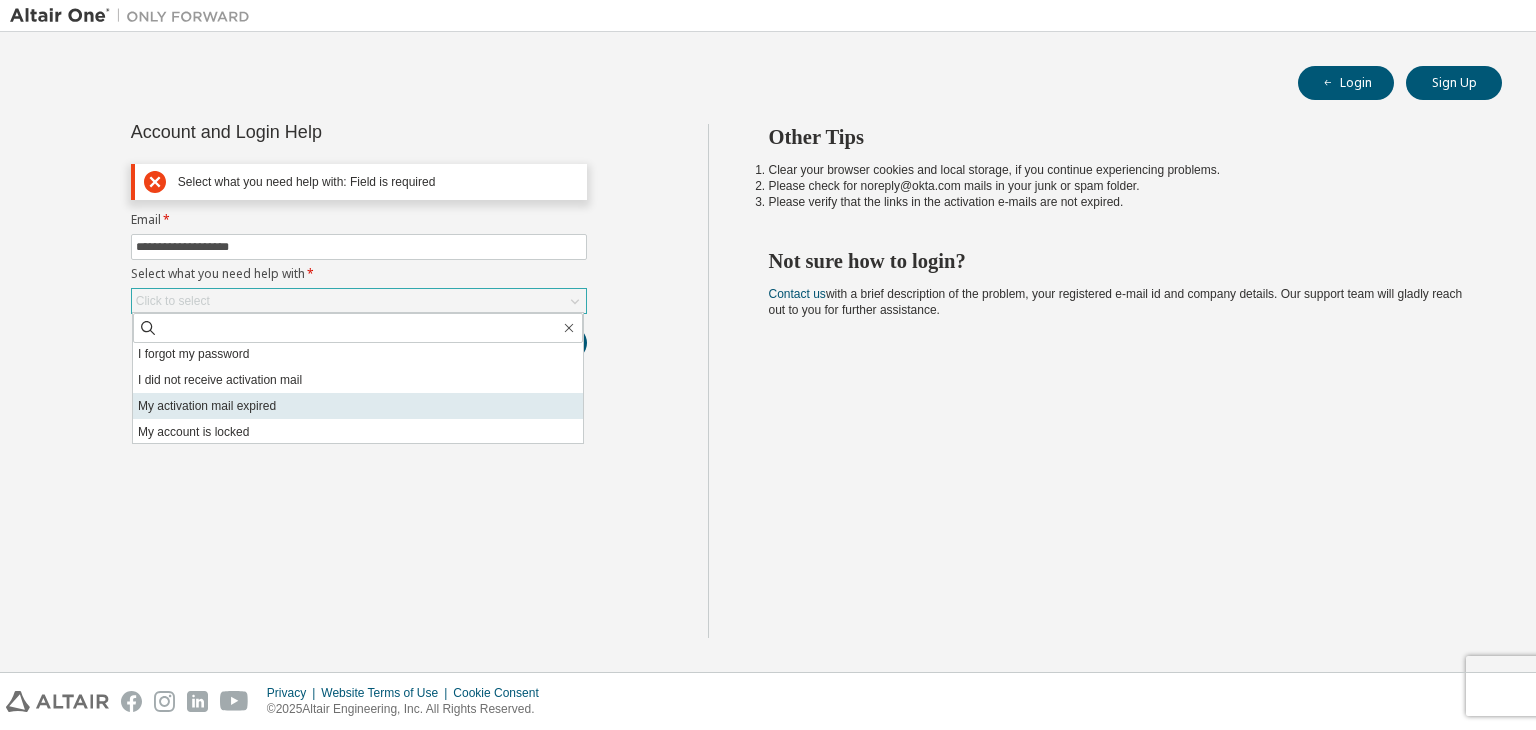 scroll, scrollTop: 0, scrollLeft: 0, axis: both 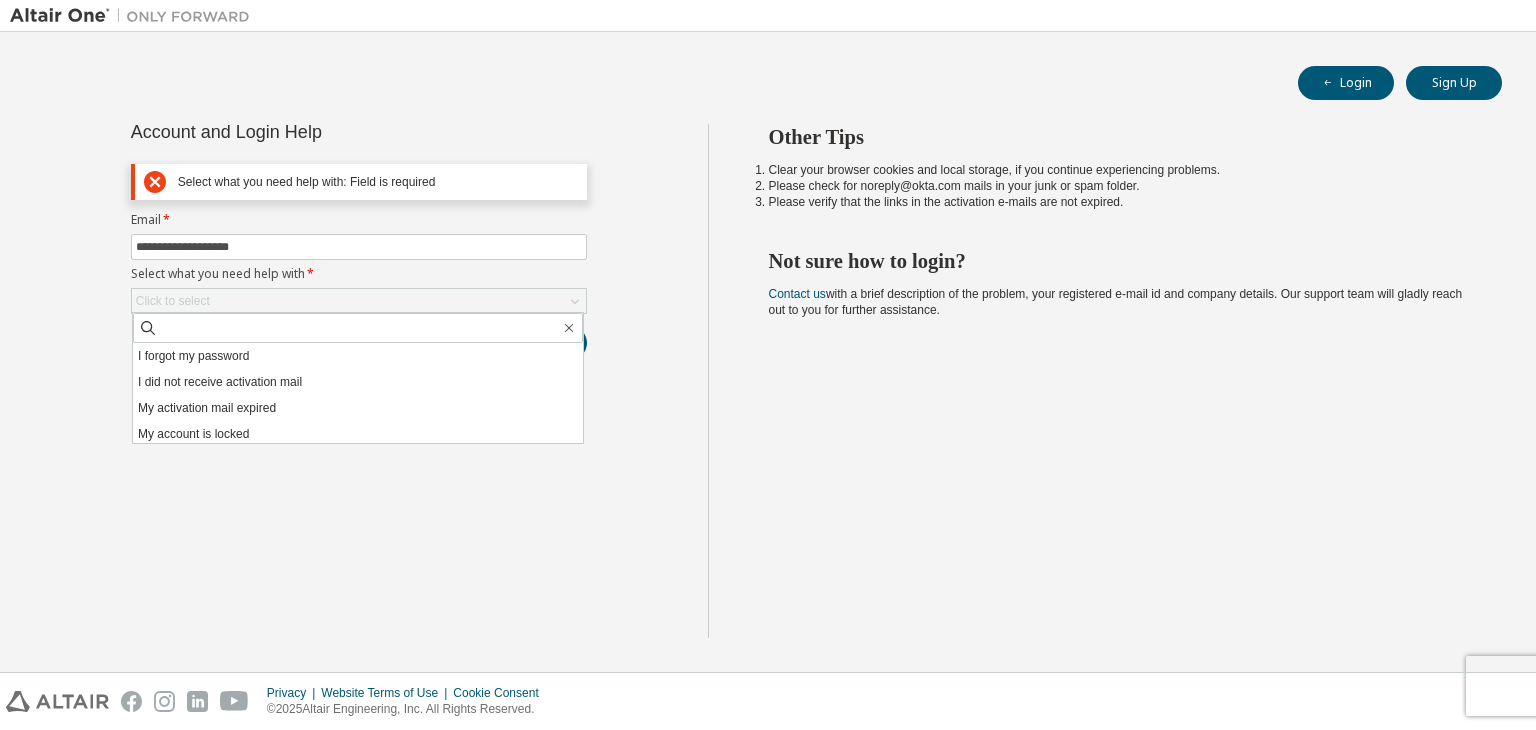 click on "**********" at bounding box center (359, 381) 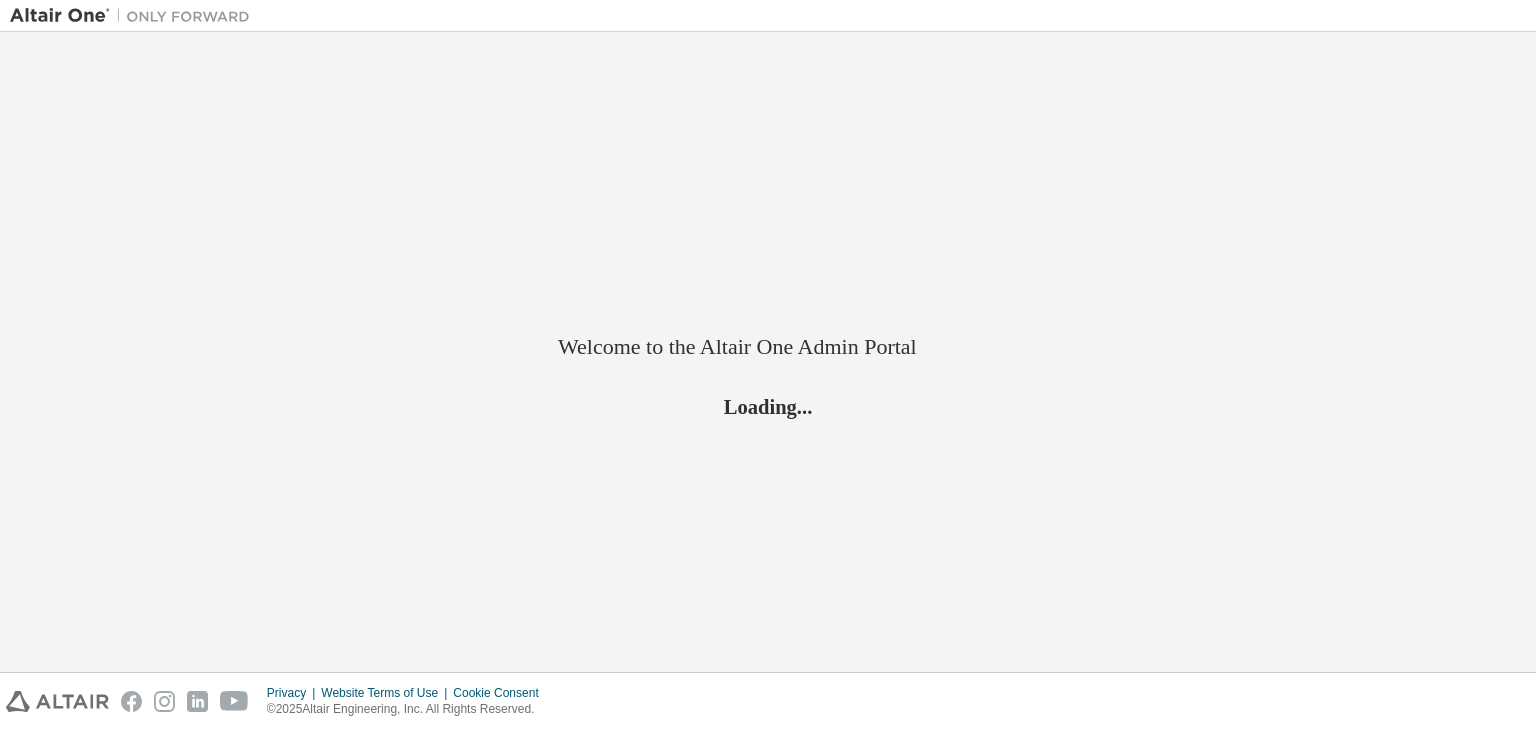 scroll, scrollTop: 0, scrollLeft: 0, axis: both 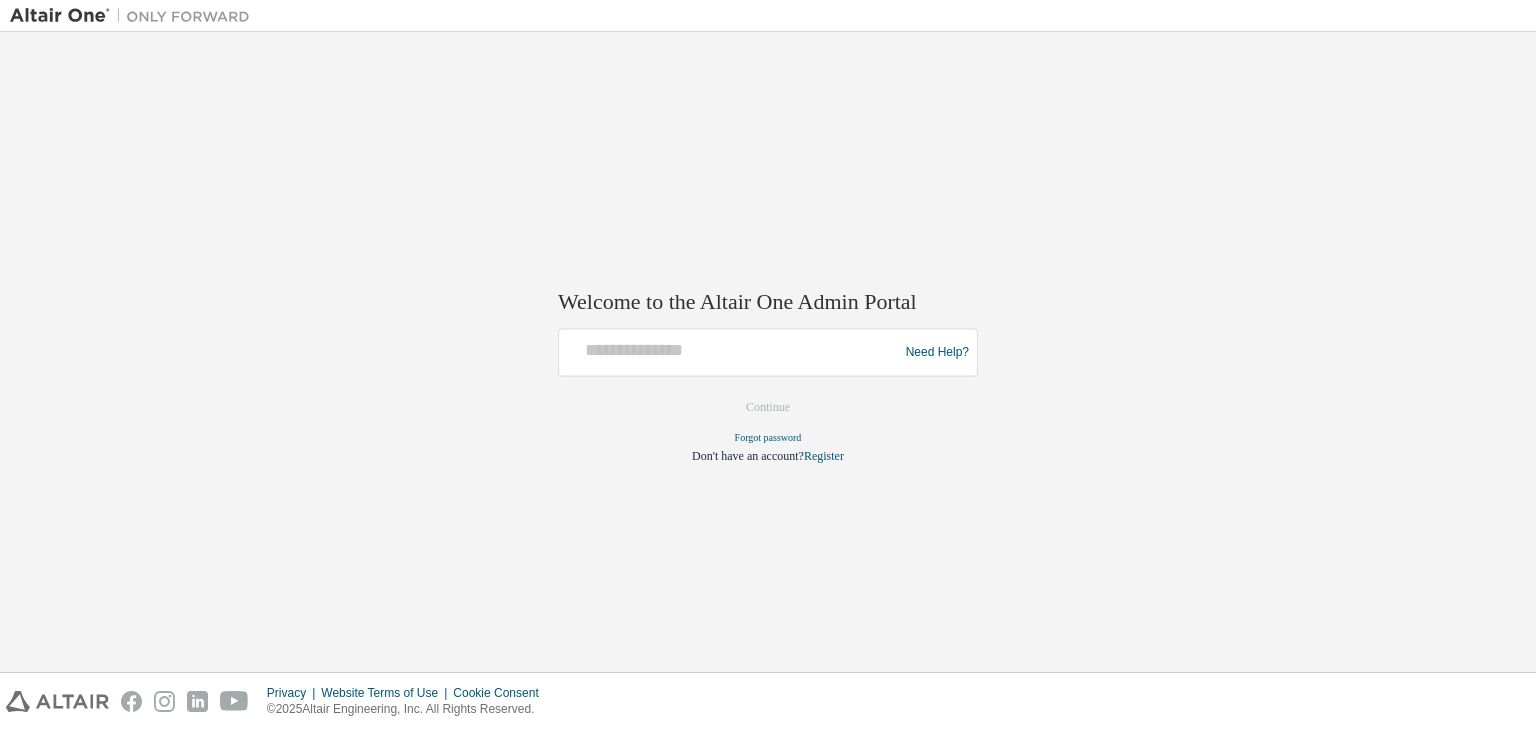 click on "Need Help?" at bounding box center [768, 353] 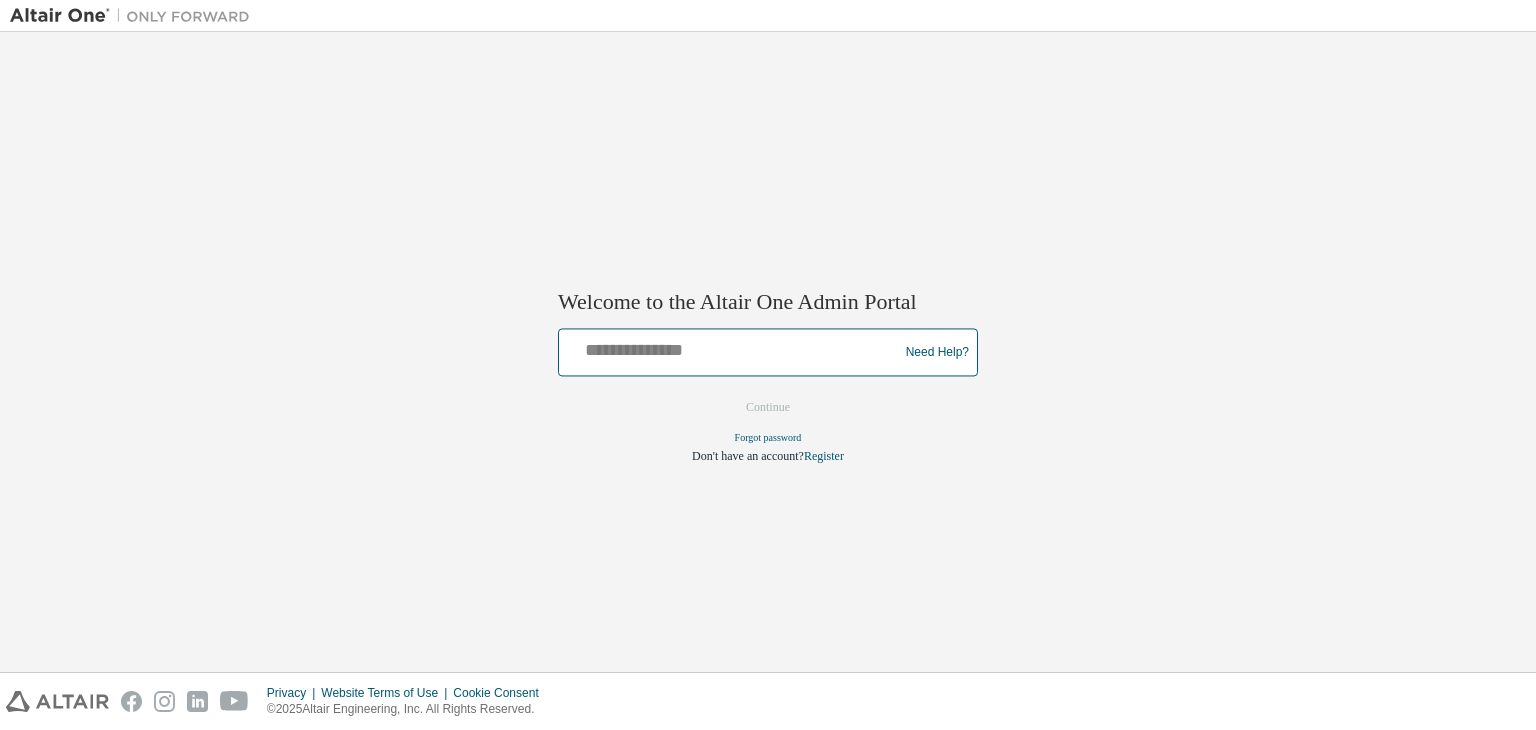 click at bounding box center (731, 348) 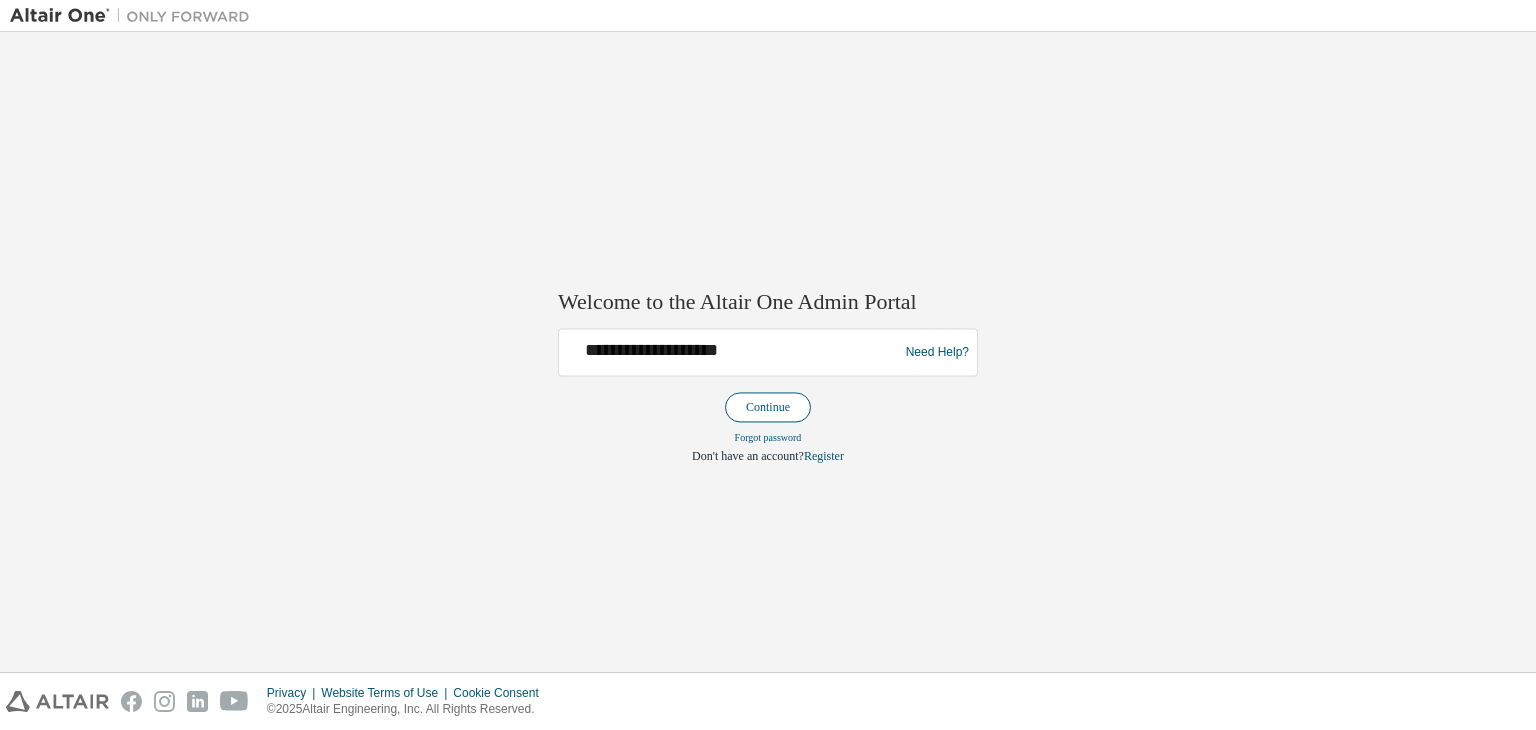 click on "Continue" at bounding box center [768, 408] 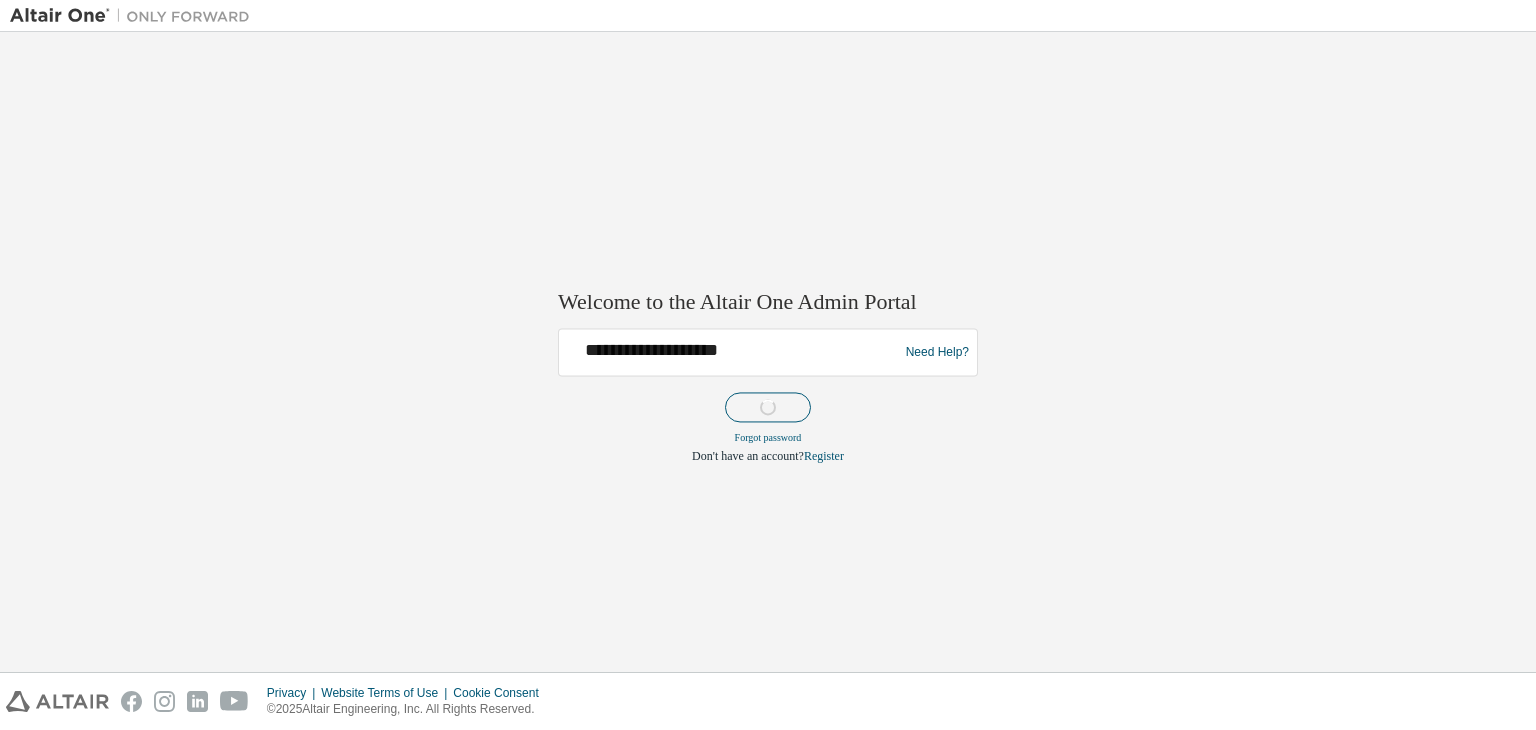 click on "**********" at bounding box center [768, 397] 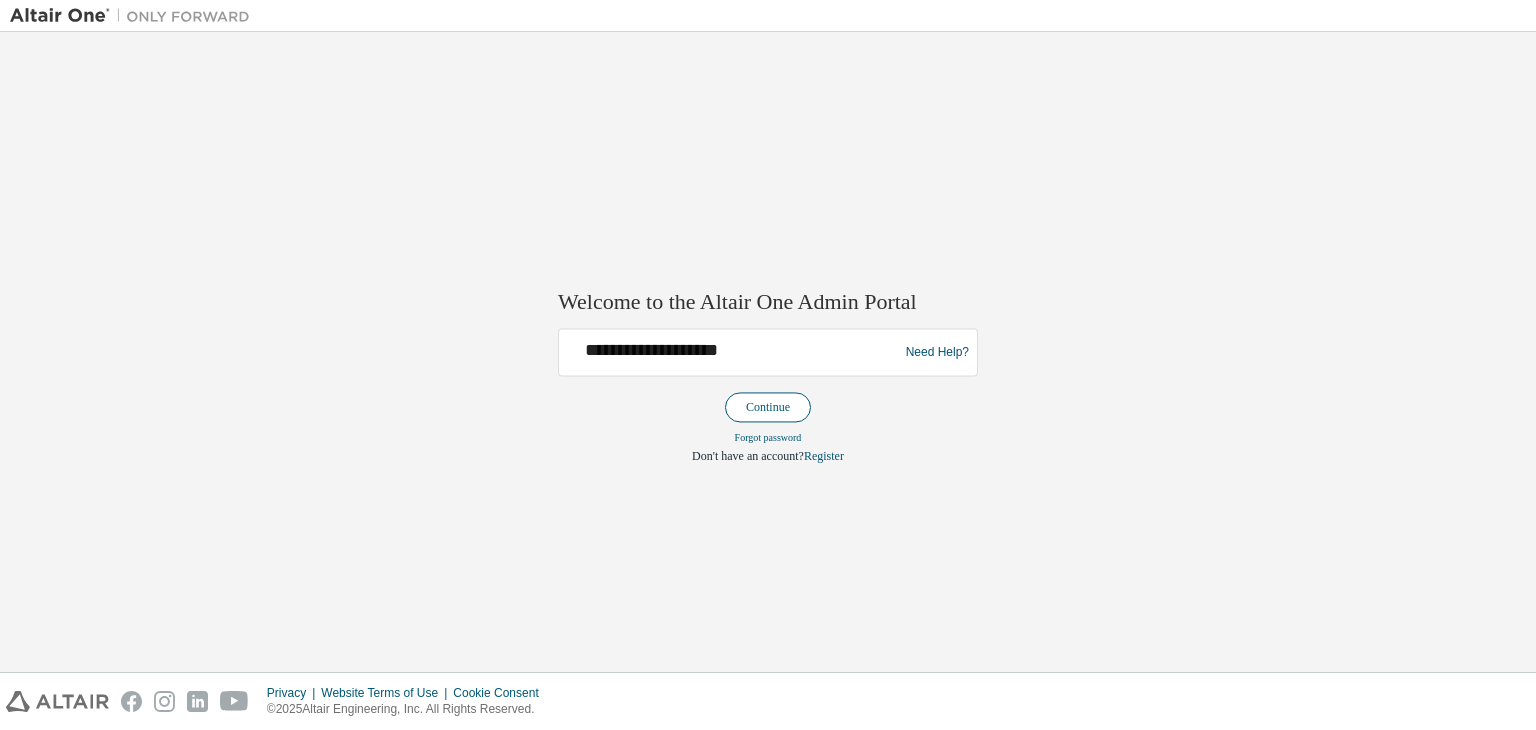 click on "Continue" at bounding box center (768, 408) 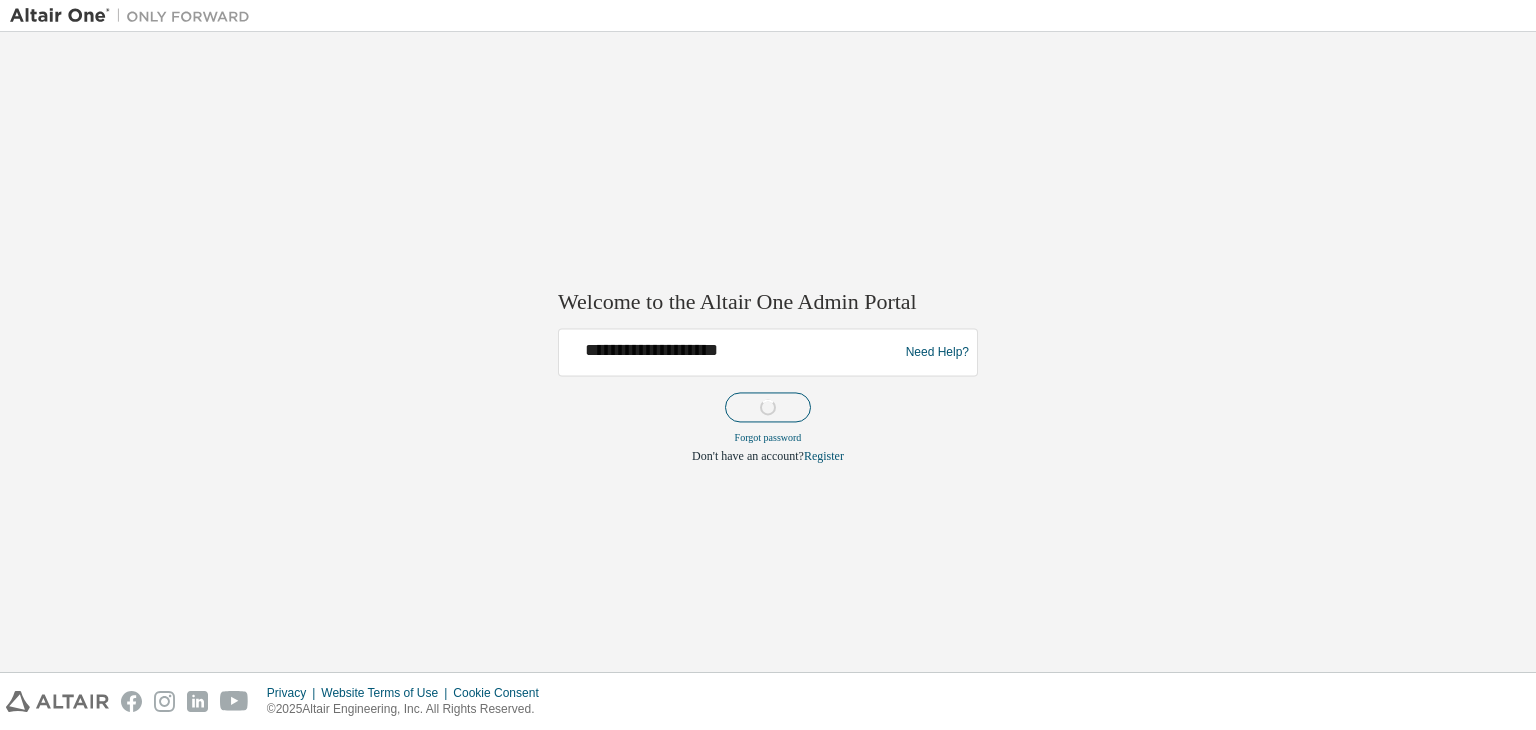 click on "**********" at bounding box center (768, 397) 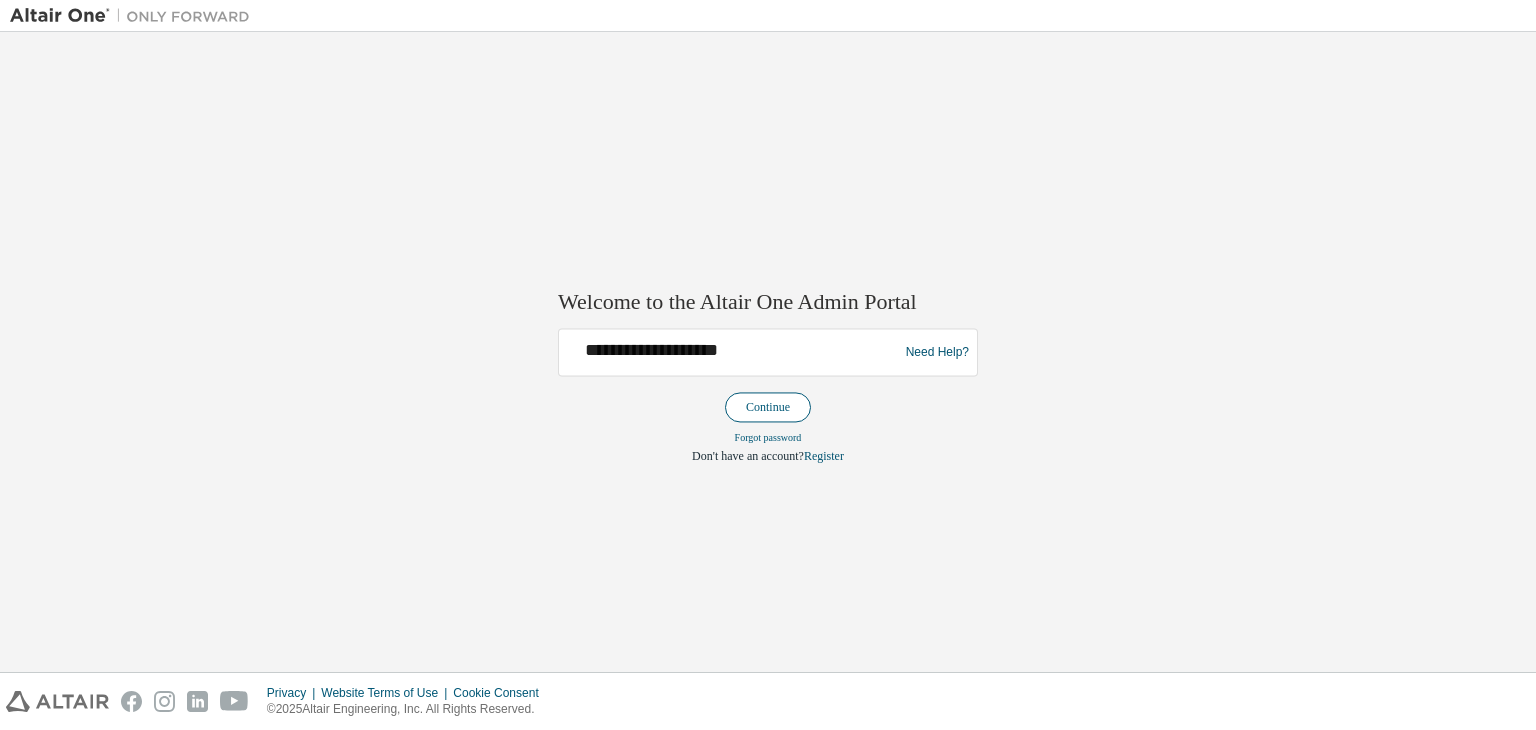 click on "Continue" at bounding box center [768, 408] 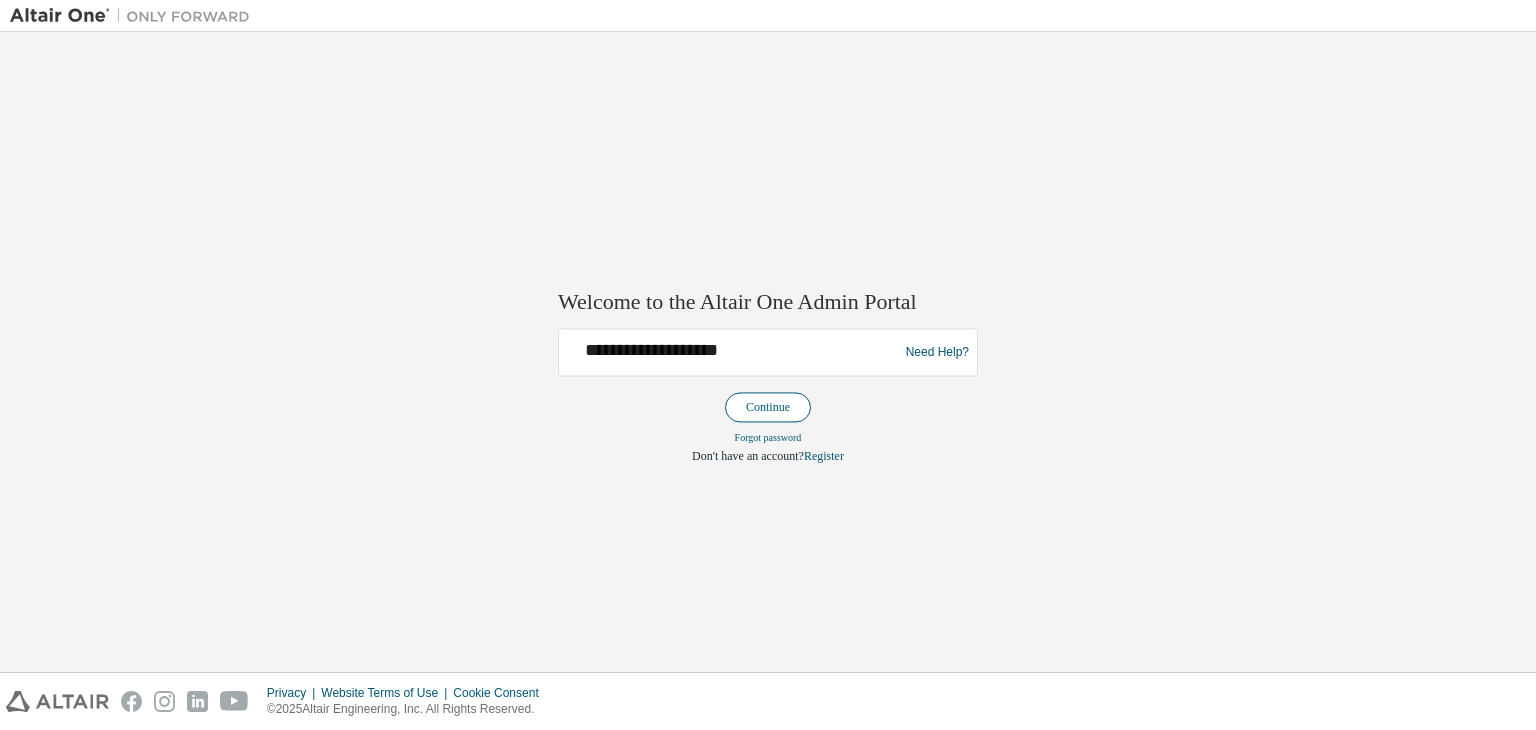 click on "Continue" at bounding box center (768, 408) 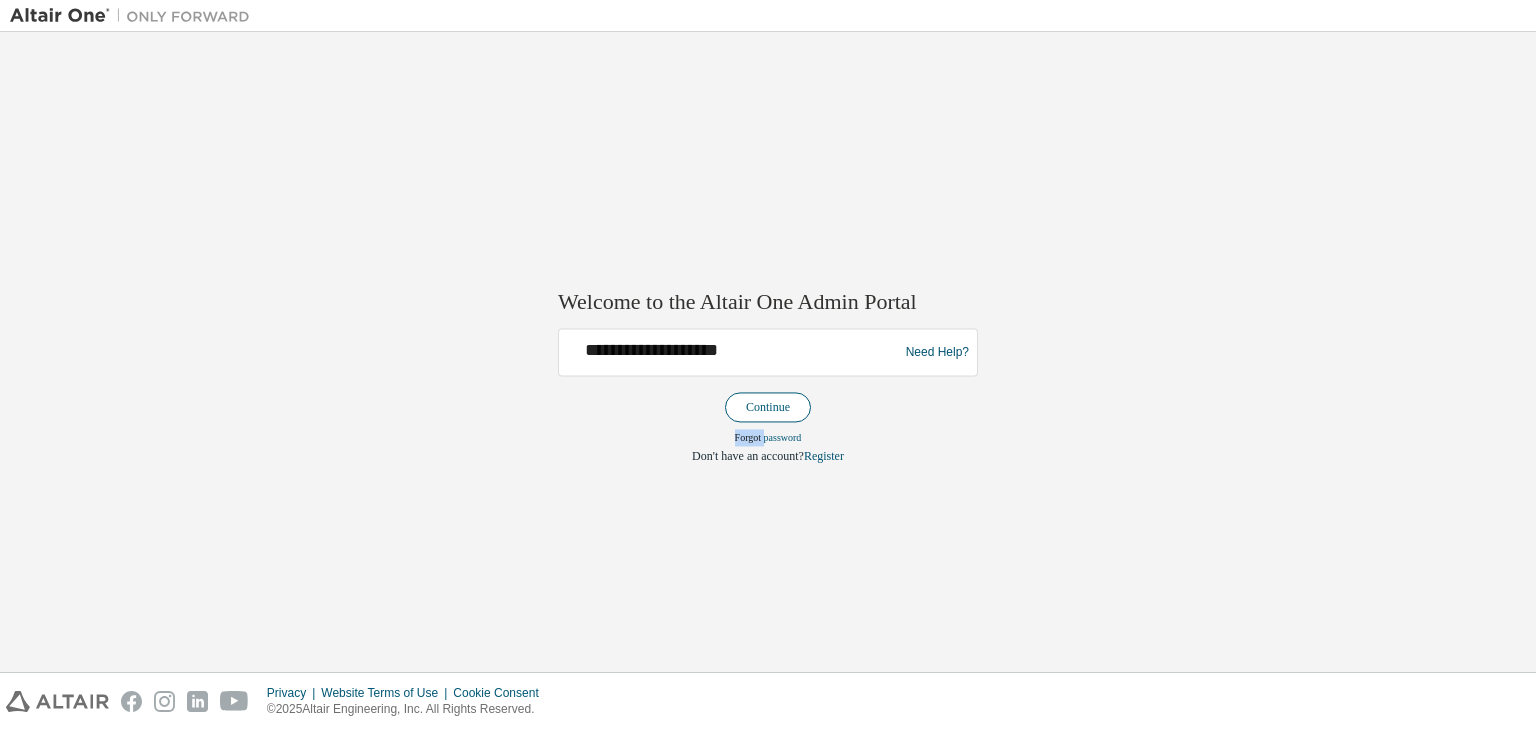 click on "**********" at bounding box center (768, 397) 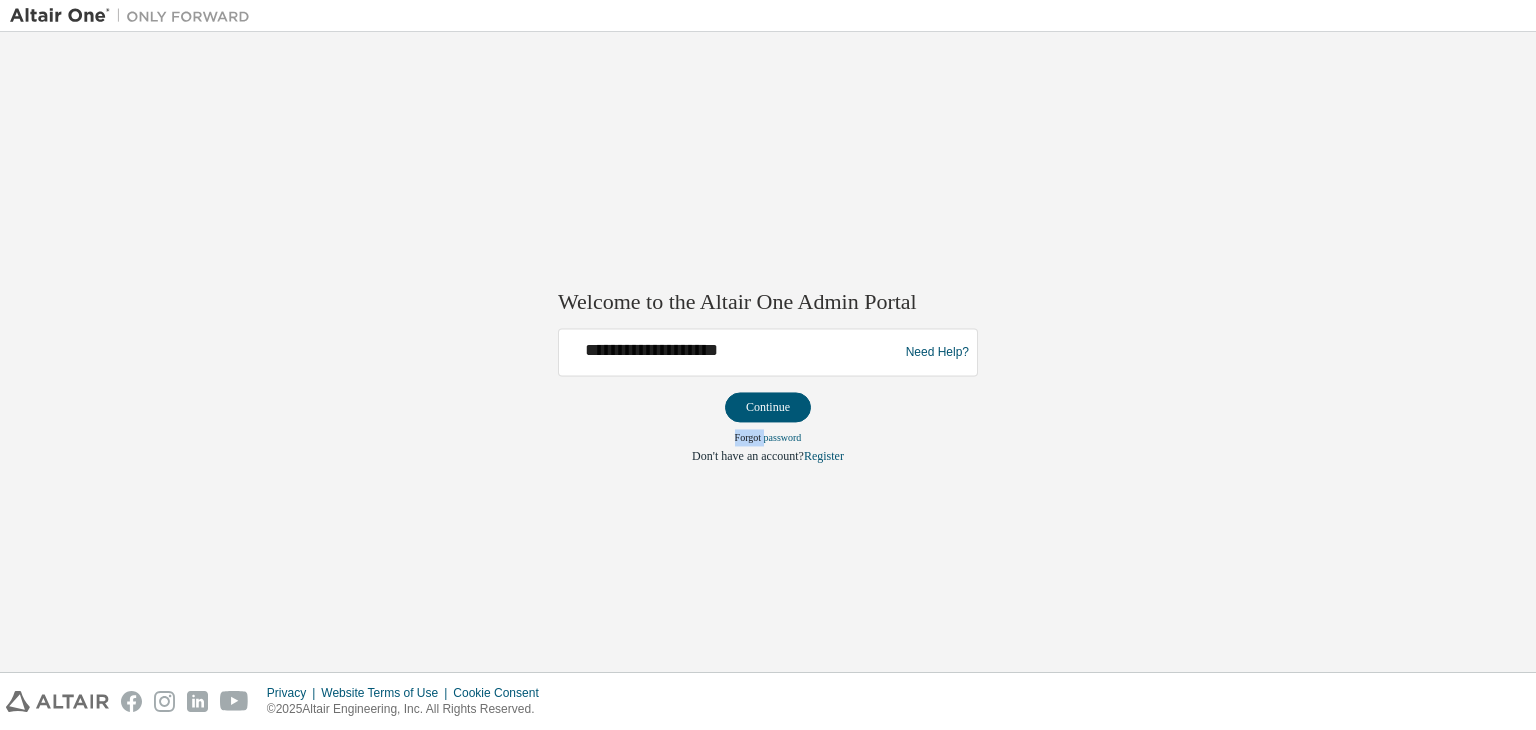 click on "Continue" at bounding box center (768, 408) 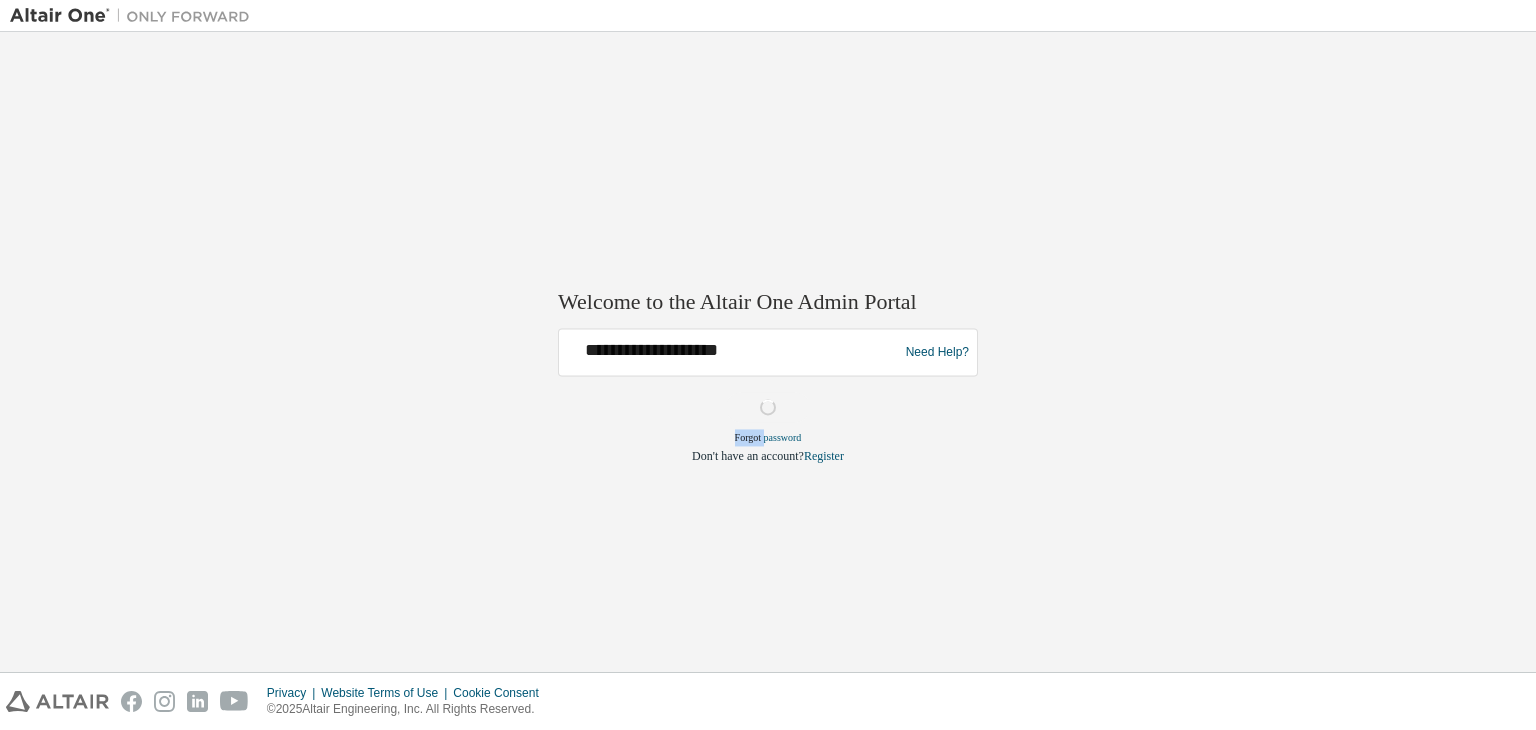 click on "Continue" at bounding box center (768, 408) 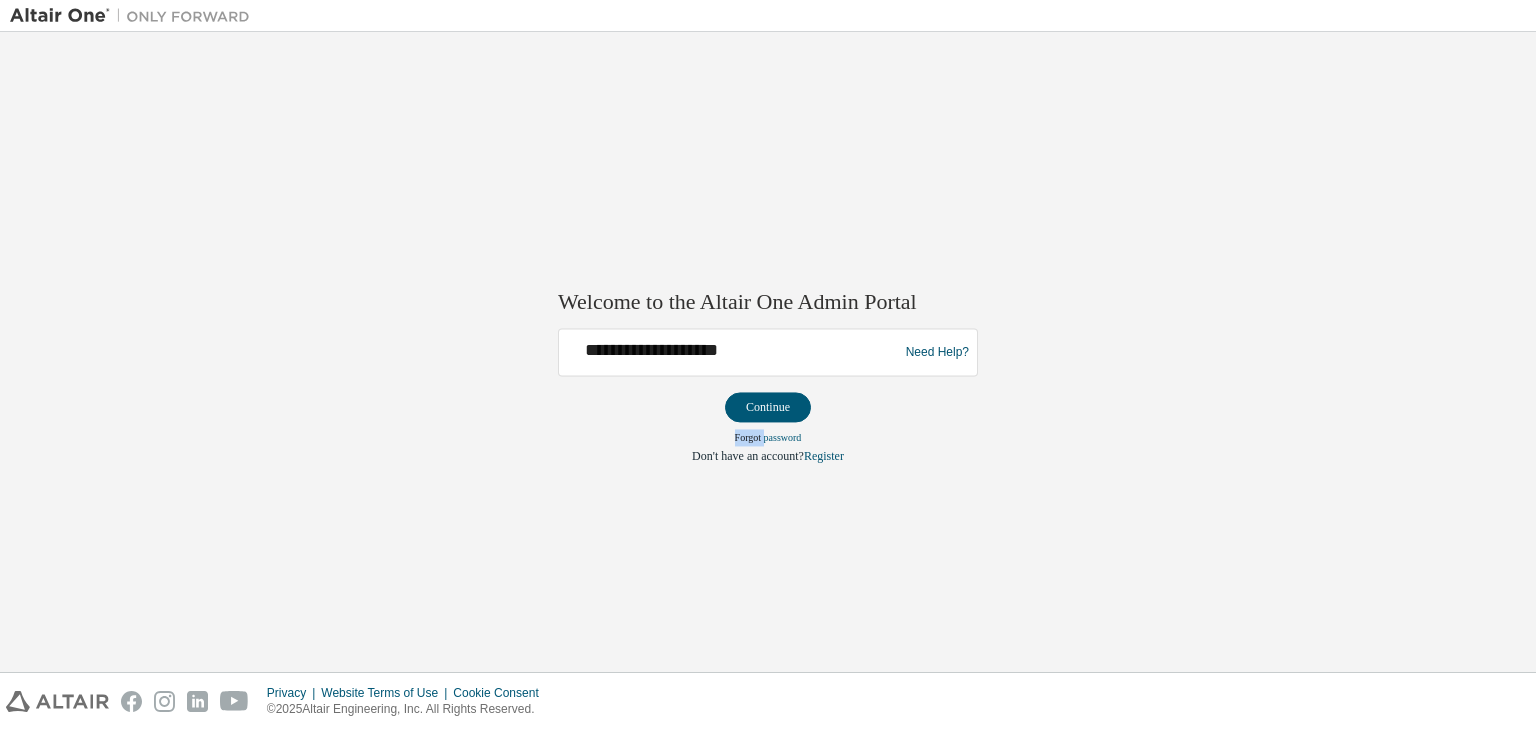 click on "Continue" at bounding box center [768, 408] 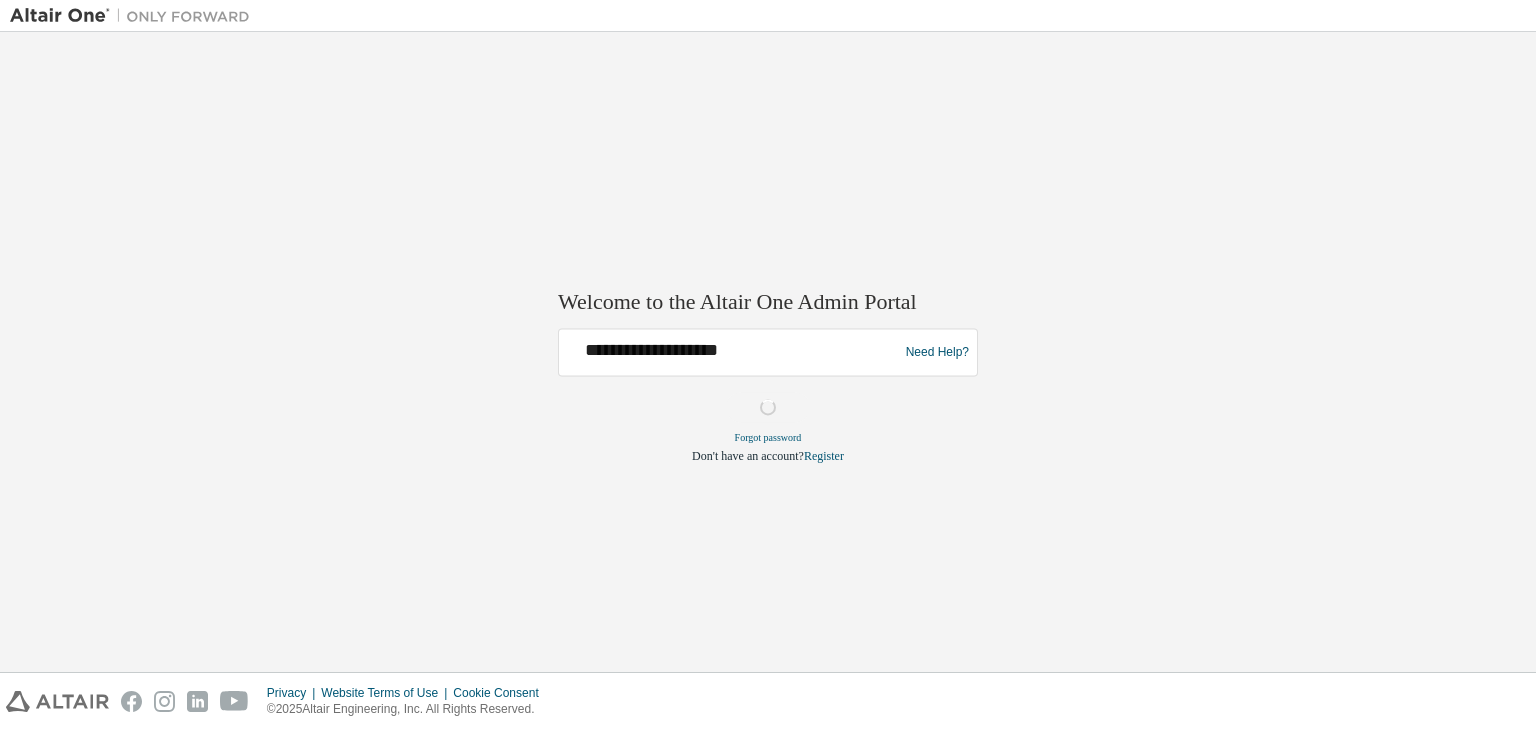 click on "**********" at bounding box center [768, 397] 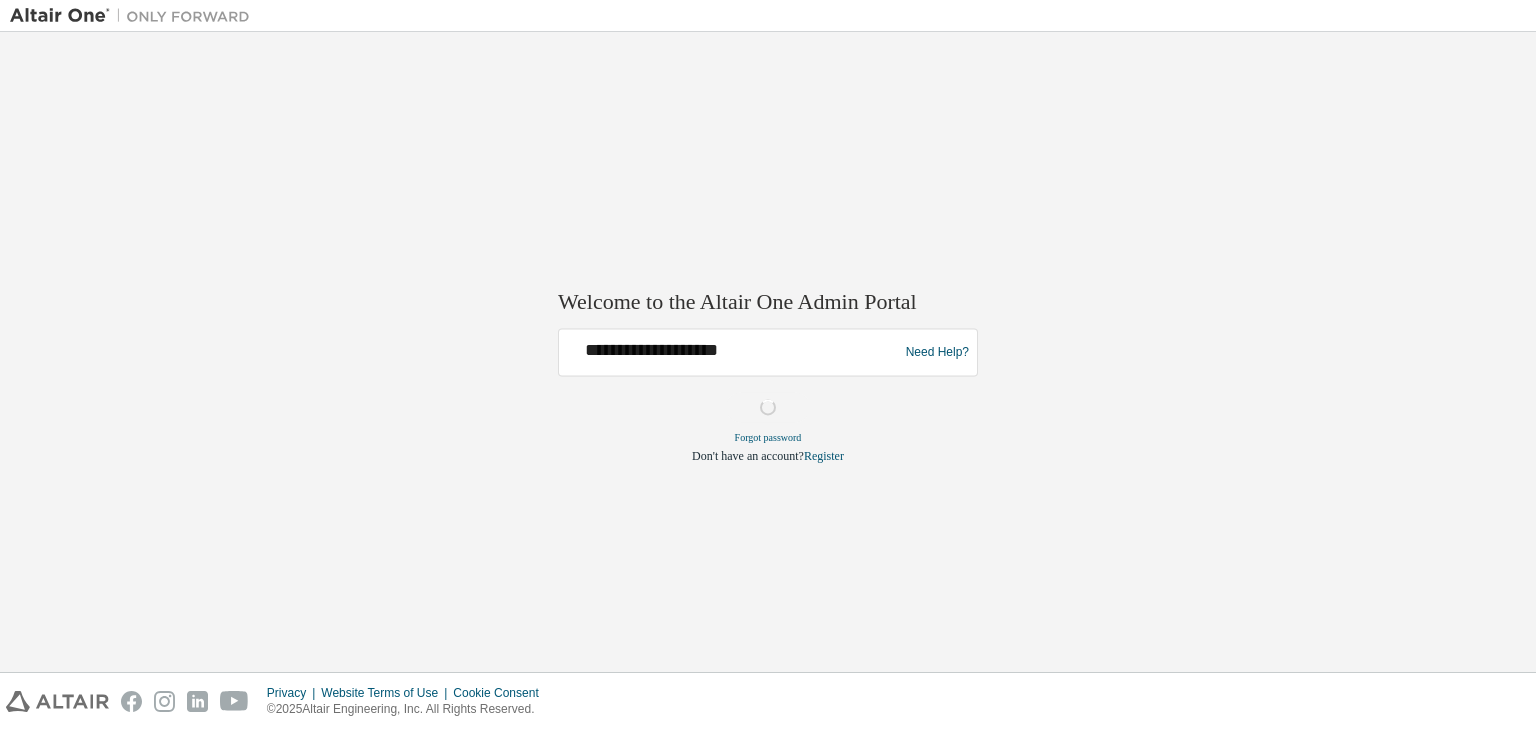 click on "Continue" at bounding box center (768, 408) 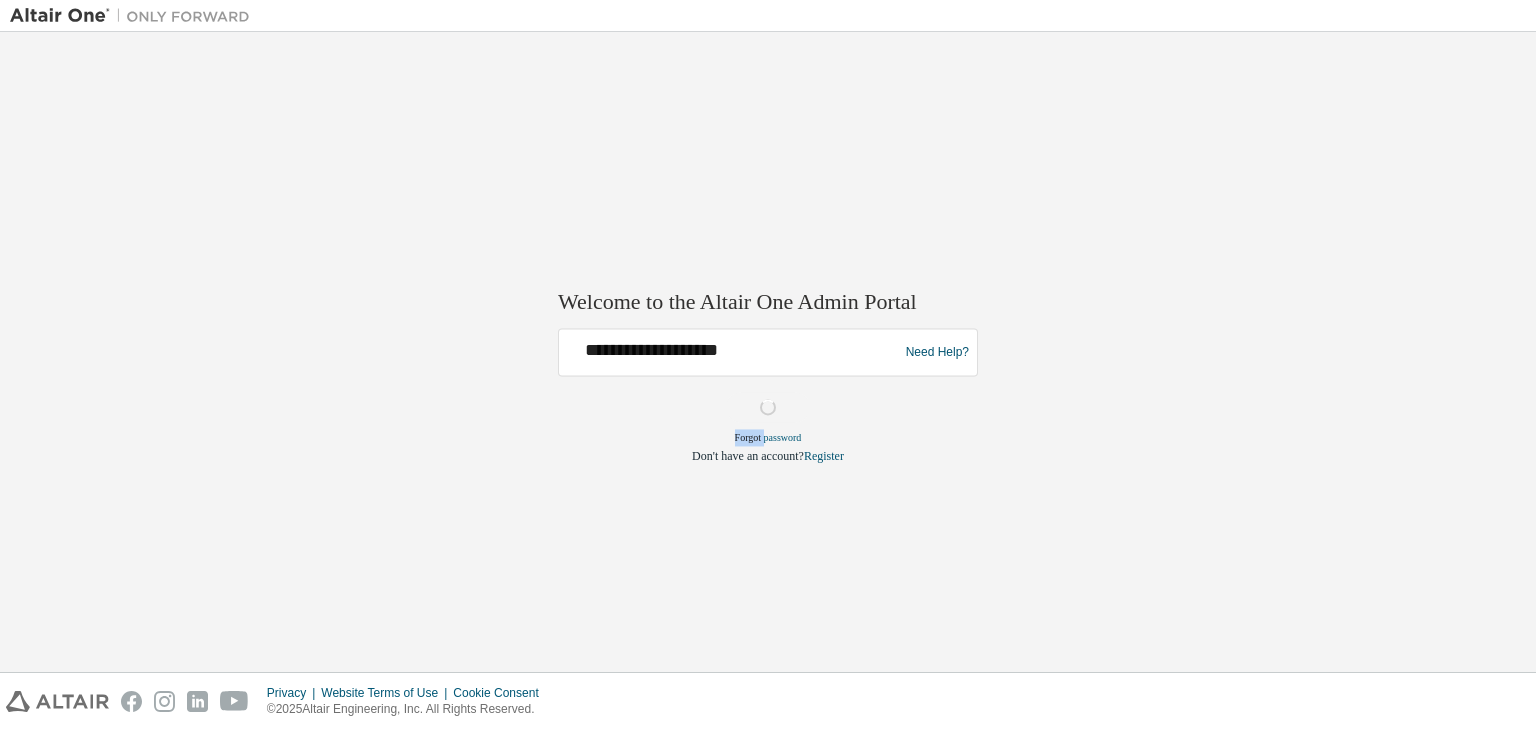 click on "**********" at bounding box center [768, 397] 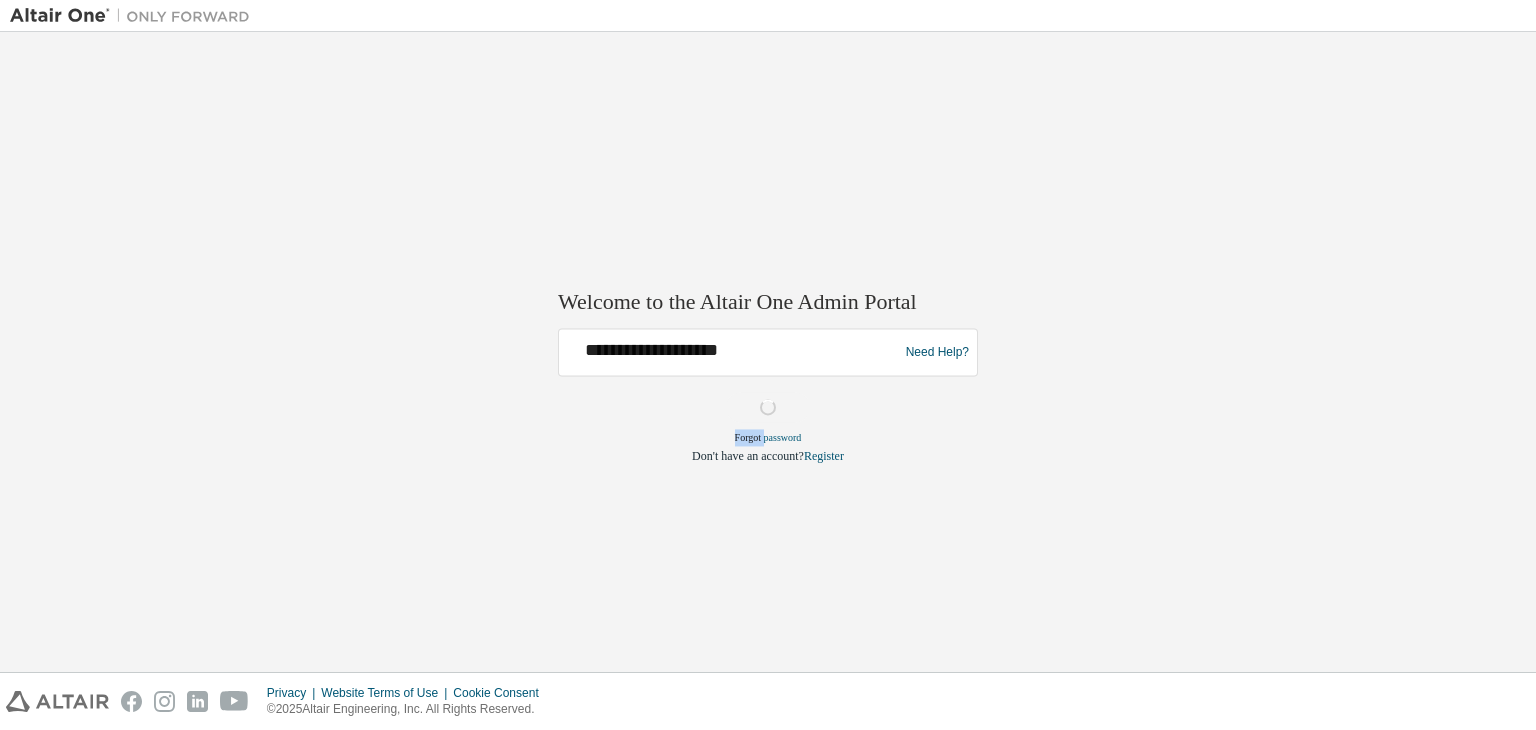 click on "**********" at bounding box center (768, 397) 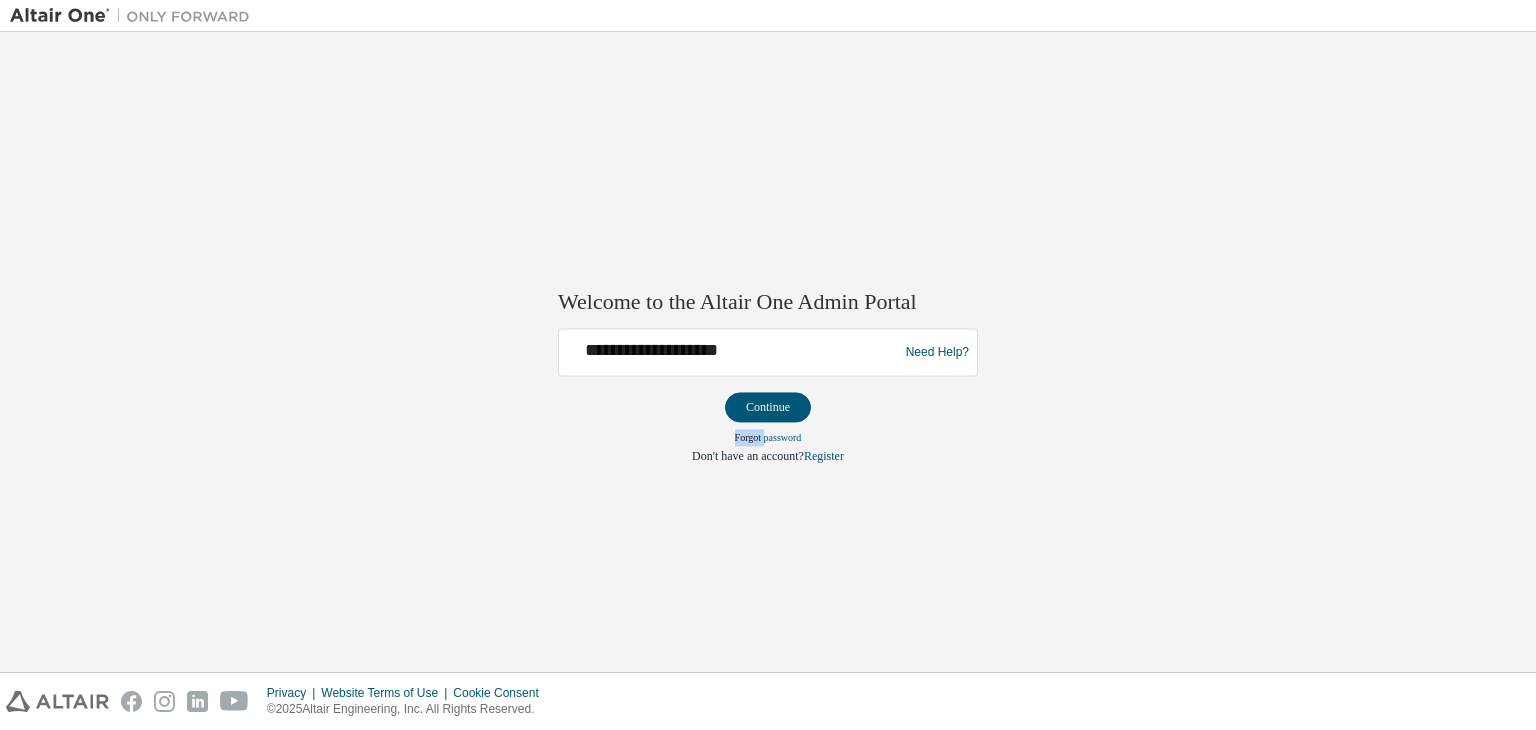 click on "Continue" at bounding box center [768, 408] 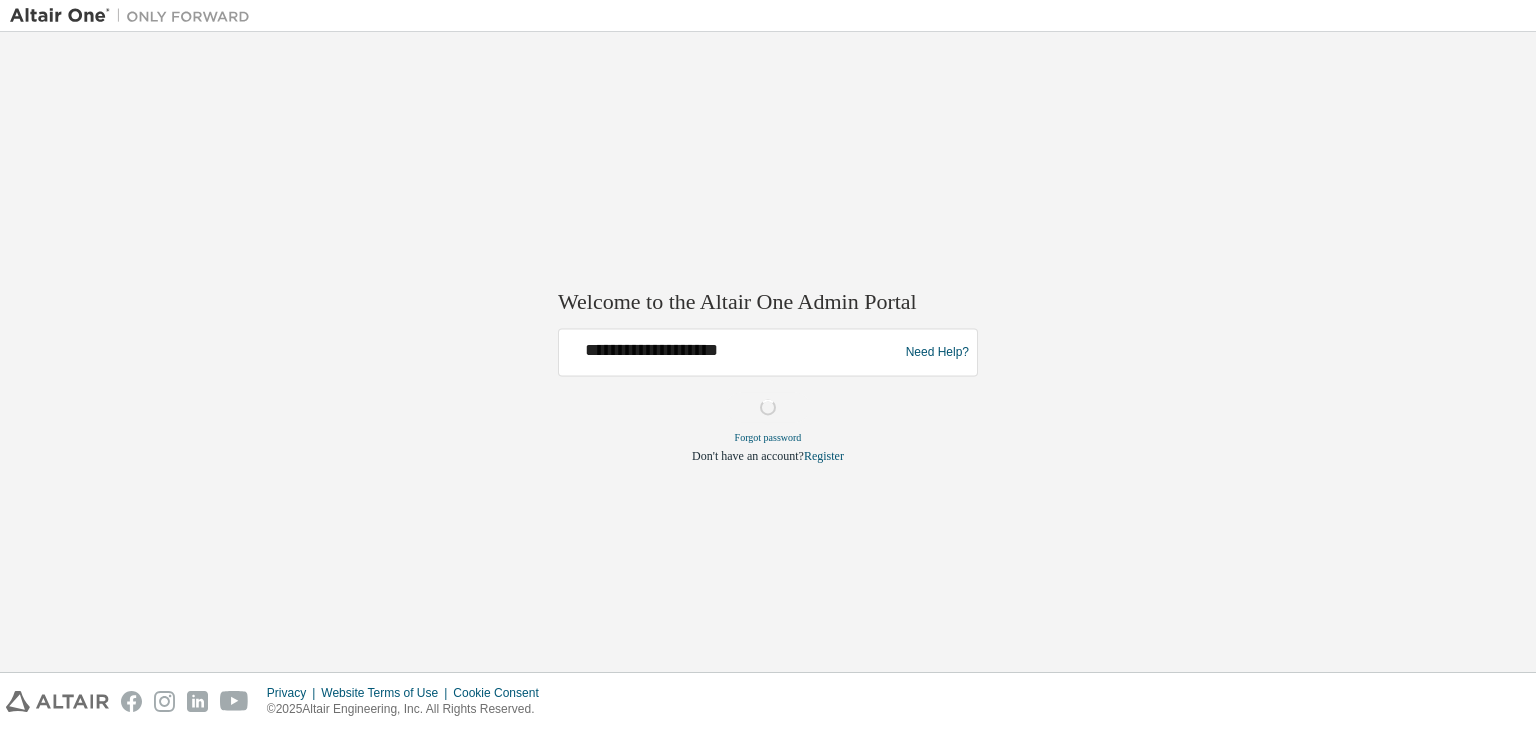 drag, startPoint x: 753, startPoint y: 410, endPoint x: 765, endPoint y: 417, distance: 13.892444 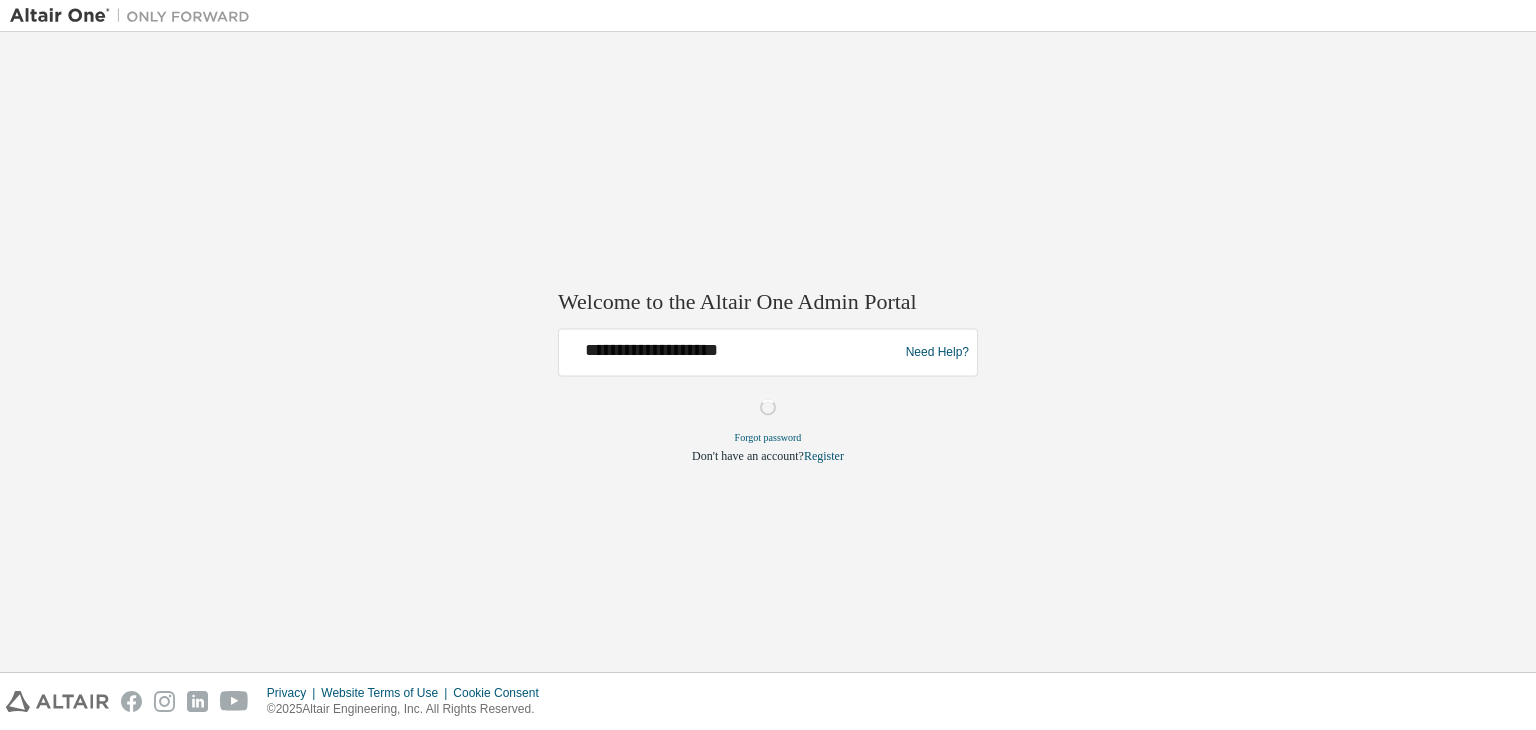 click on "**********" at bounding box center (768, 397) 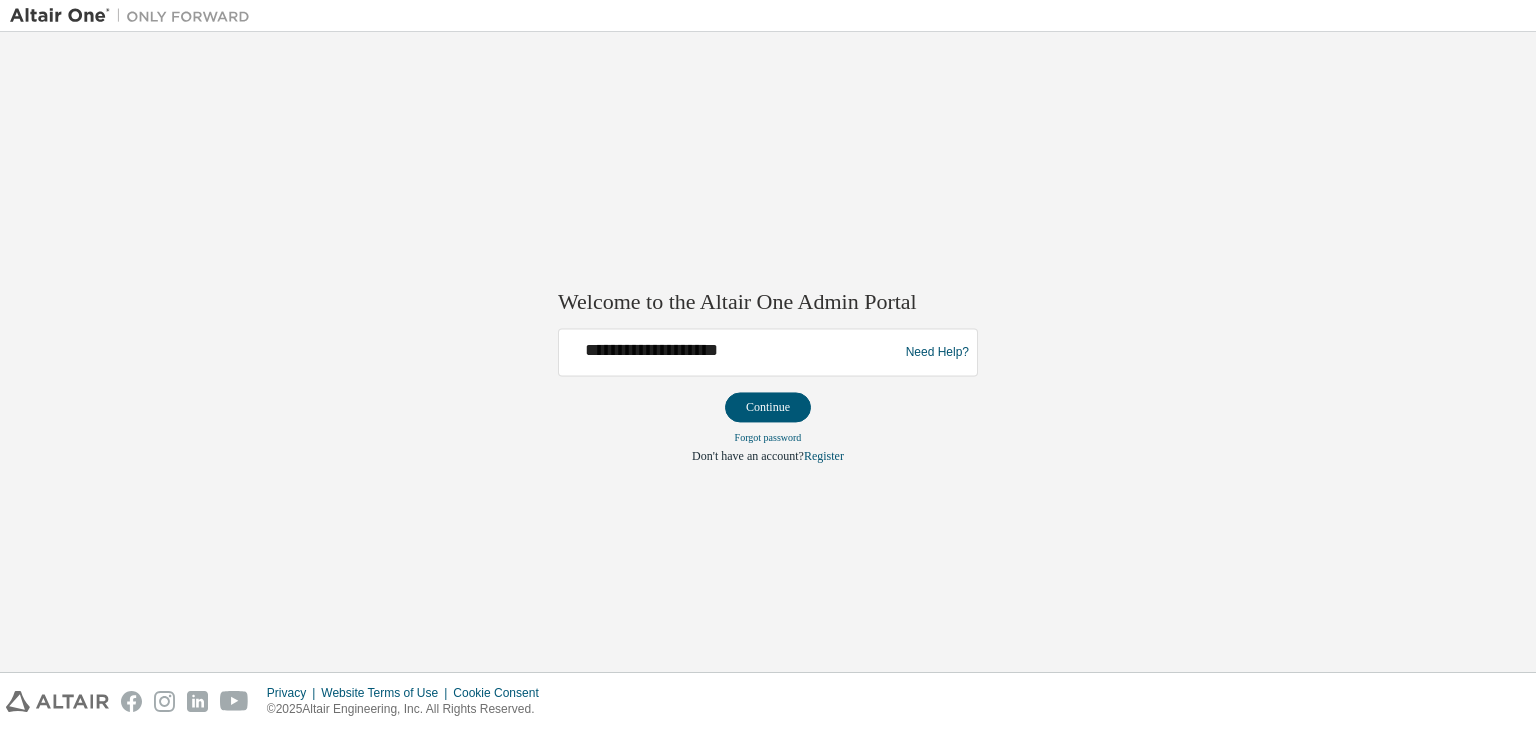 click on "Continue" at bounding box center (768, 408) 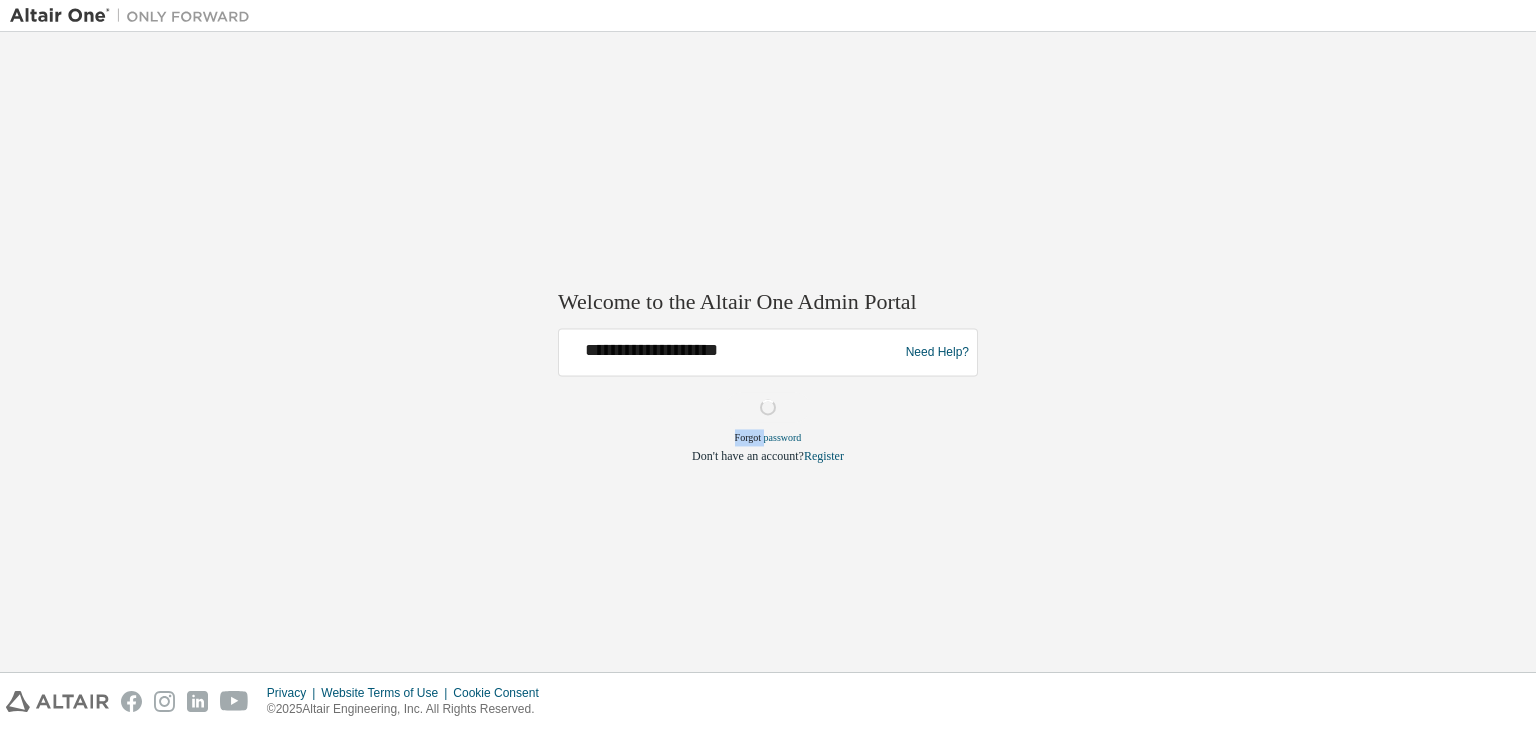 click on "**********" at bounding box center (768, 397) 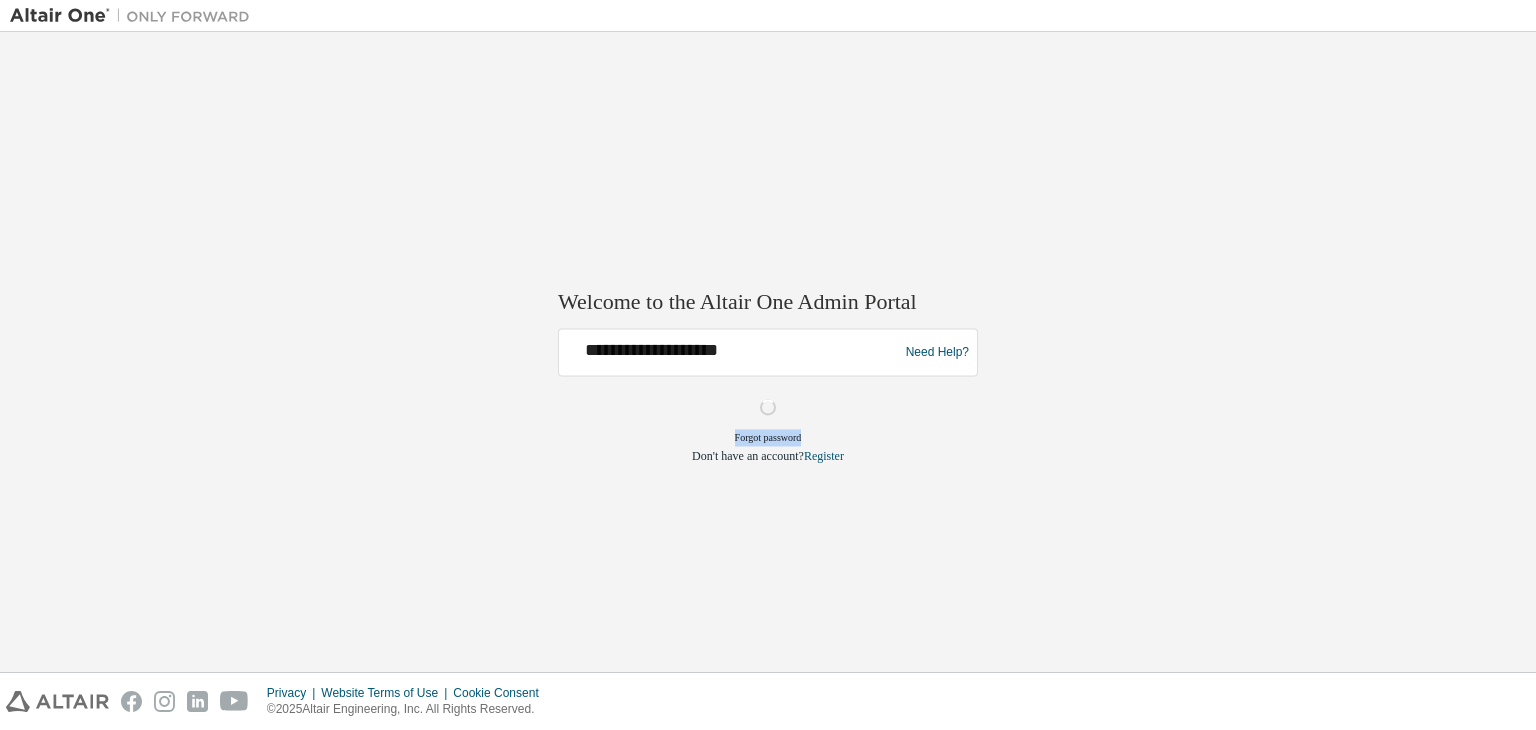 click on "**********" at bounding box center [768, 397] 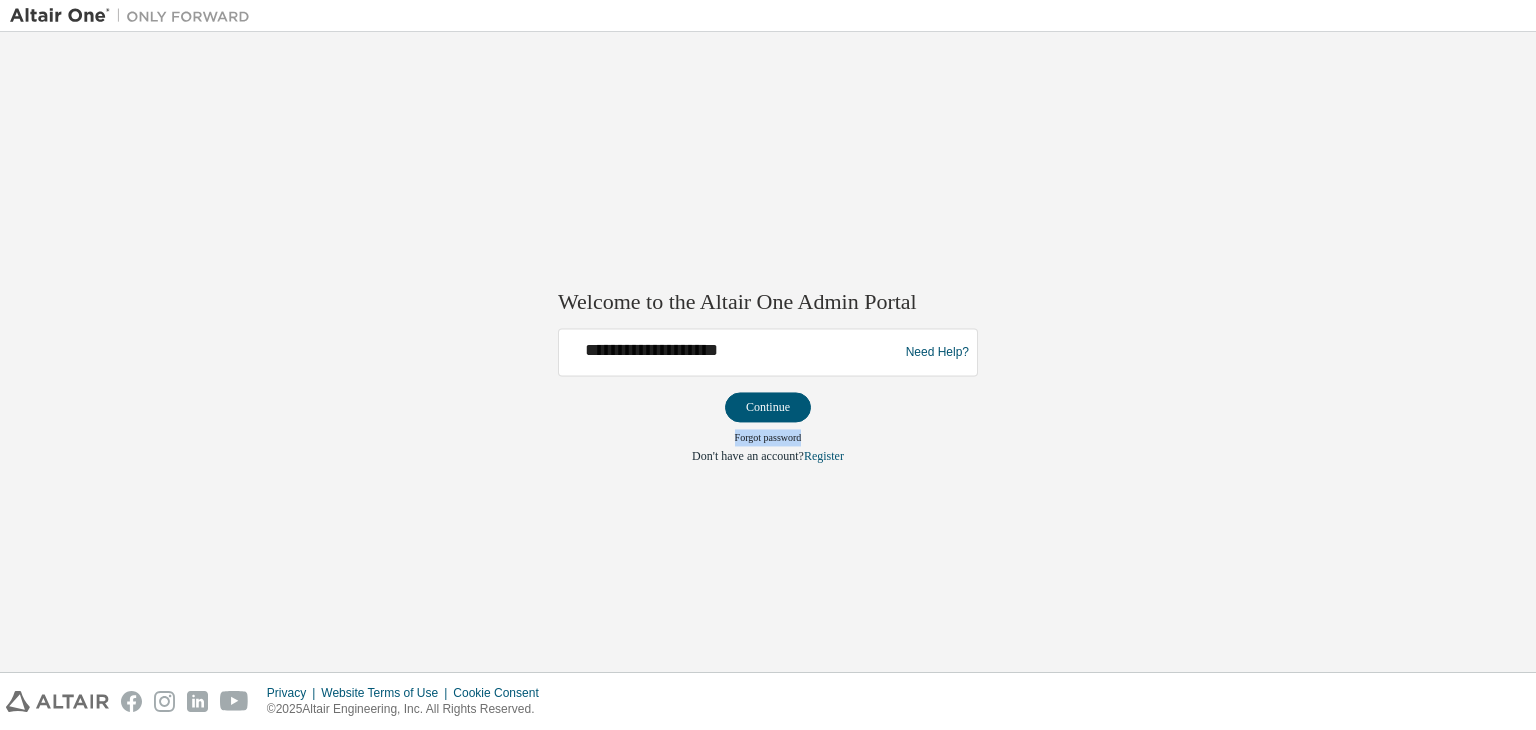 click on "Continue" at bounding box center [768, 408] 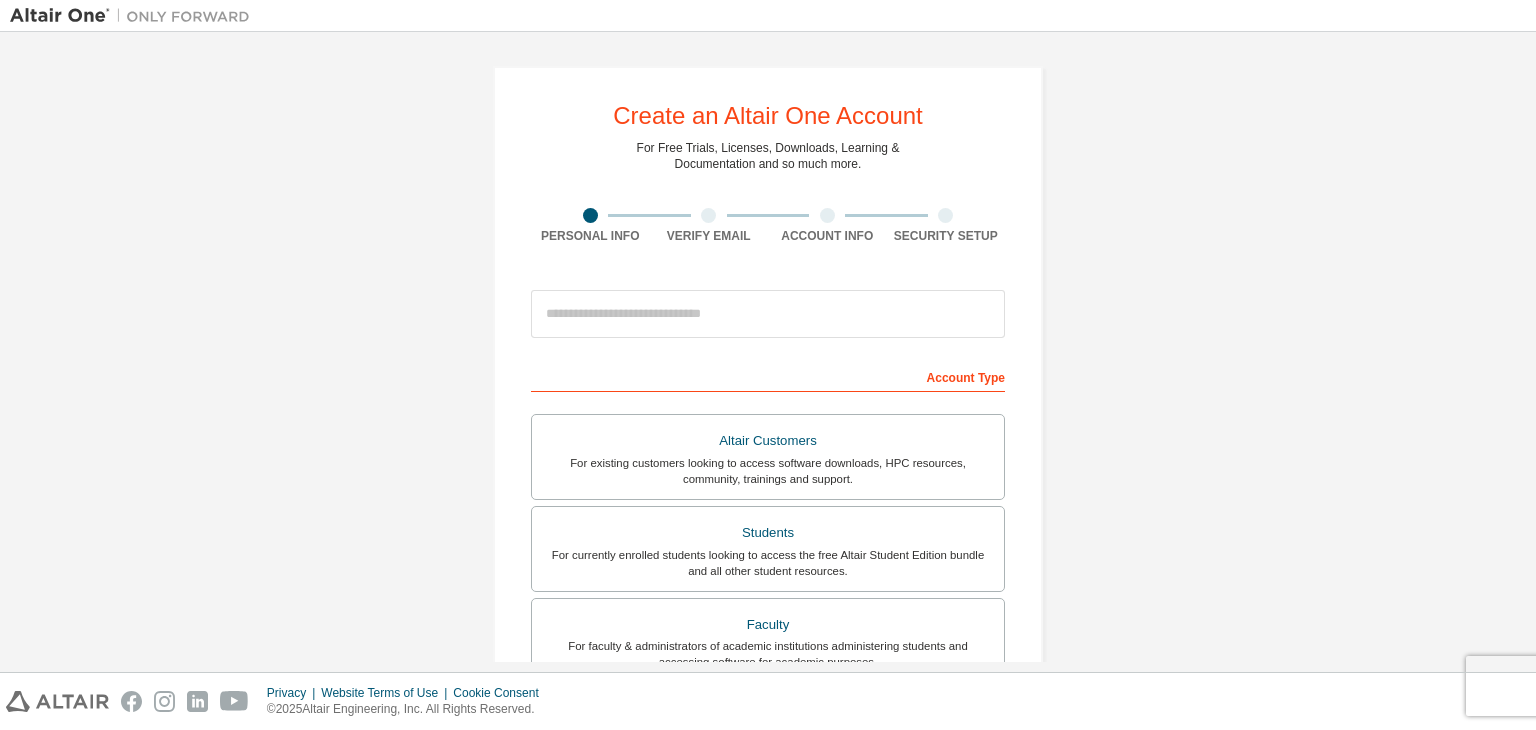 scroll, scrollTop: 0, scrollLeft: 0, axis: both 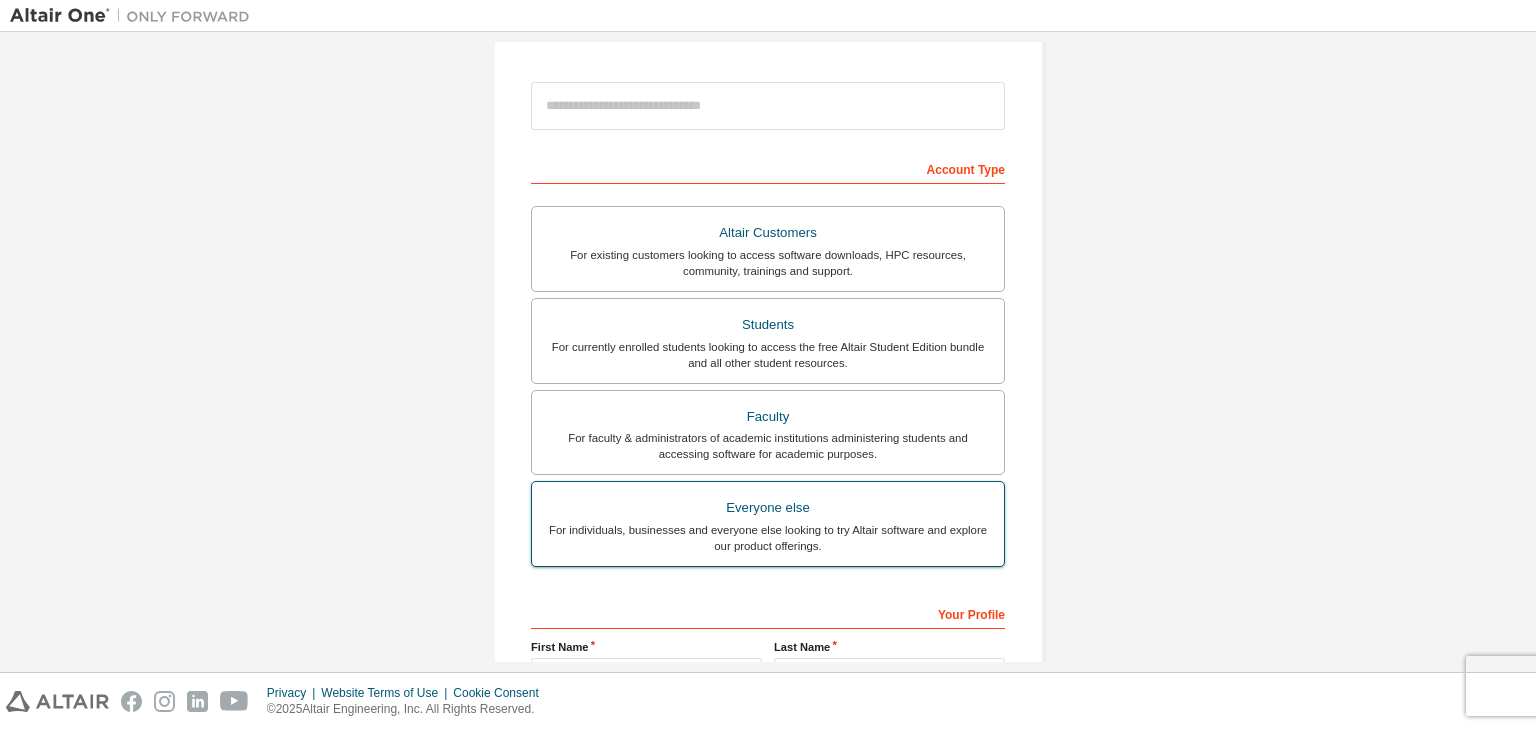 click on "Everyone else" at bounding box center (768, 508) 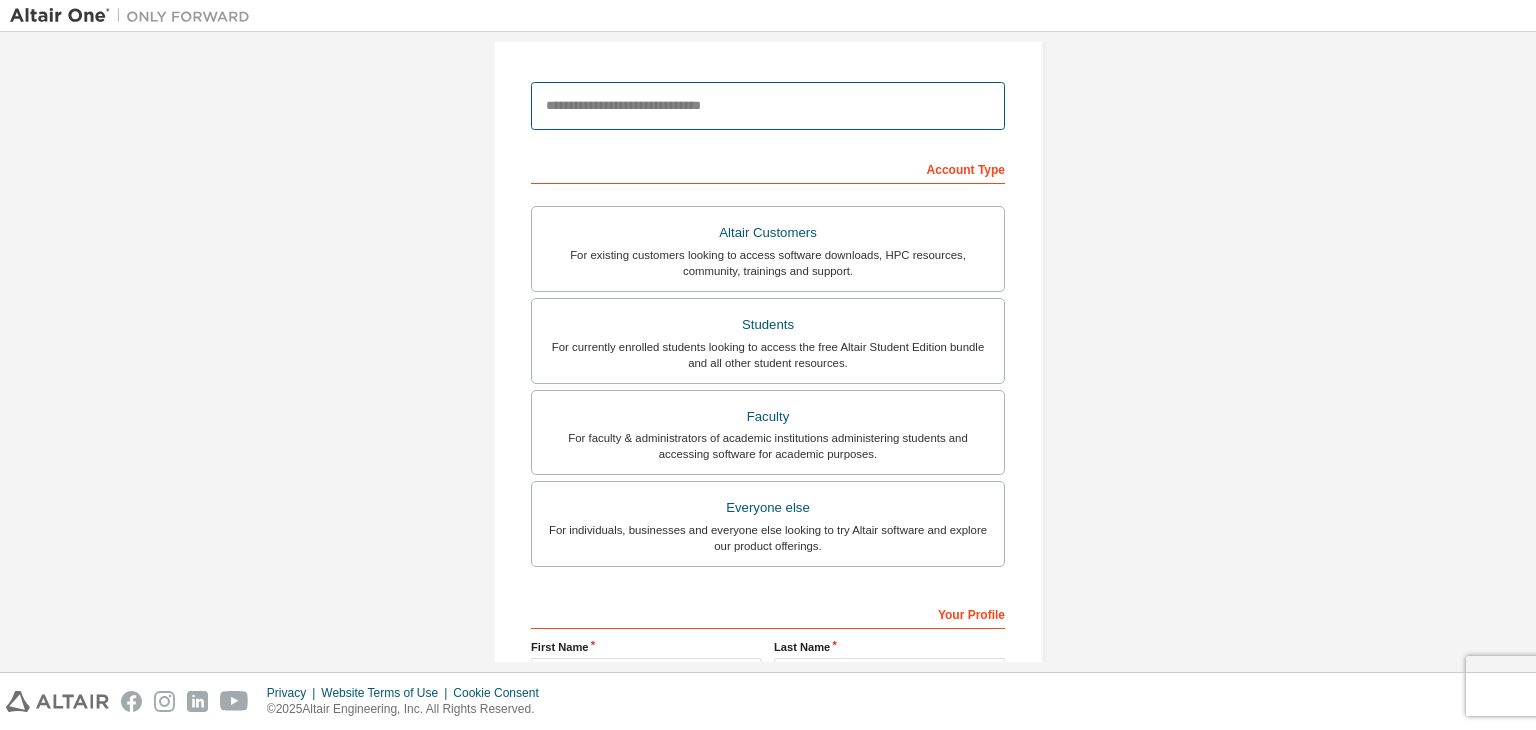 click at bounding box center (768, 106) 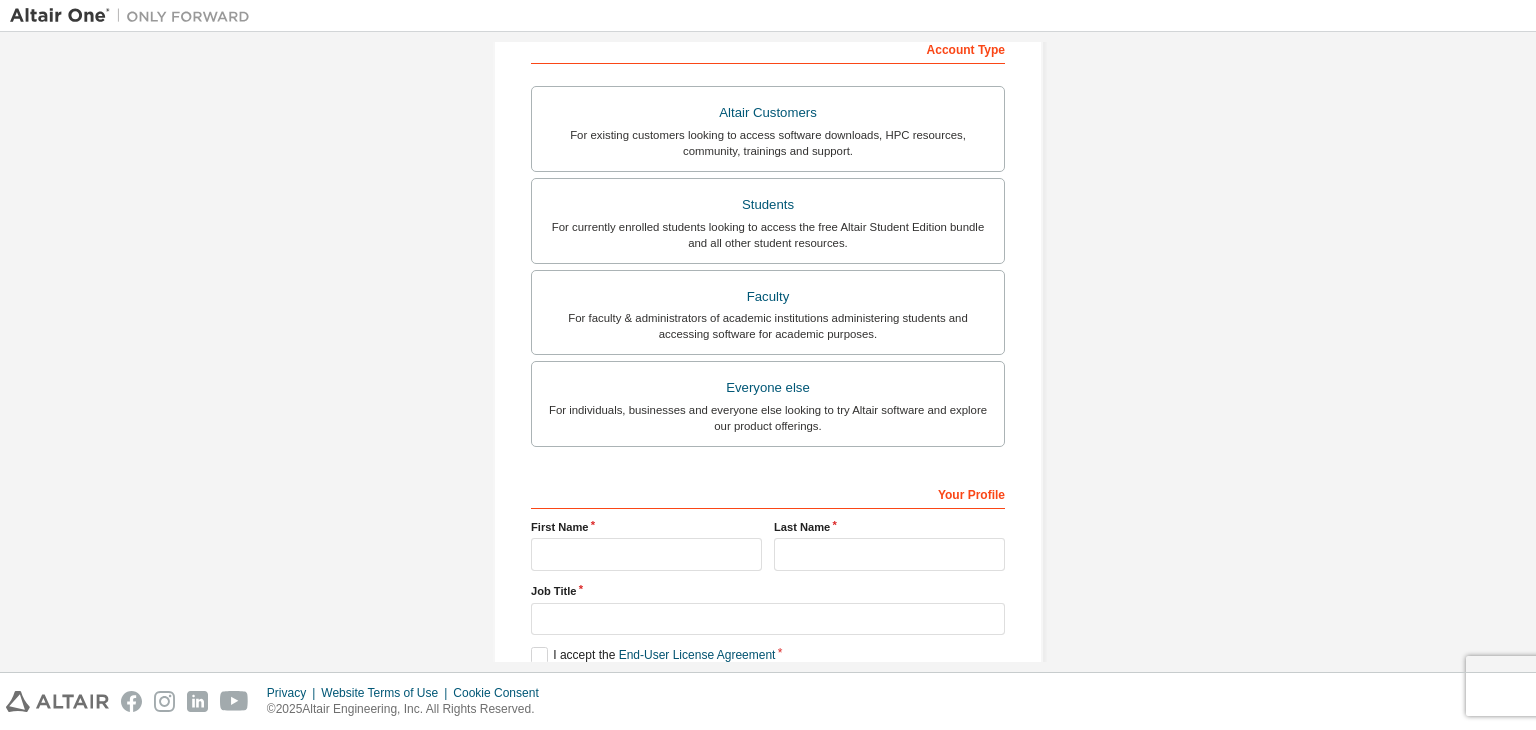 click on "Students For currently enrolled students looking to access the free Altair Student Edition bundle and all other student resources." at bounding box center (768, 221) 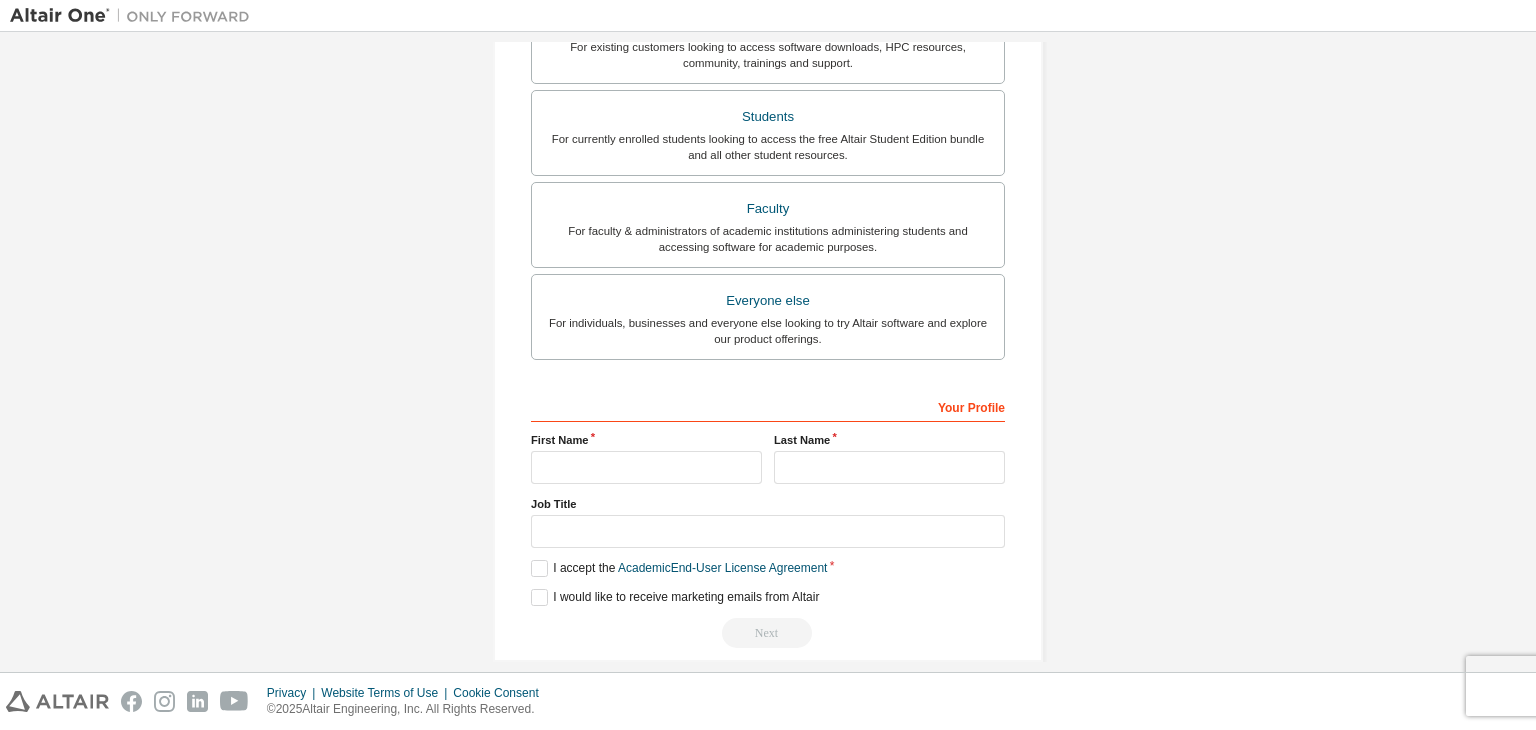 scroll, scrollTop: 530, scrollLeft: 0, axis: vertical 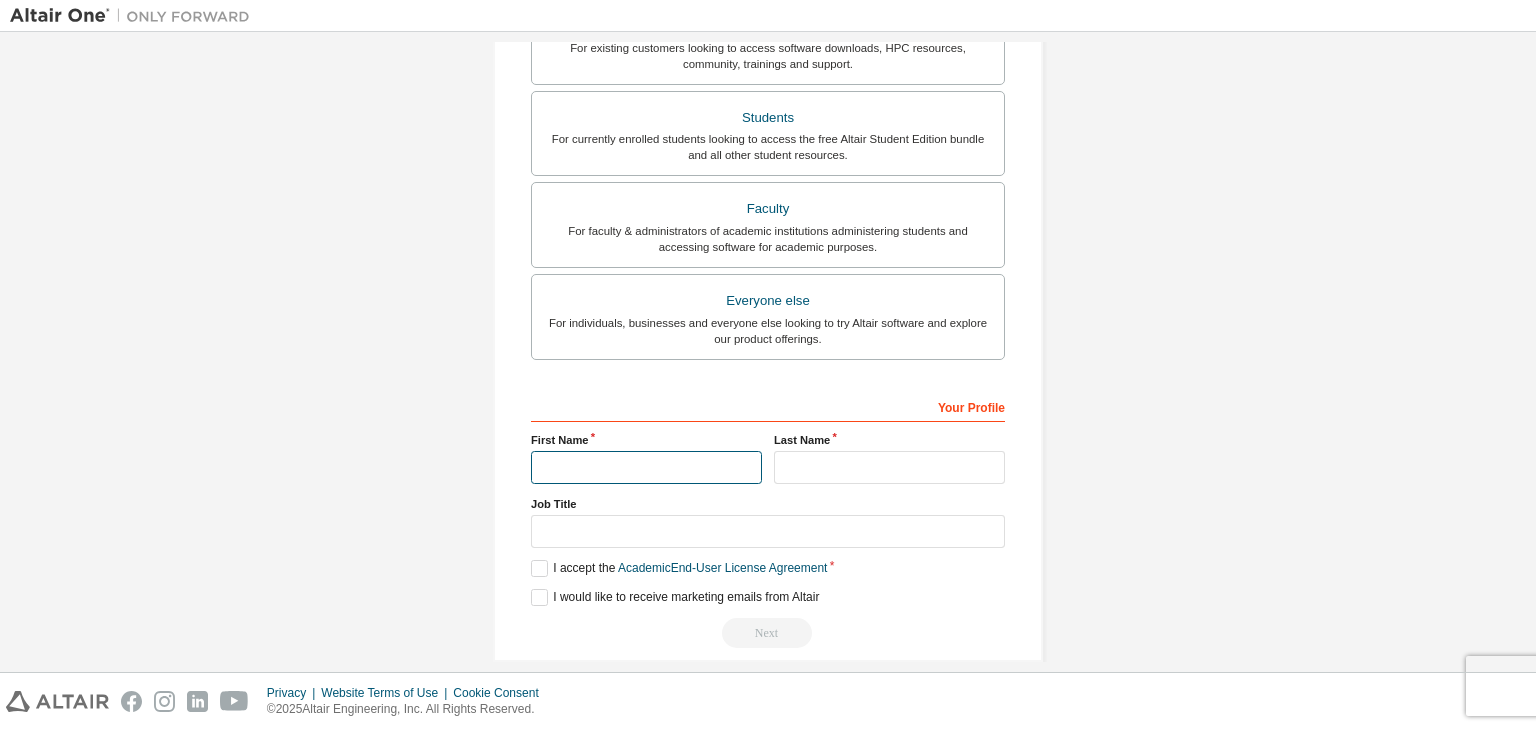click at bounding box center [646, 467] 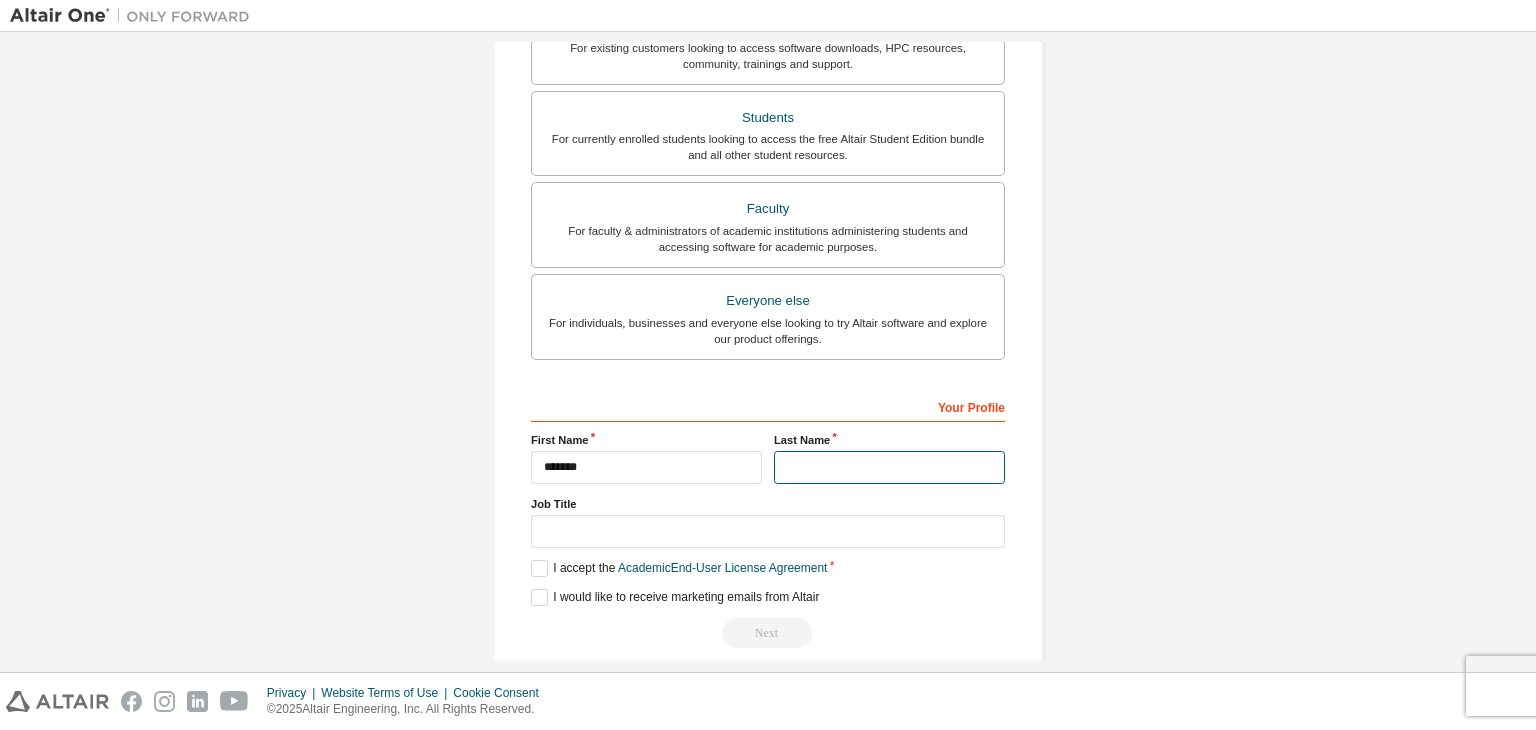 click at bounding box center (889, 467) 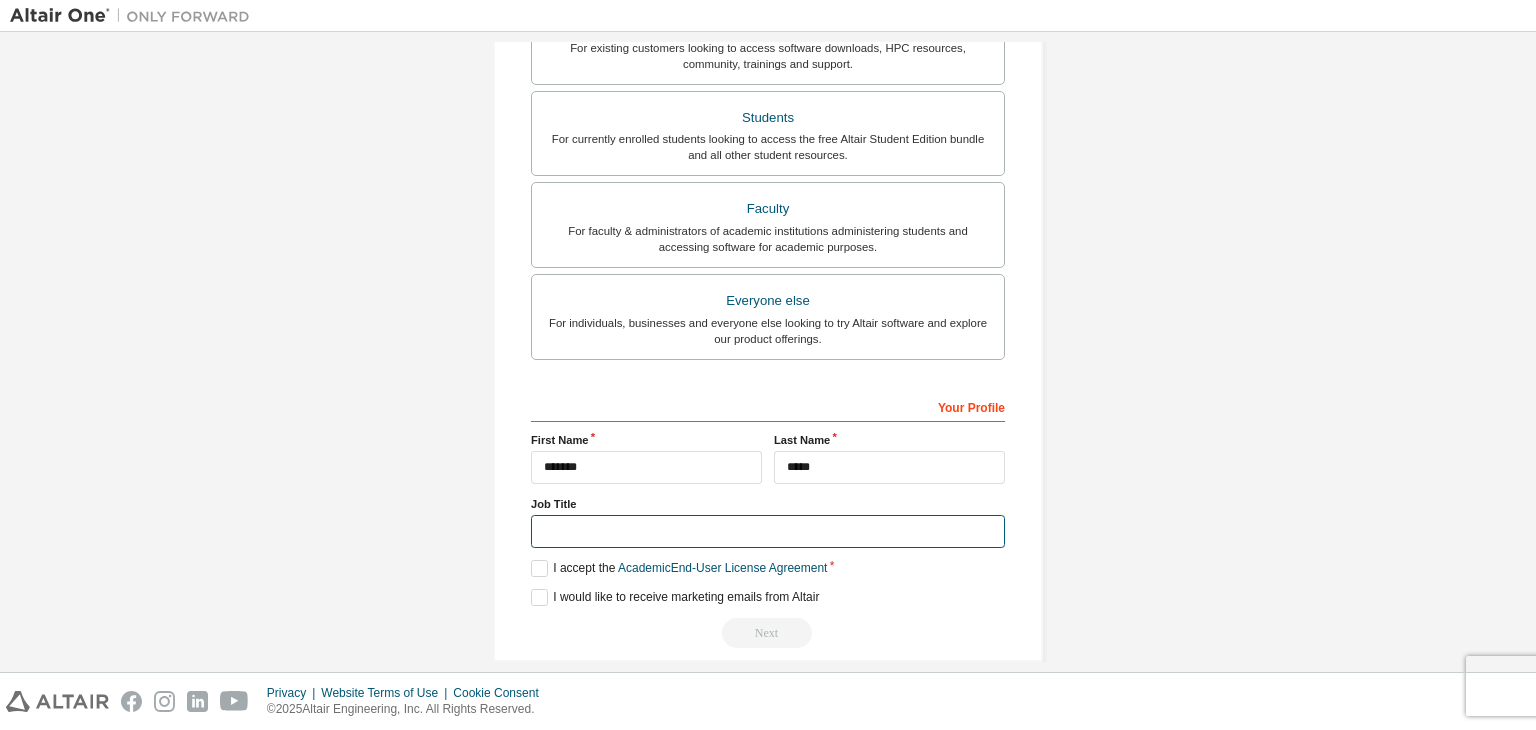 click at bounding box center [768, 531] 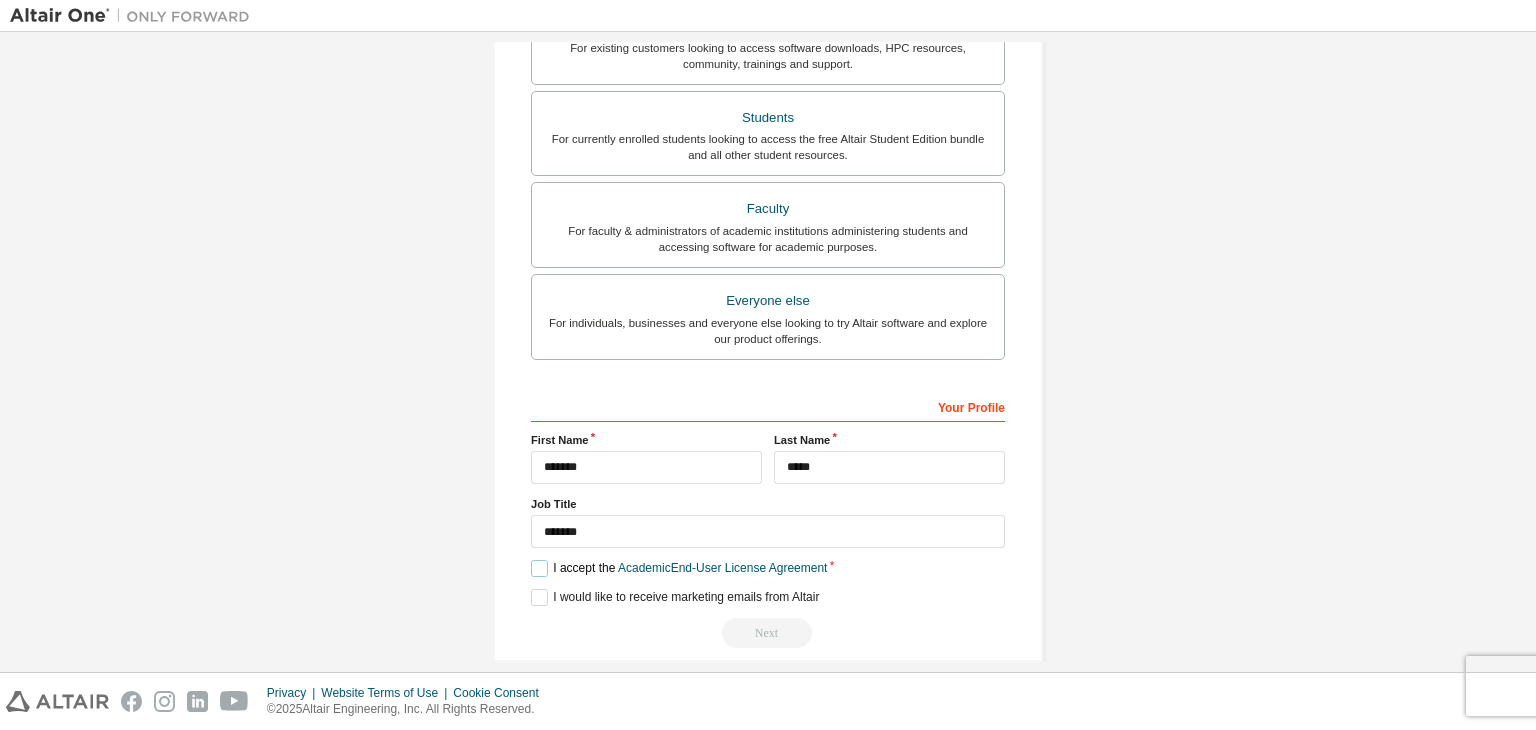 click on "I accept the   Academic   End-User License Agreement" at bounding box center [679, 568] 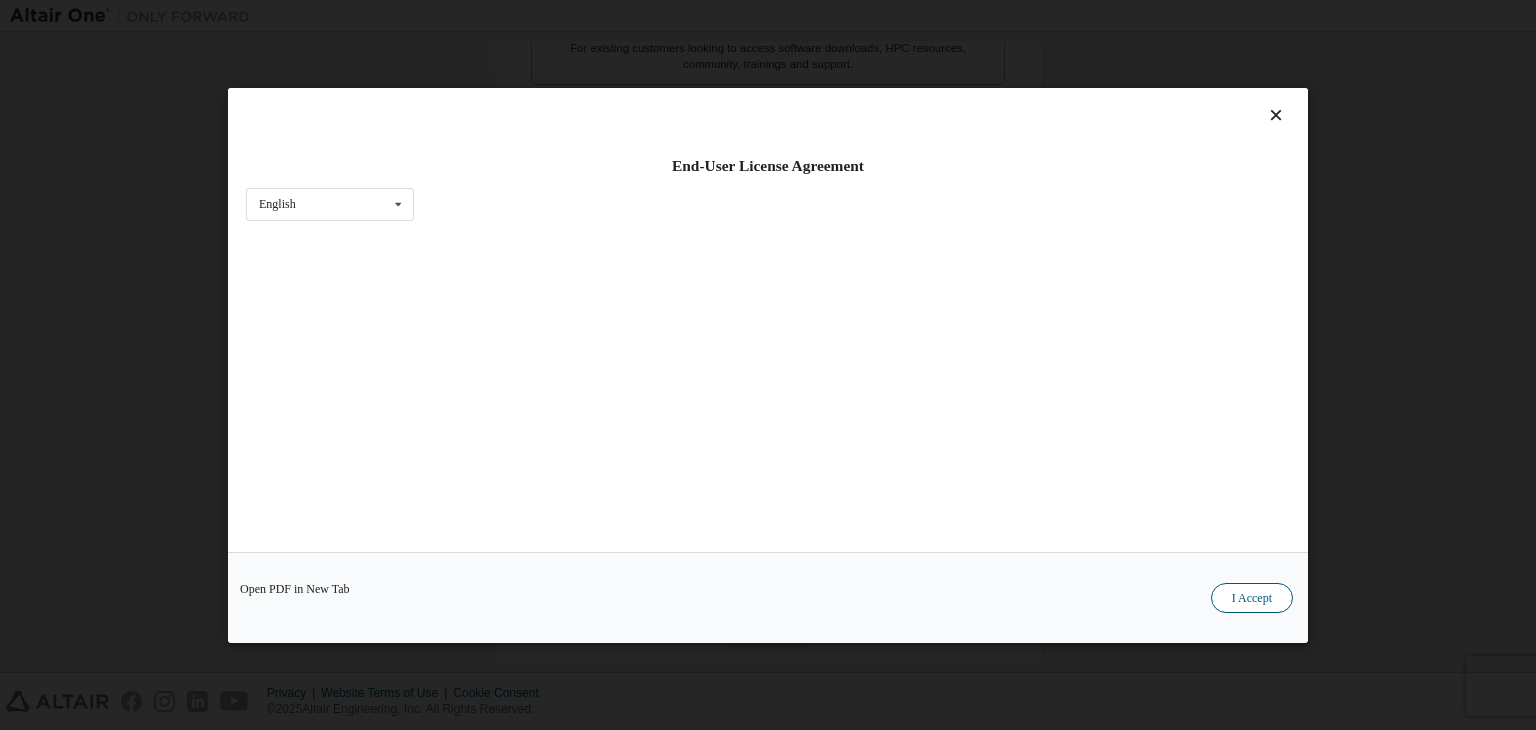 click on "I Accept" at bounding box center [1252, 598] 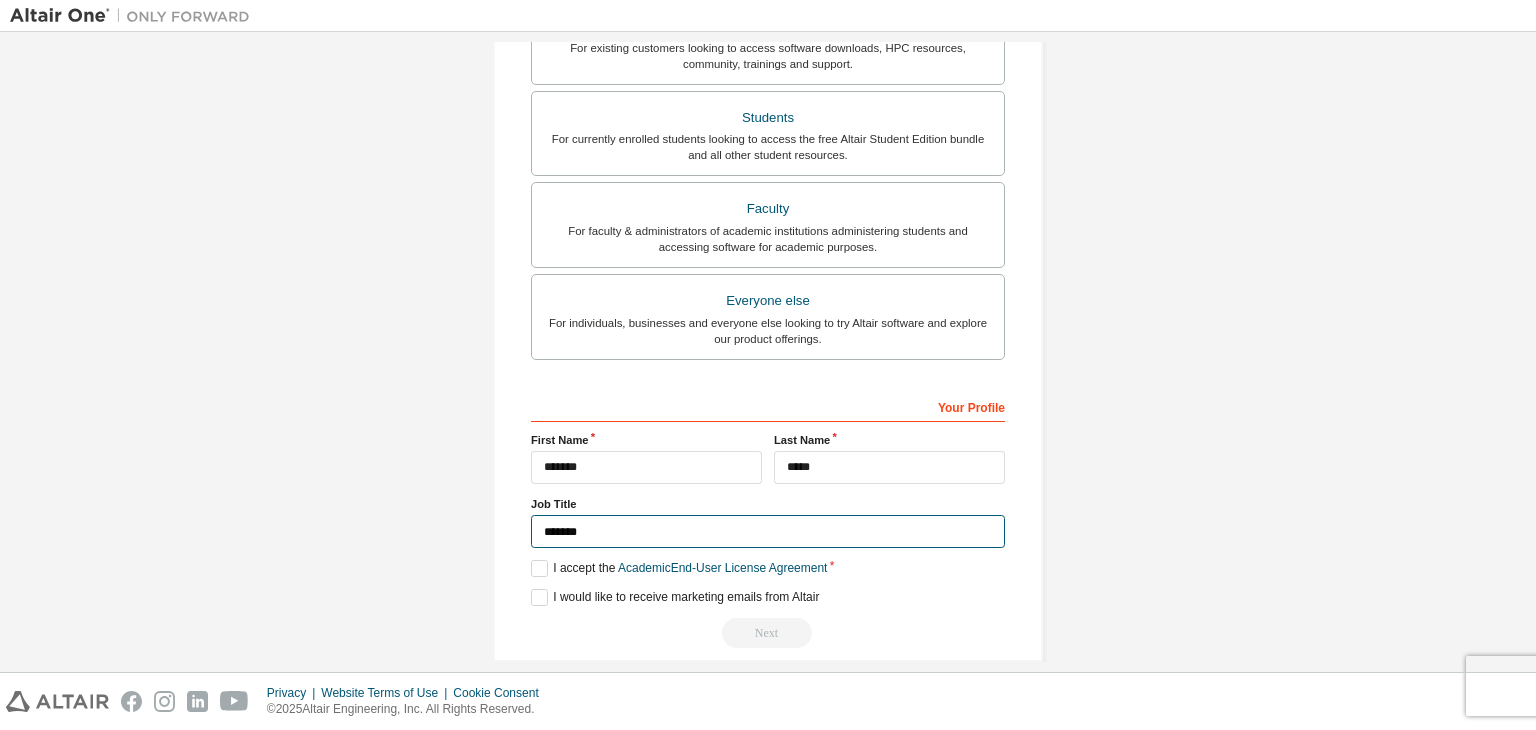 click on "*******" at bounding box center (768, 531) 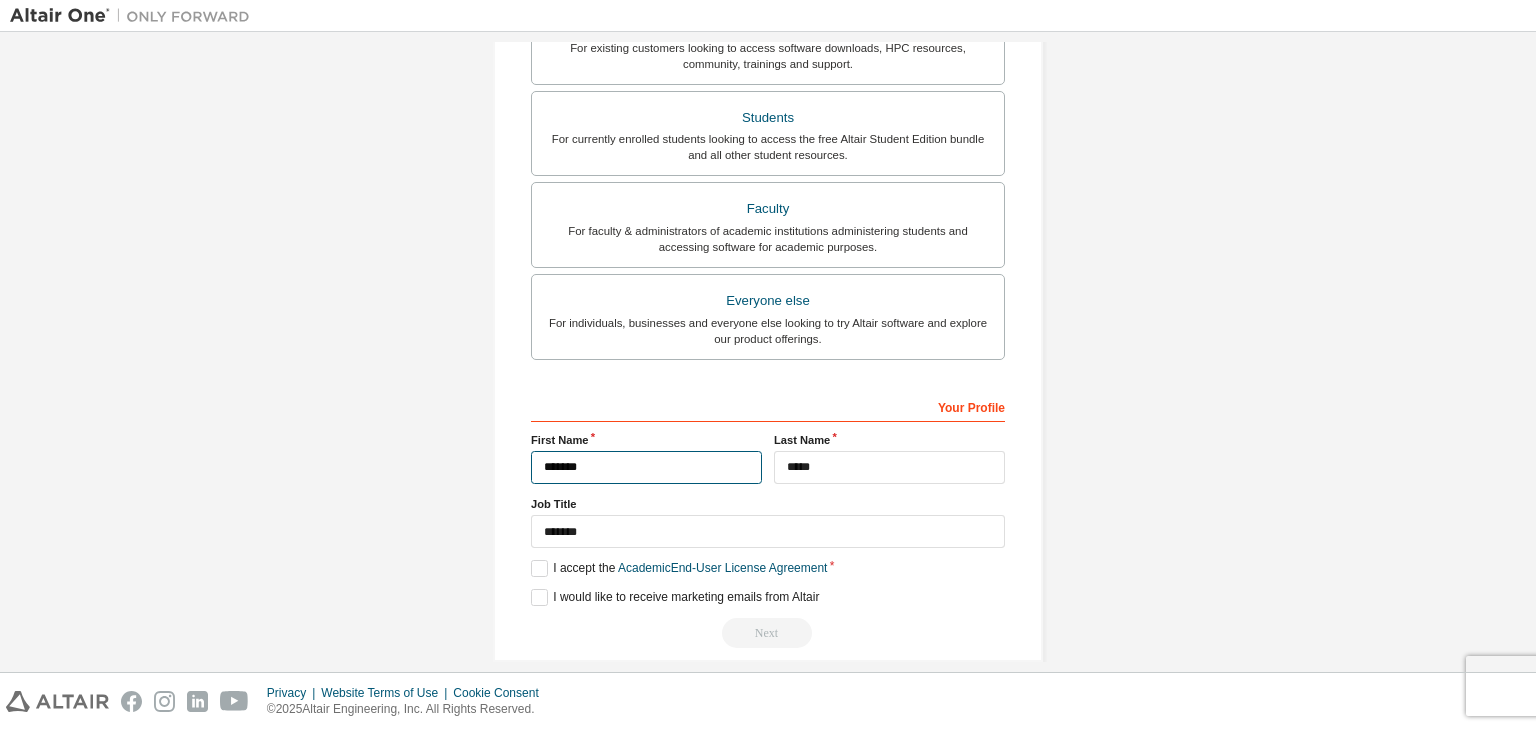 drag, startPoint x: 592, startPoint y: 467, endPoint x: 476, endPoint y: 465, distance: 116.01724 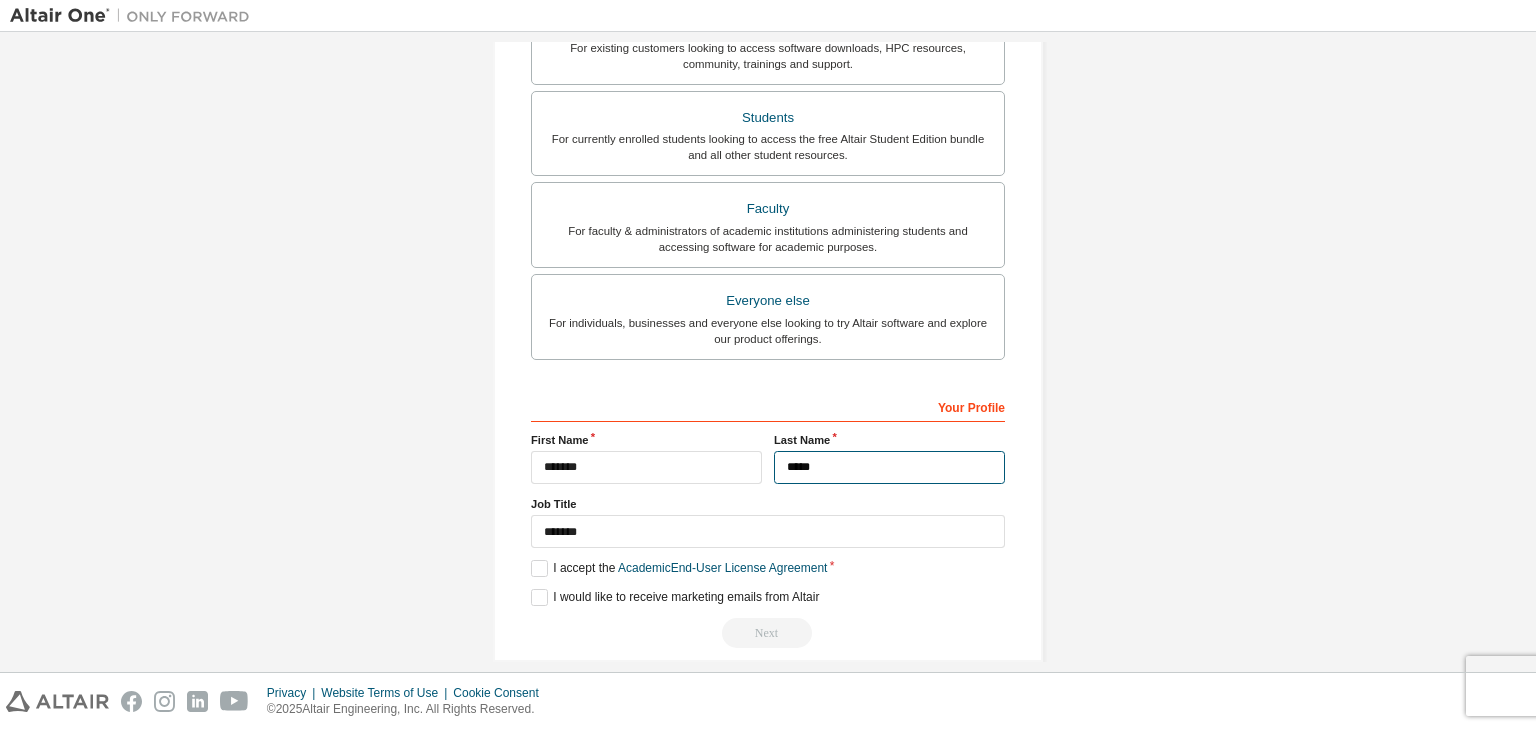 drag, startPoint x: 855, startPoint y: 458, endPoint x: 681, endPoint y: 486, distance: 176.23848 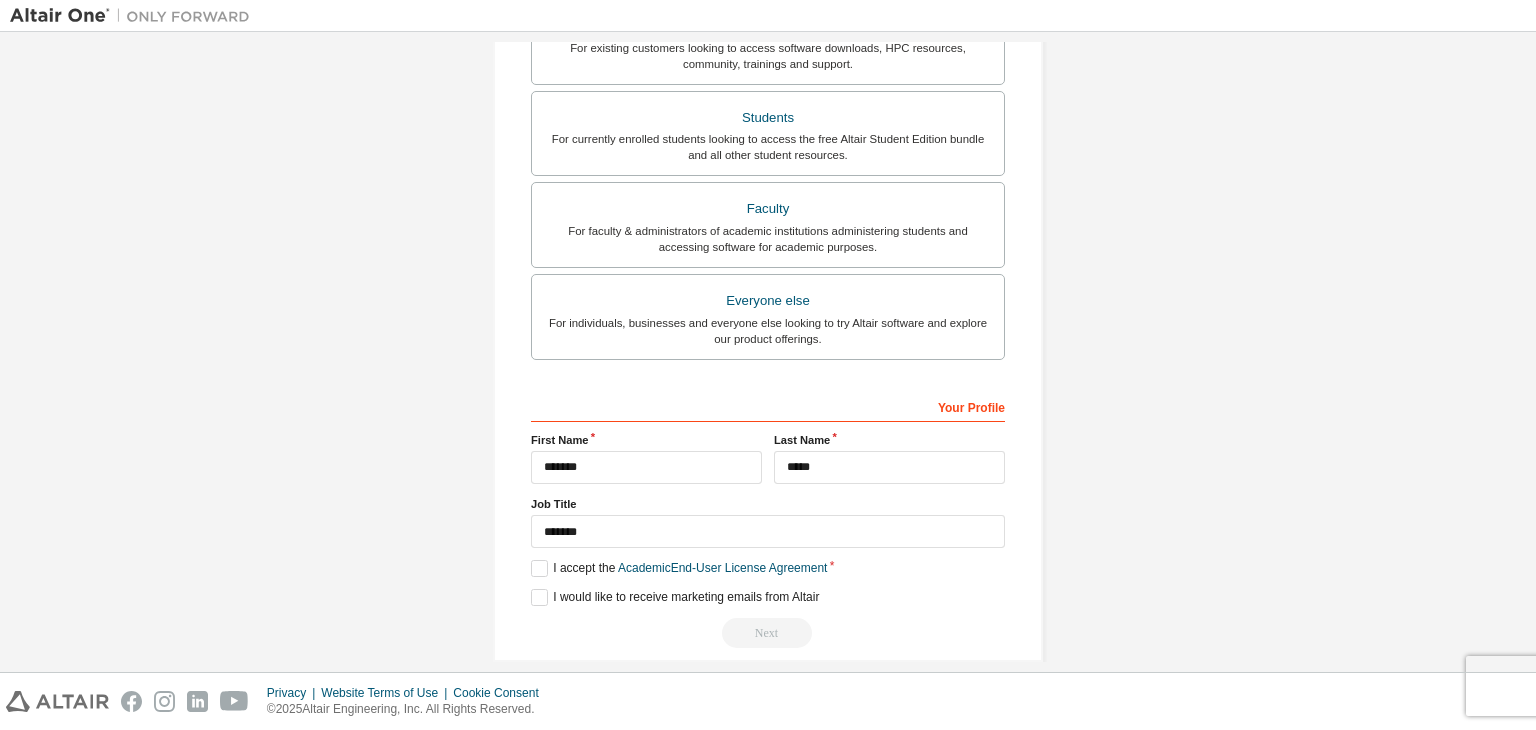 click on "Next" at bounding box center [768, 633] 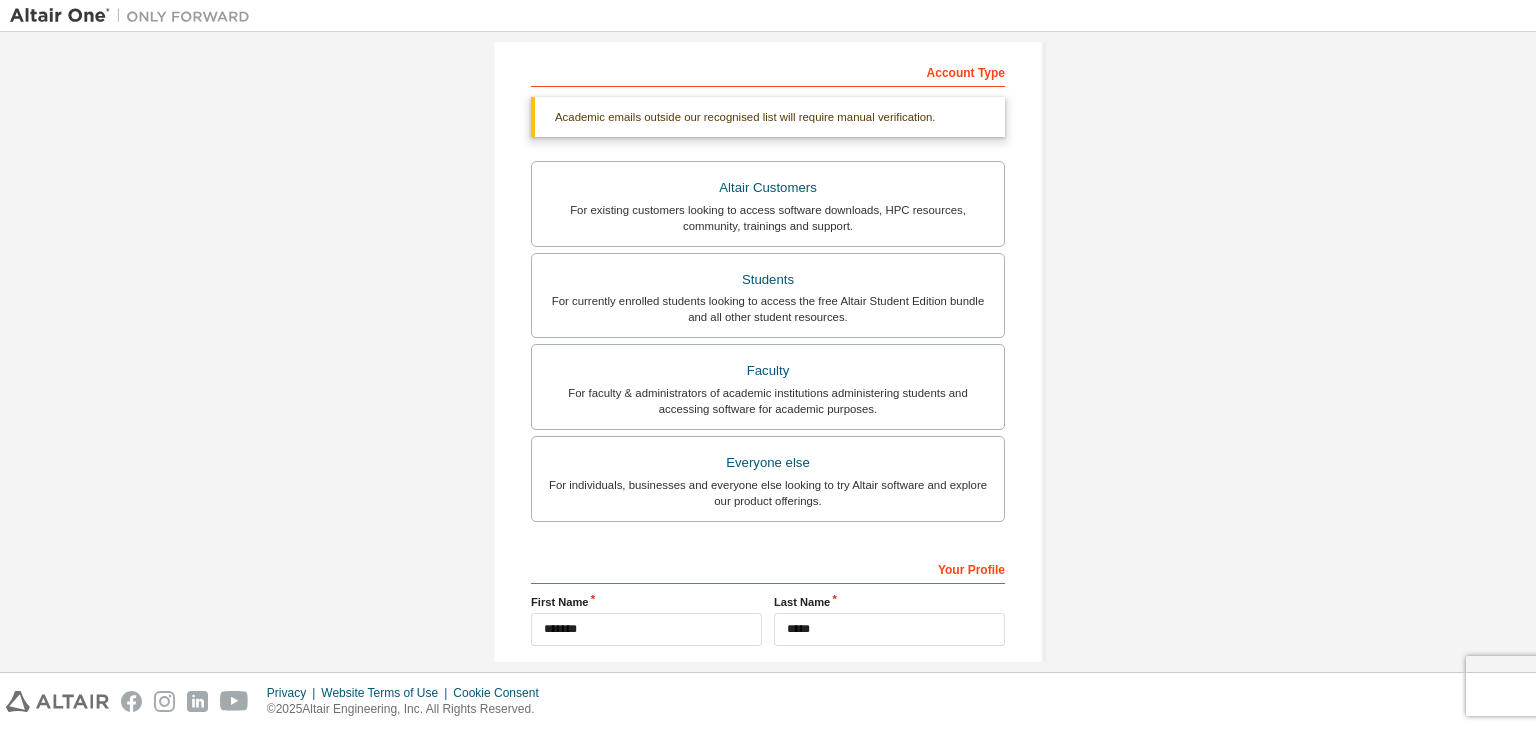 scroll, scrollTop: 367, scrollLeft: 0, axis: vertical 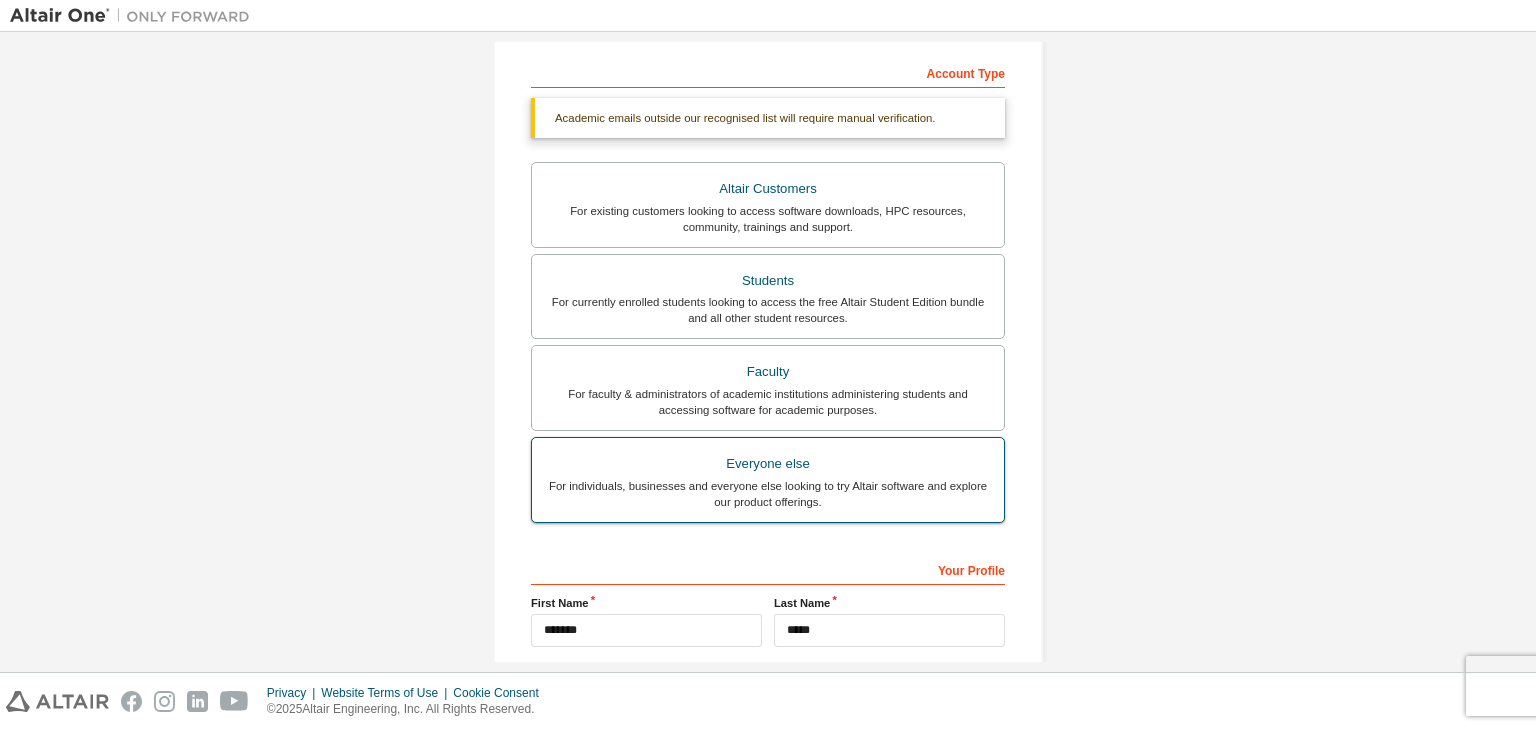 click on "For individuals, businesses and everyone else looking to try Altair software and explore our product offerings." at bounding box center [768, 494] 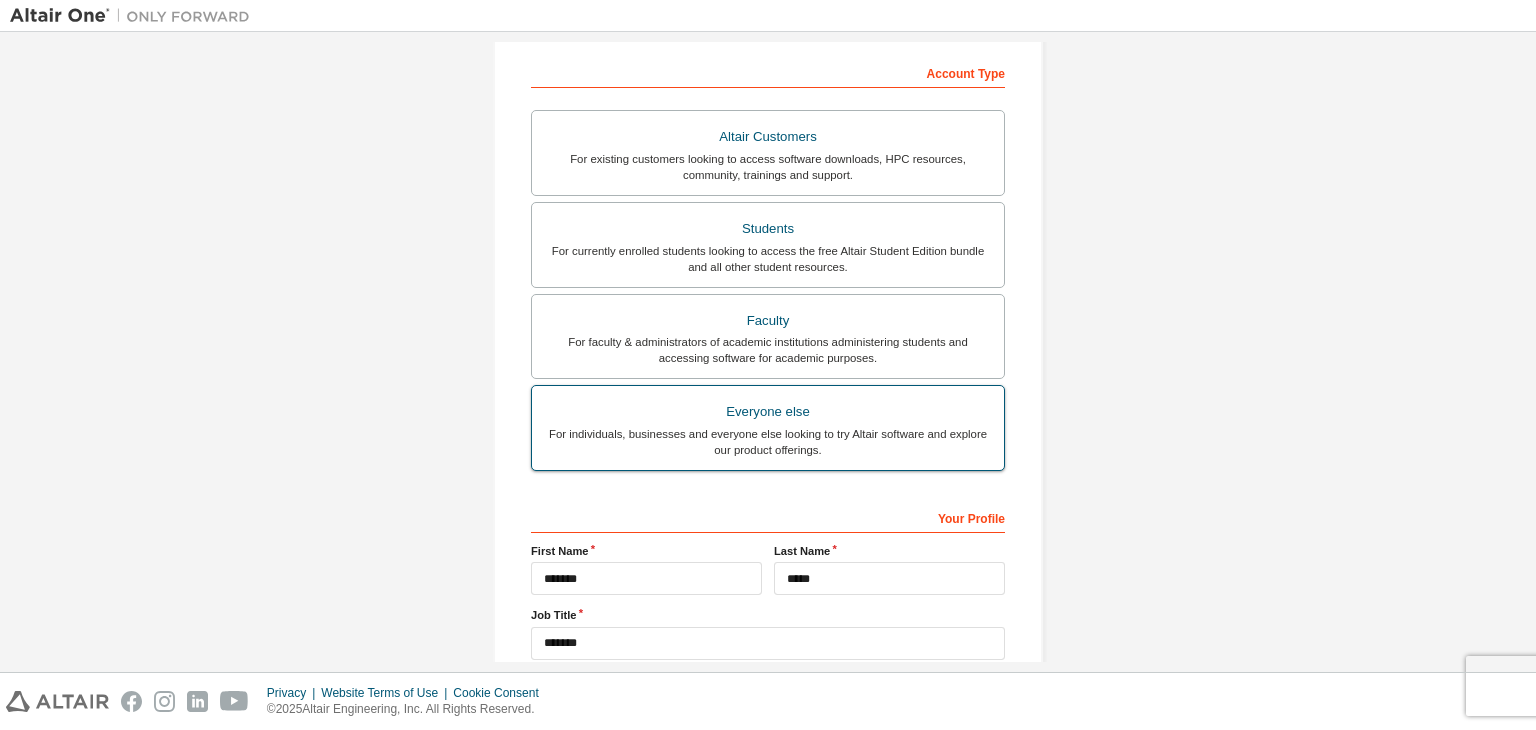 scroll, scrollTop: 498, scrollLeft: 0, axis: vertical 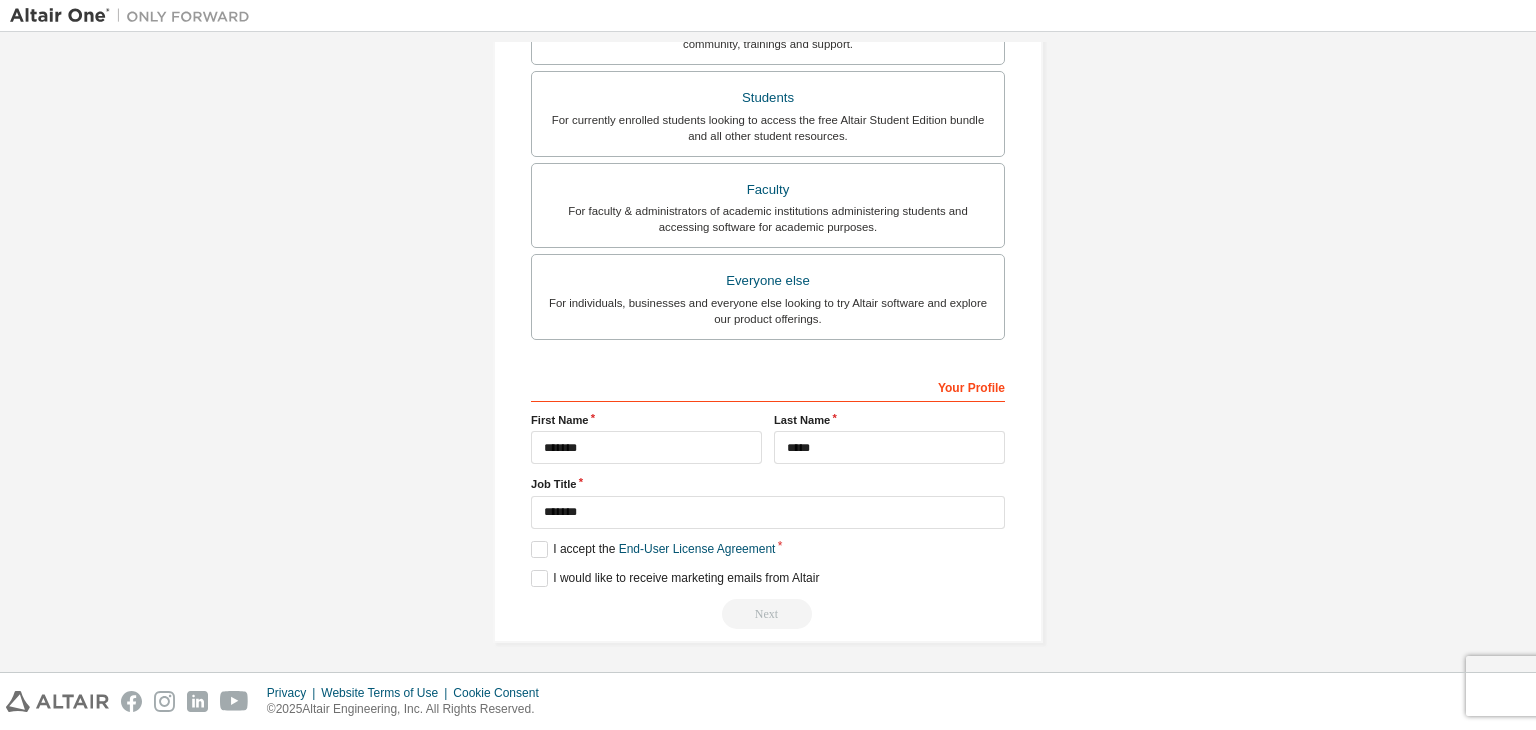 click on "Next" at bounding box center (768, 614) 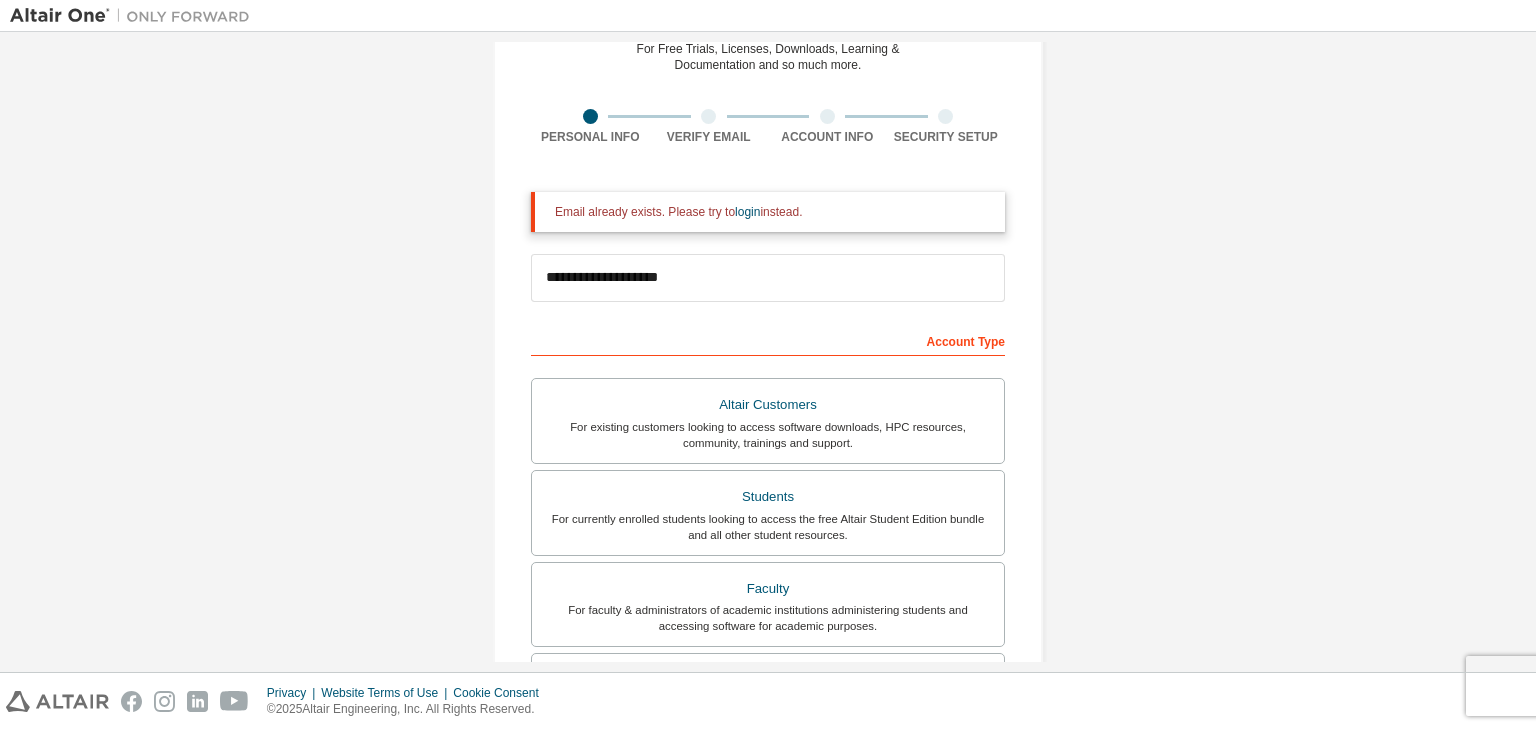 scroll, scrollTop: 98, scrollLeft: 0, axis: vertical 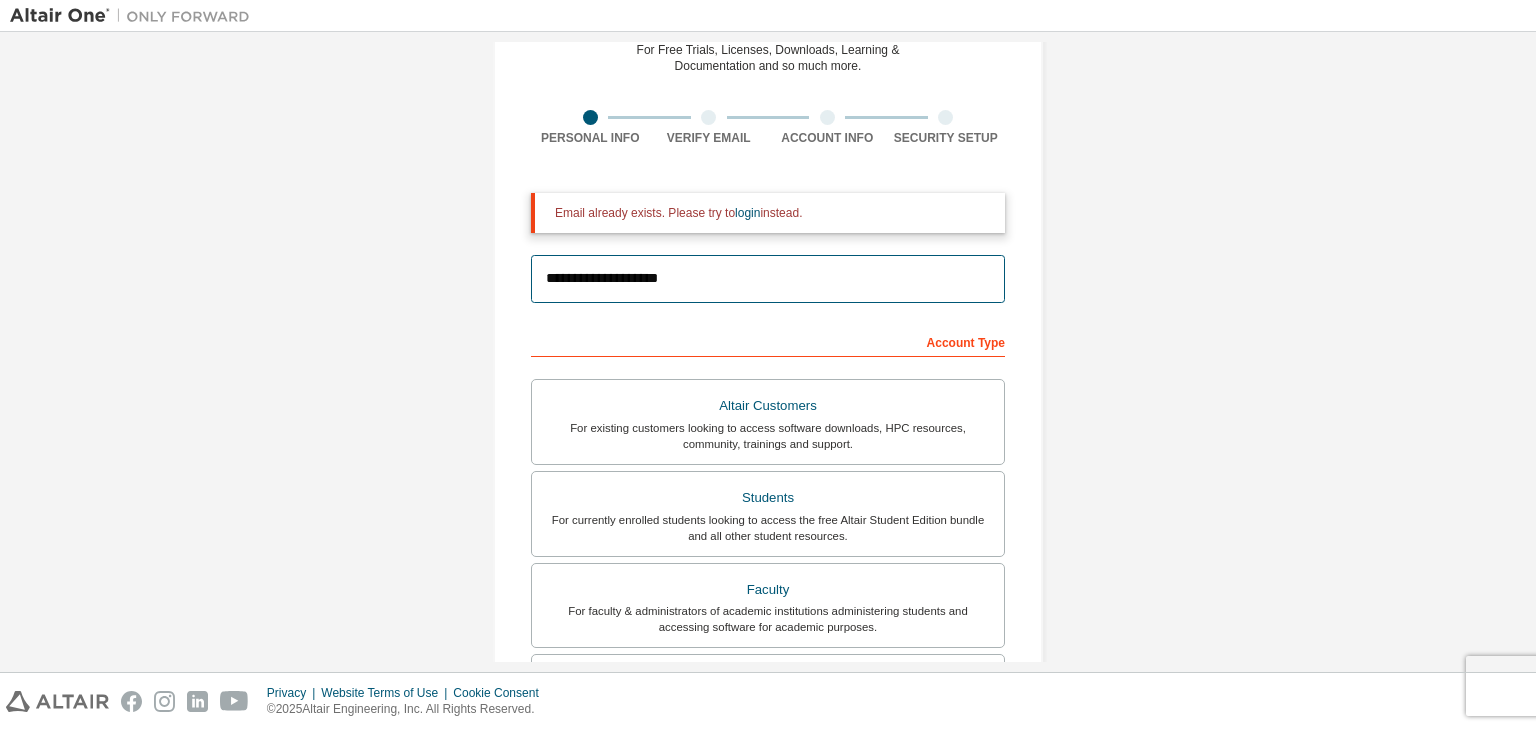 click on "**********" at bounding box center (768, 279) 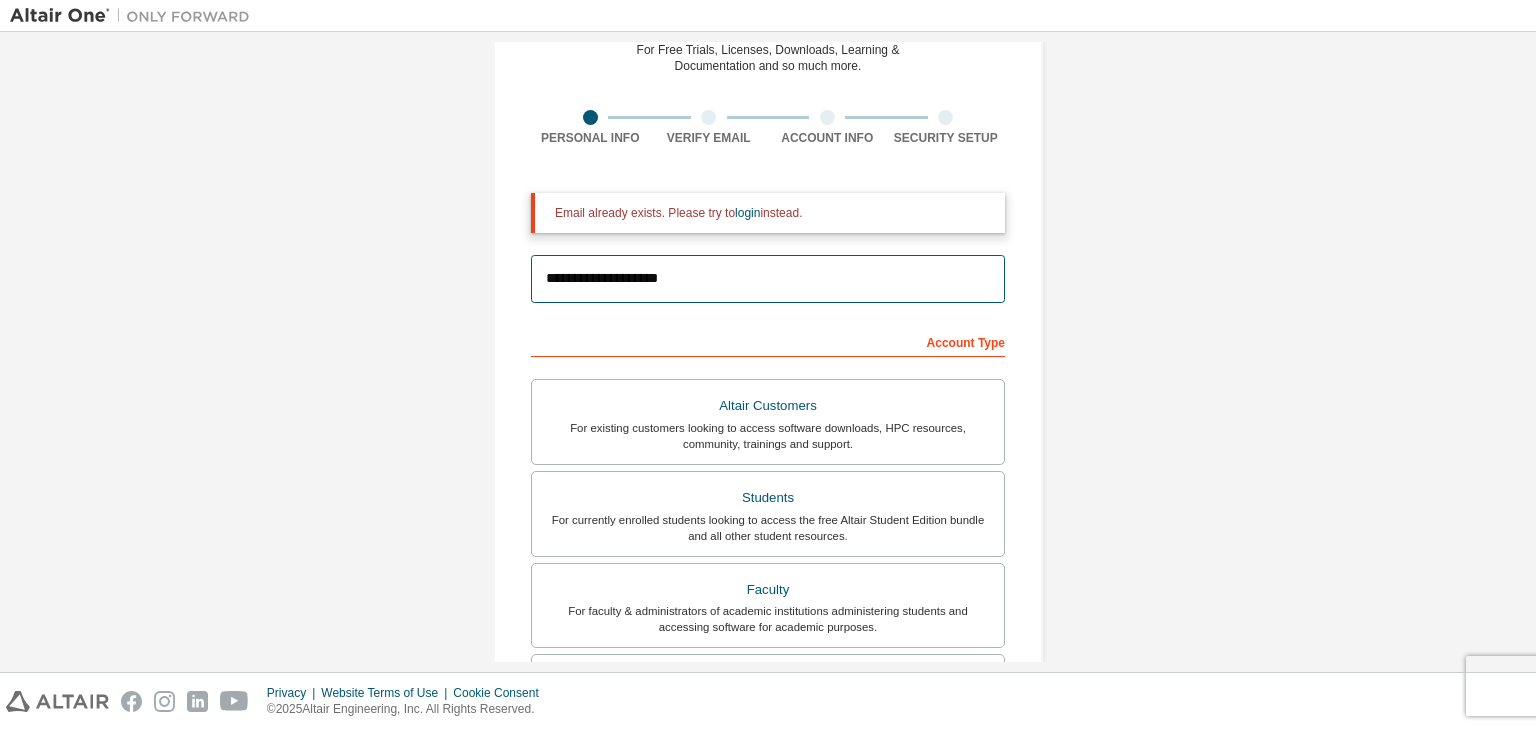 drag, startPoint x: 808, startPoint y: 286, endPoint x: 472, endPoint y: 300, distance: 336.29153 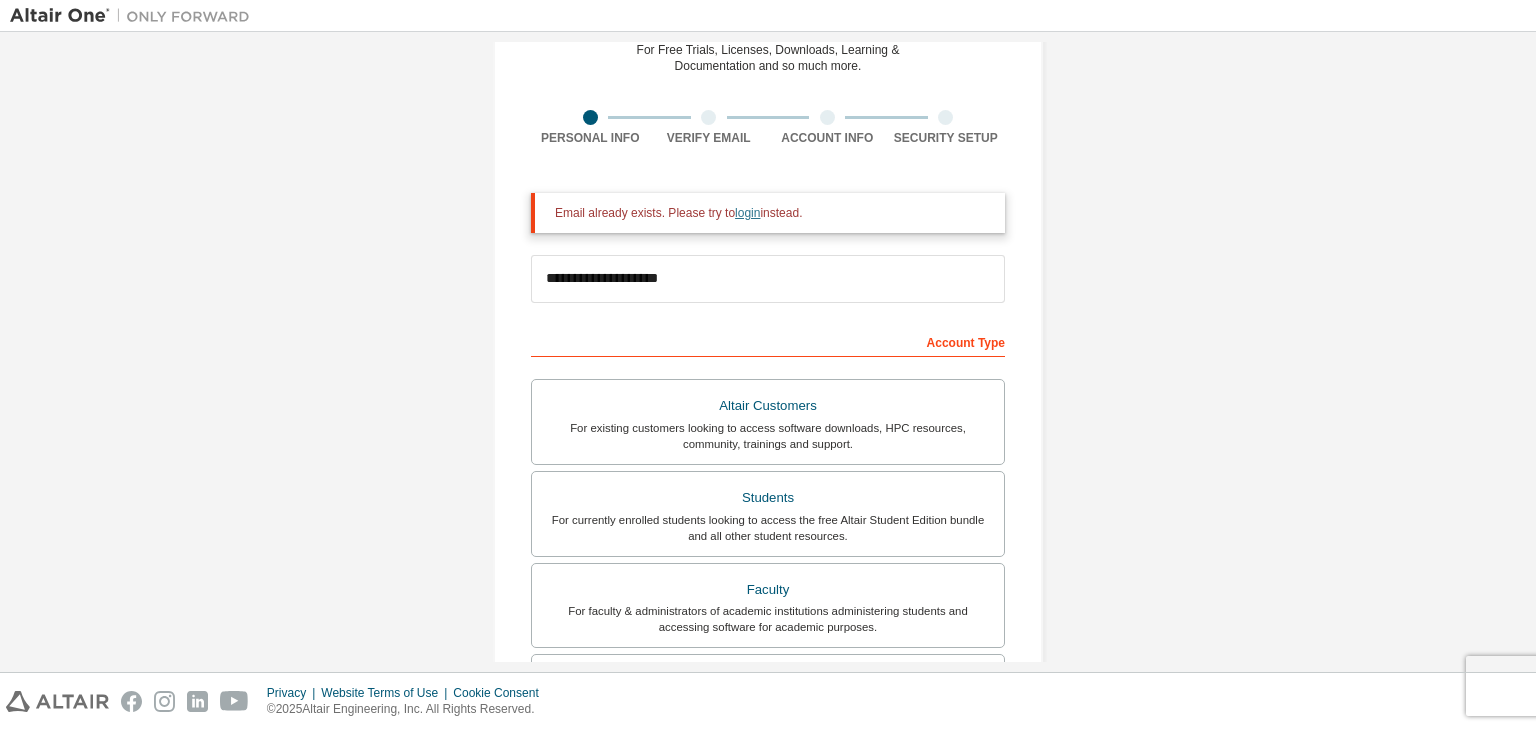 click on "login" at bounding box center [747, 213] 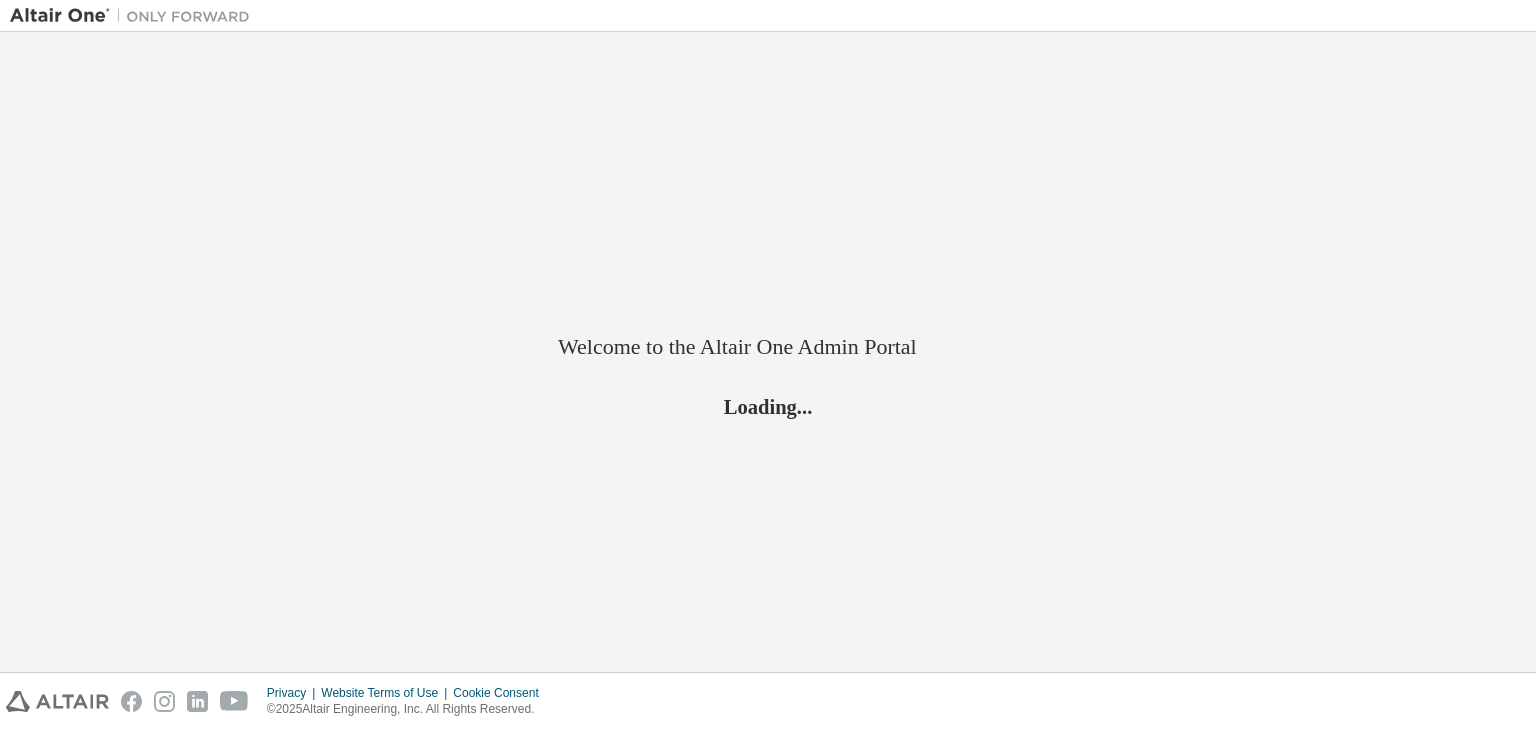 scroll, scrollTop: 0, scrollLeft: 0, axis: both 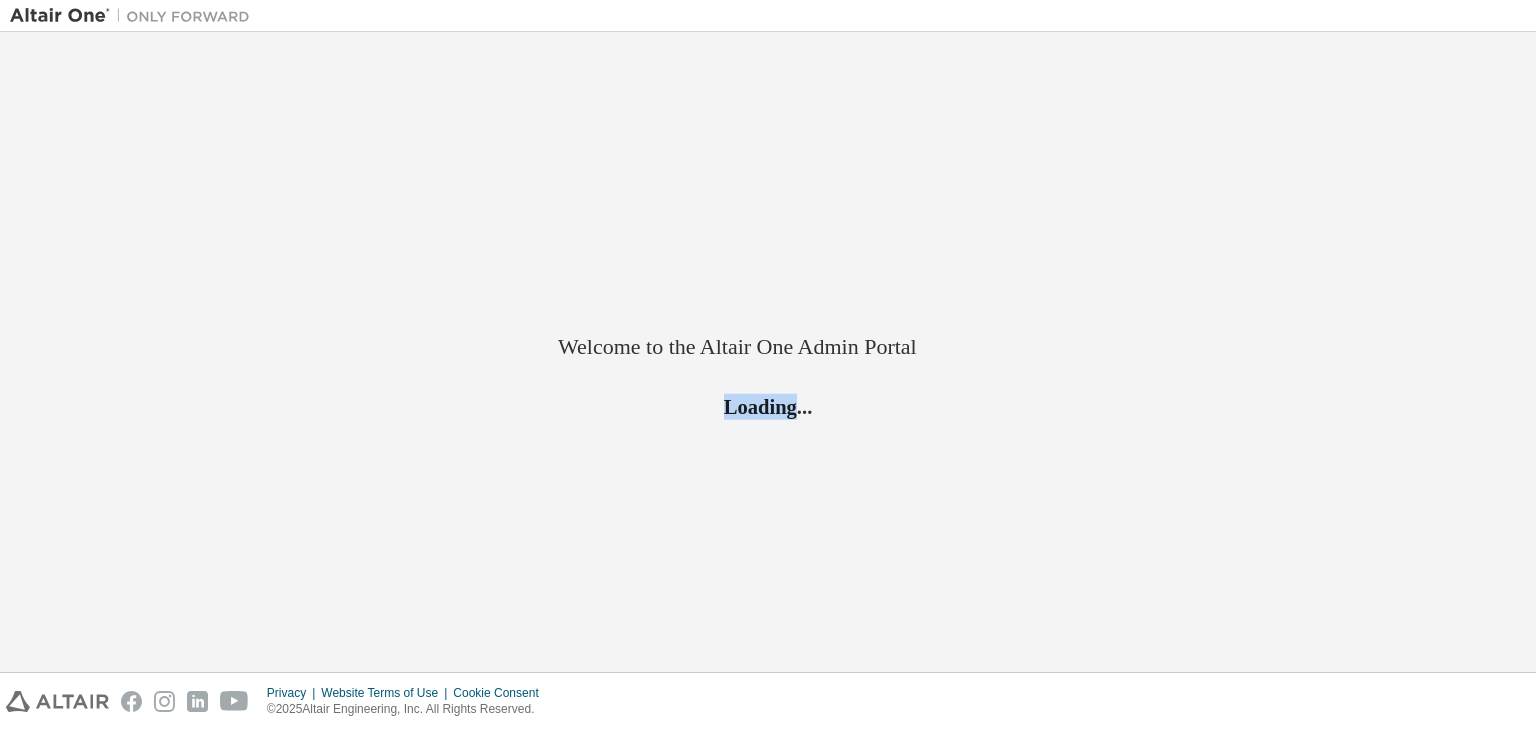 click on "Loading..." at bounding box center (768, 407) 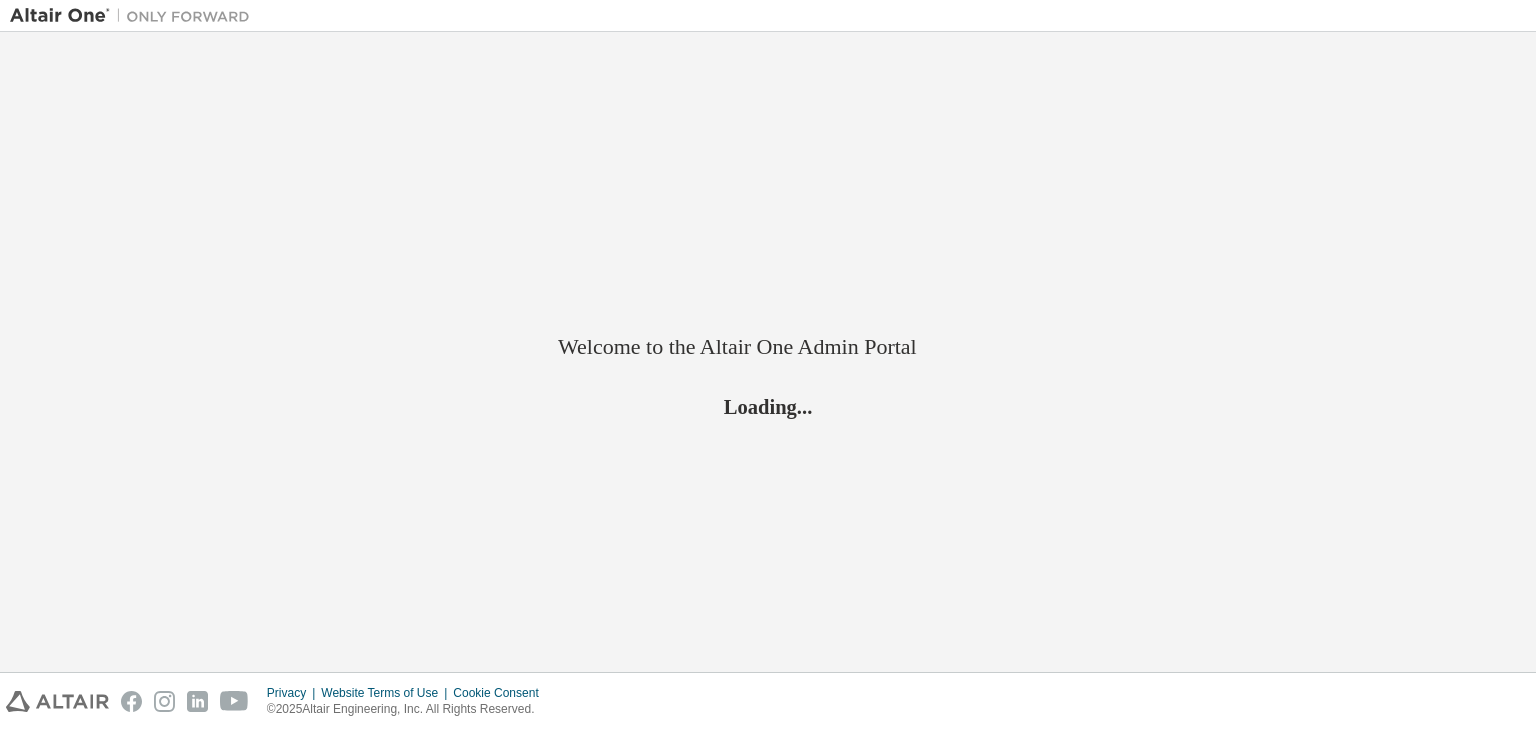 click on "Welcome to the Altair One Admin Portal Loading..." at bounding box center [768, 365] 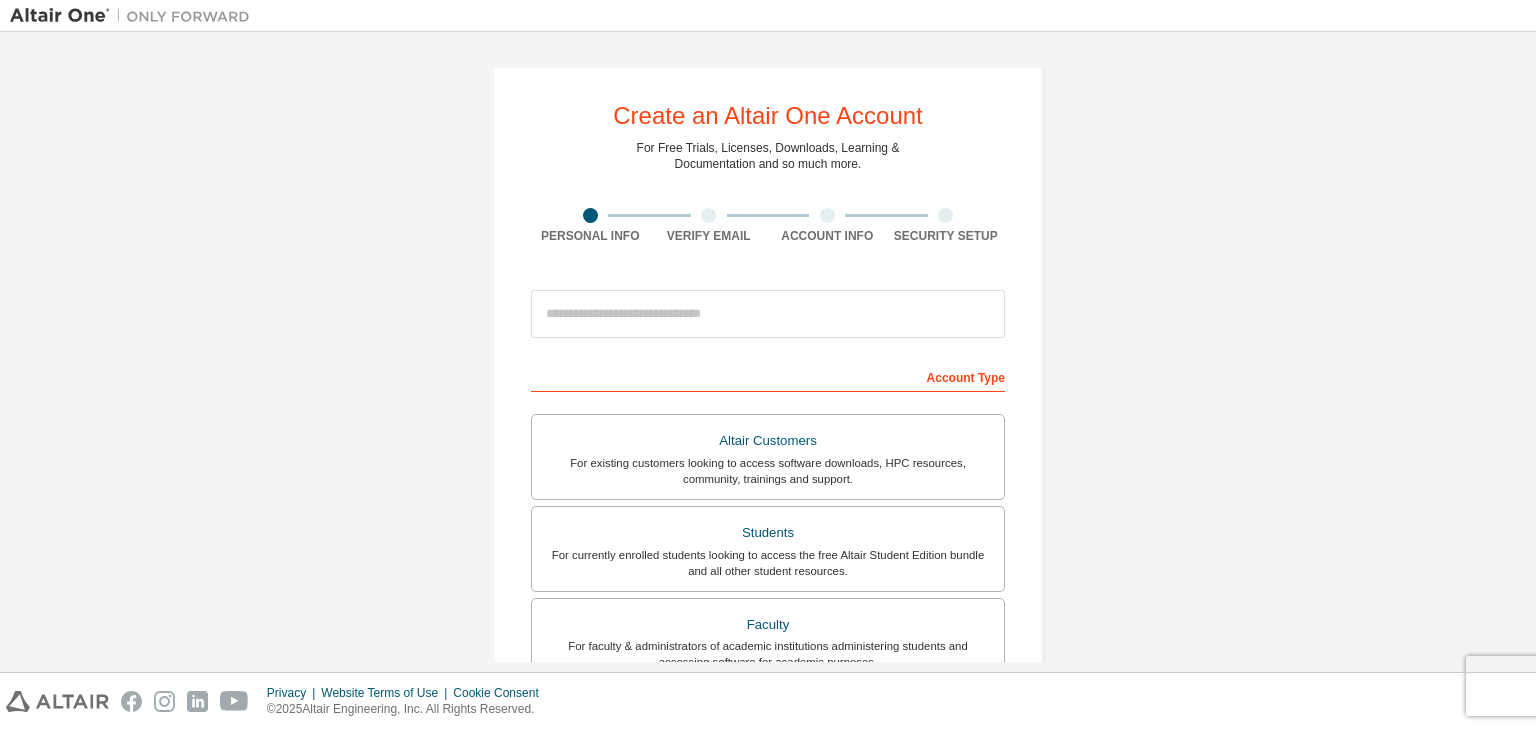 scroll, scrollTop: 0, scrollLeft: 0, axis: both 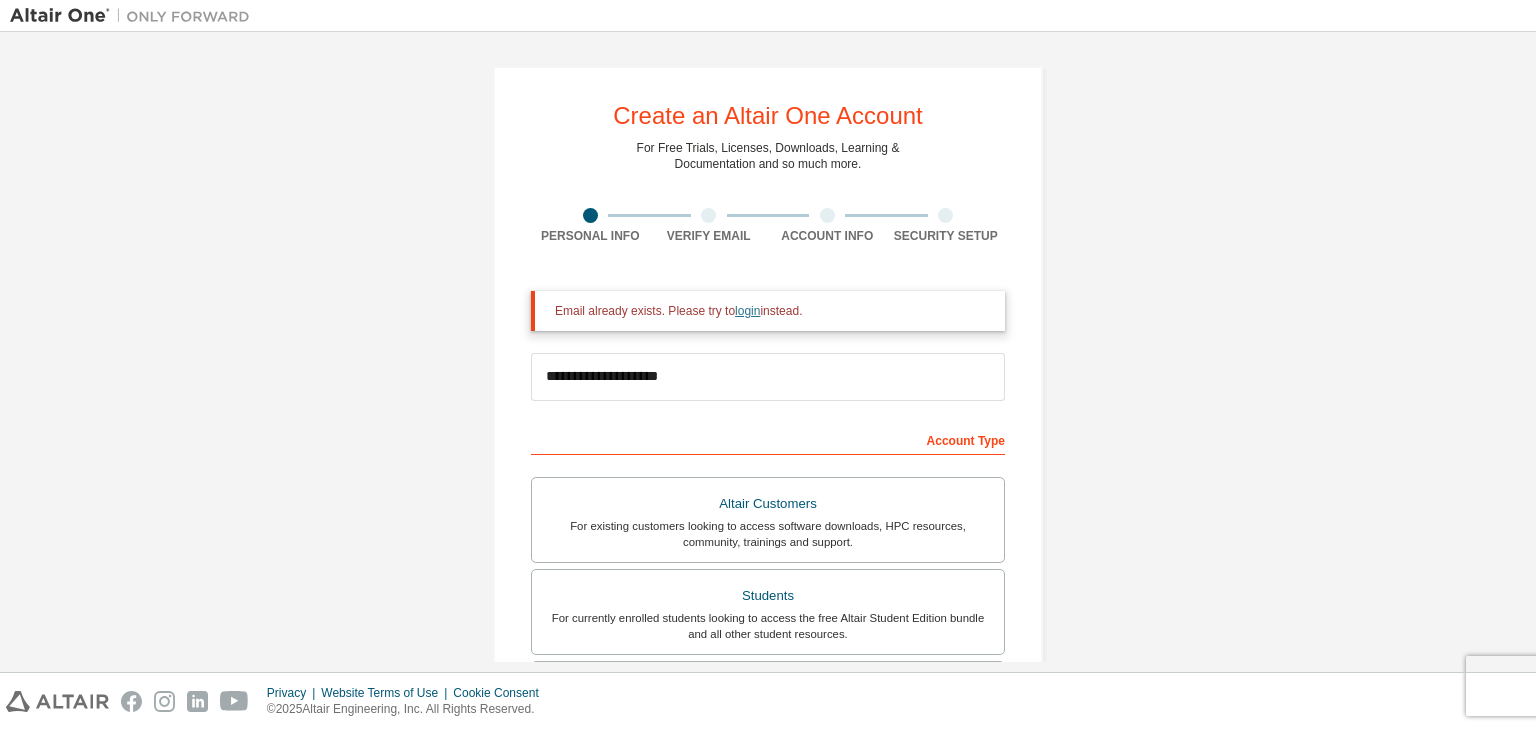 click on "login" at bounding box center [747, 311] 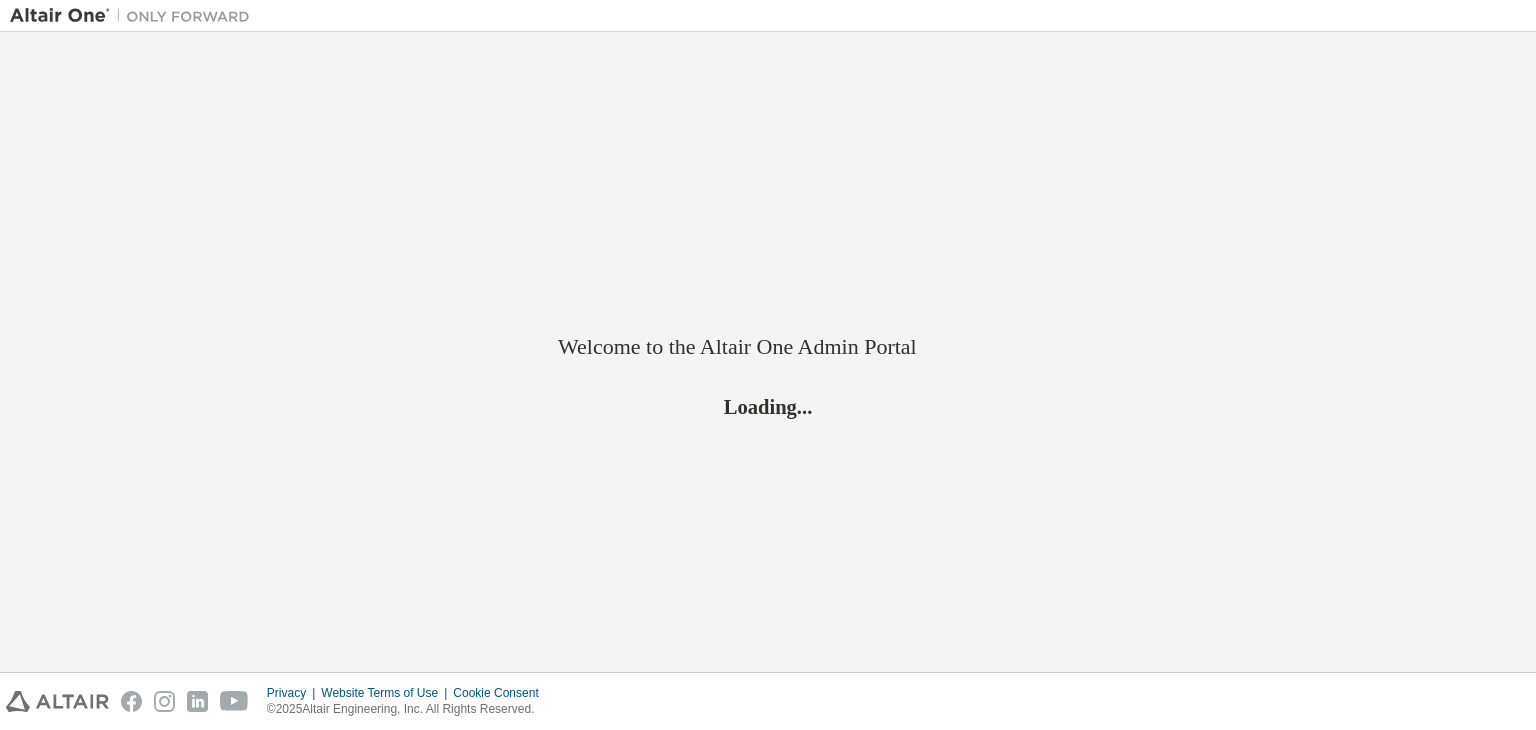 scroll, scrollTop: 0, scrollLeft: 0, axis: both 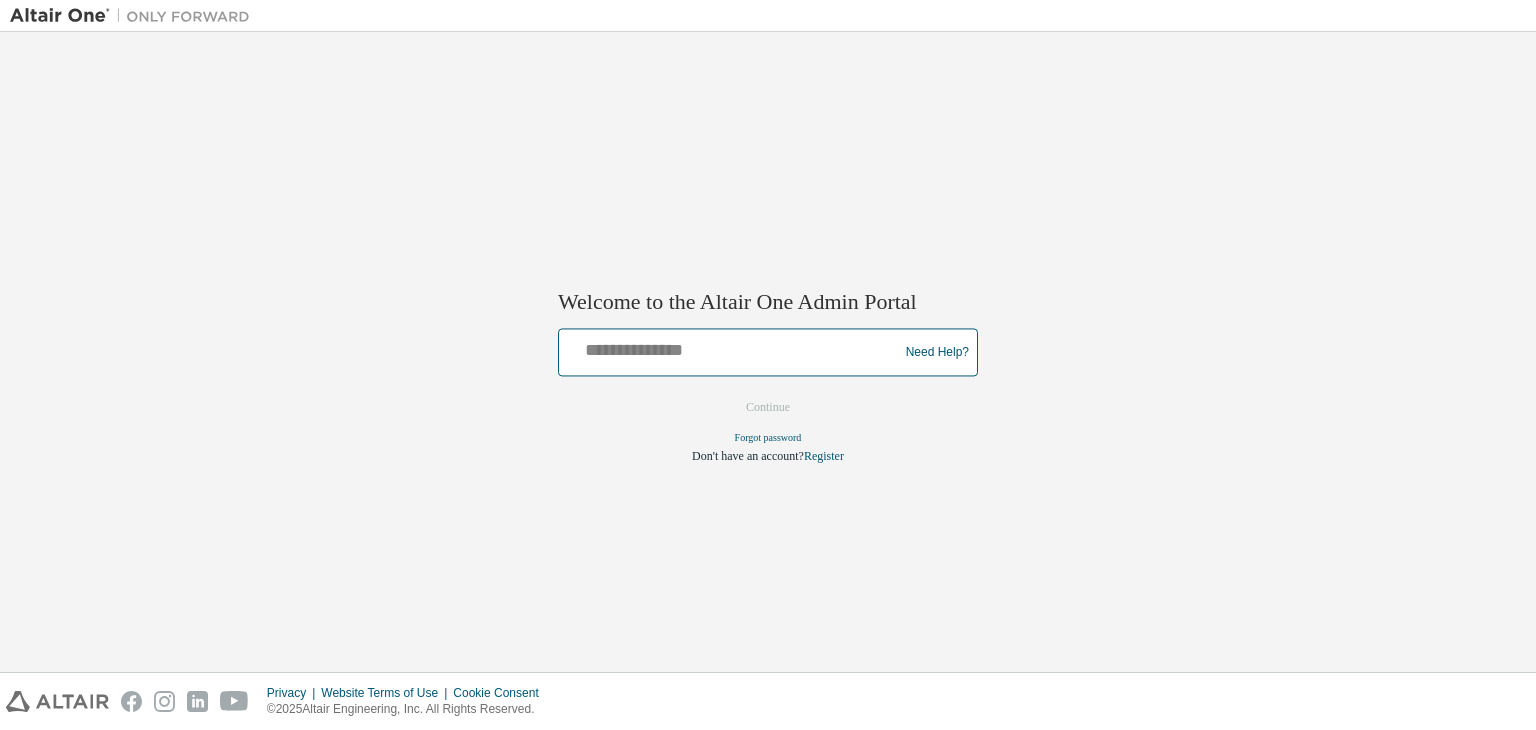 click at bounding box center [731, 348] 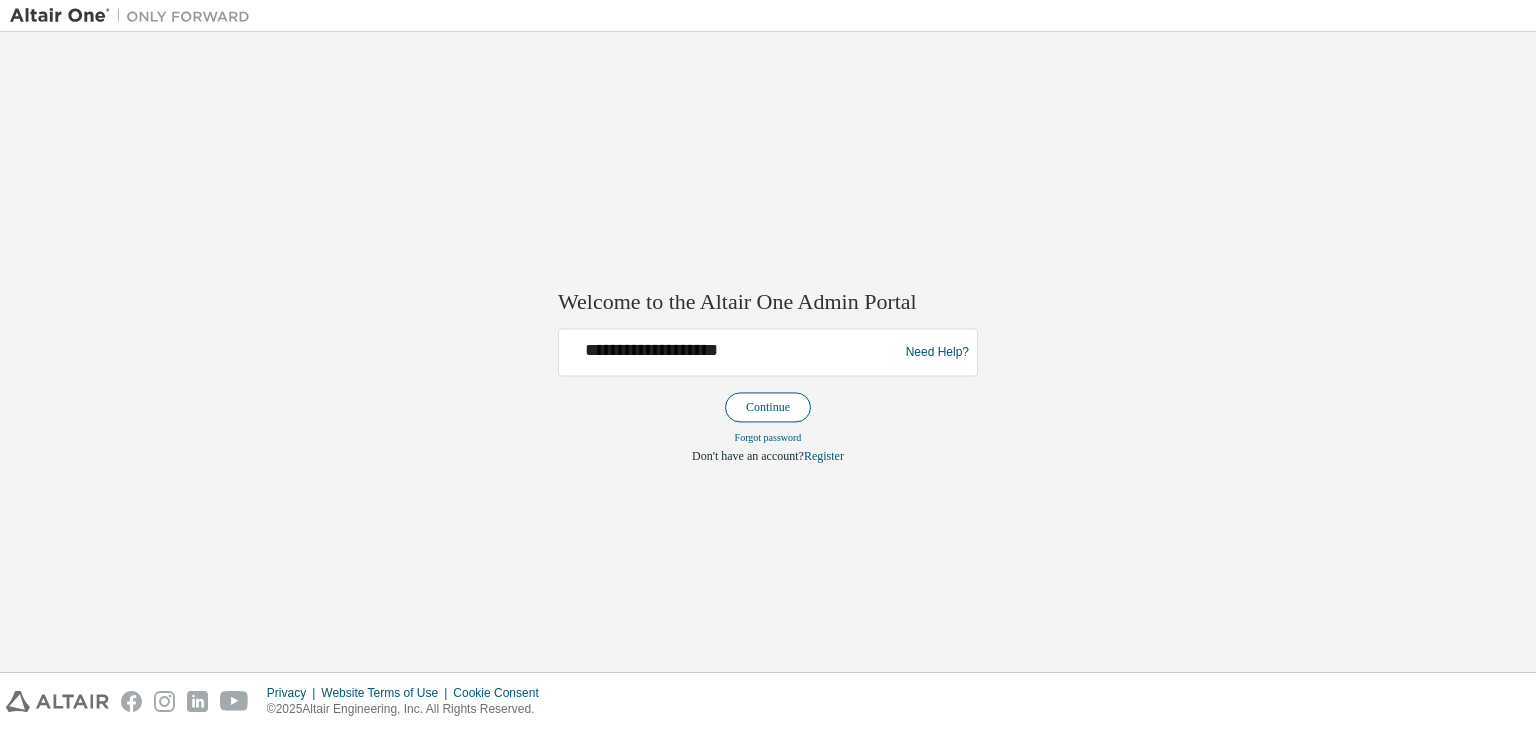 click on "Continue" at bounding box center [768, 408] 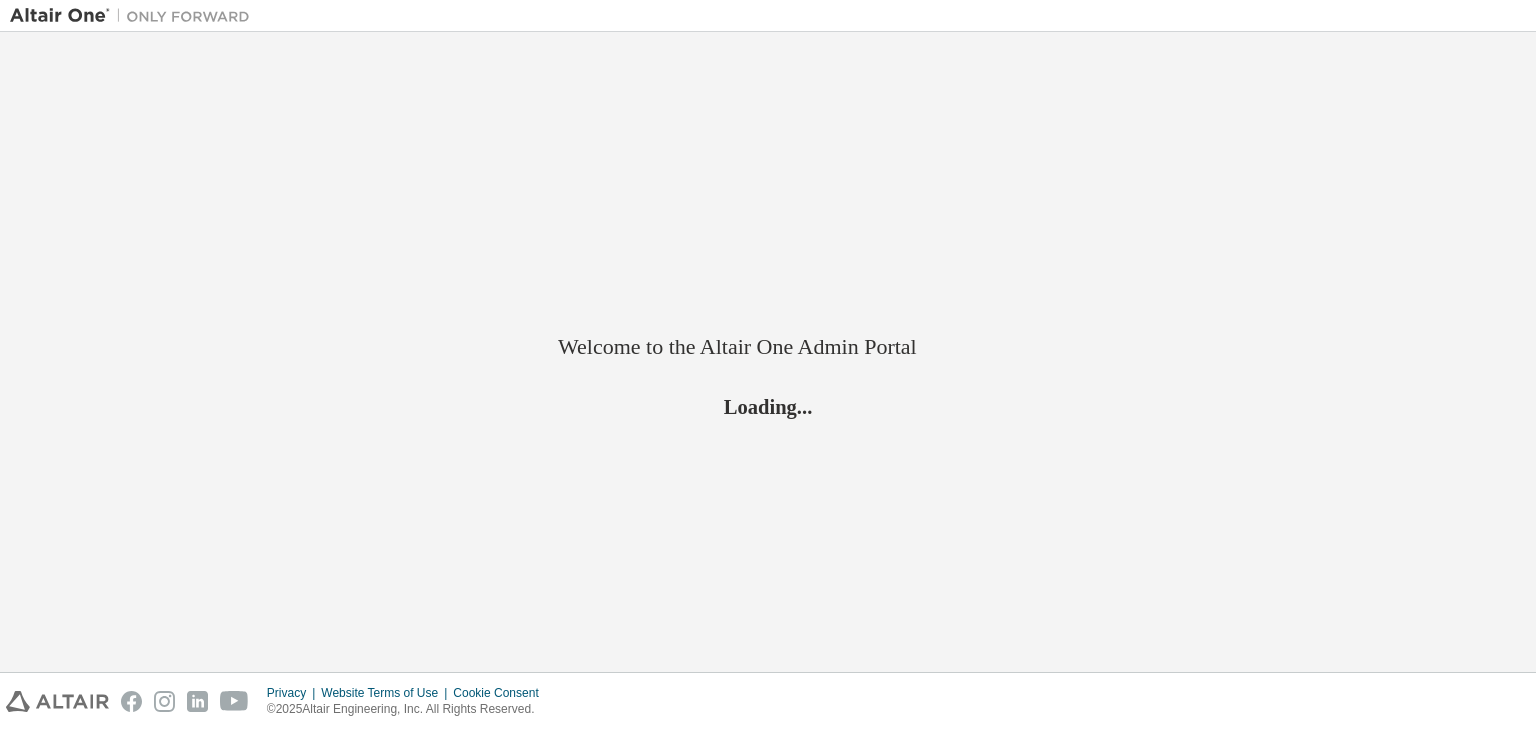 scroll, scrollTop: 0, scrollLeft: 0, axis: both 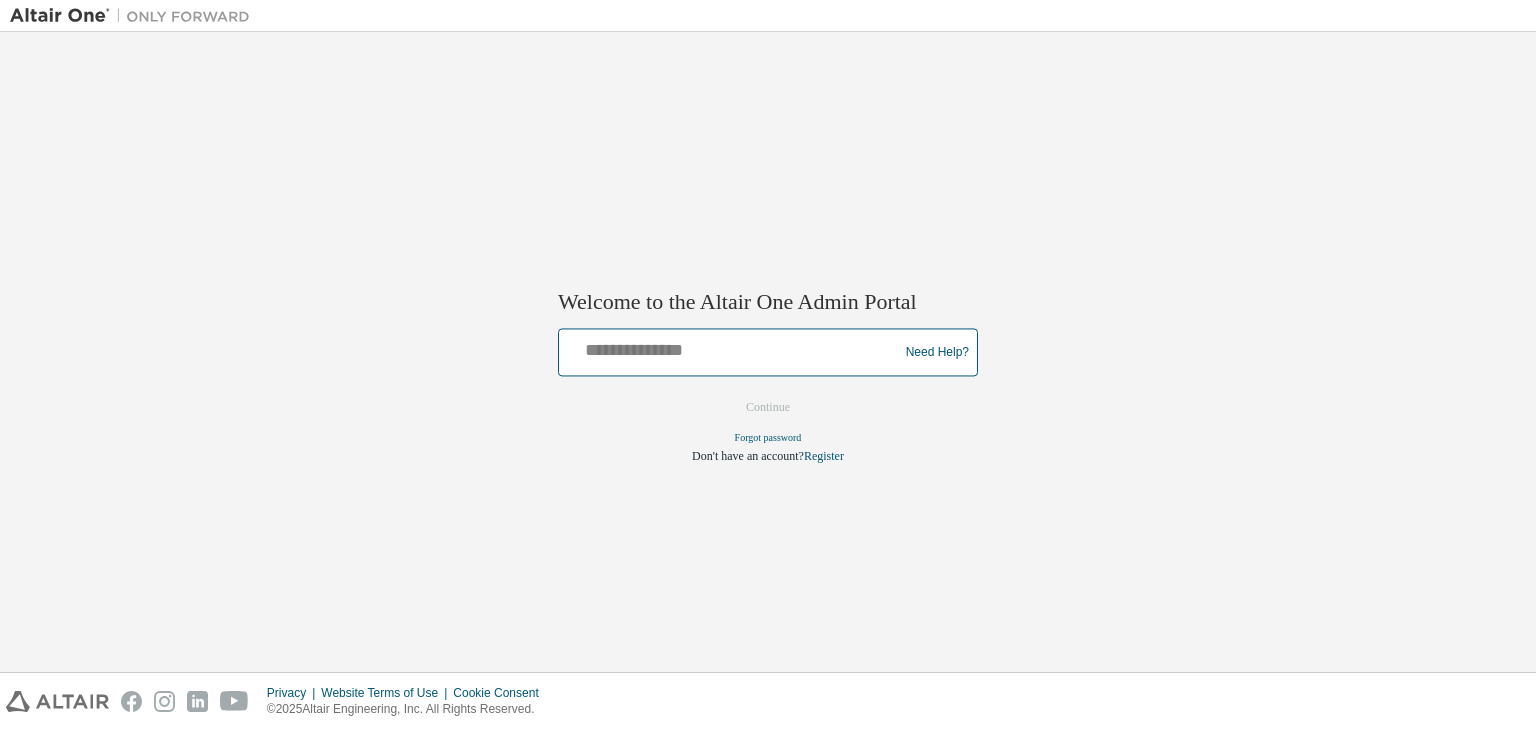 click at bounding box center (731, 348) 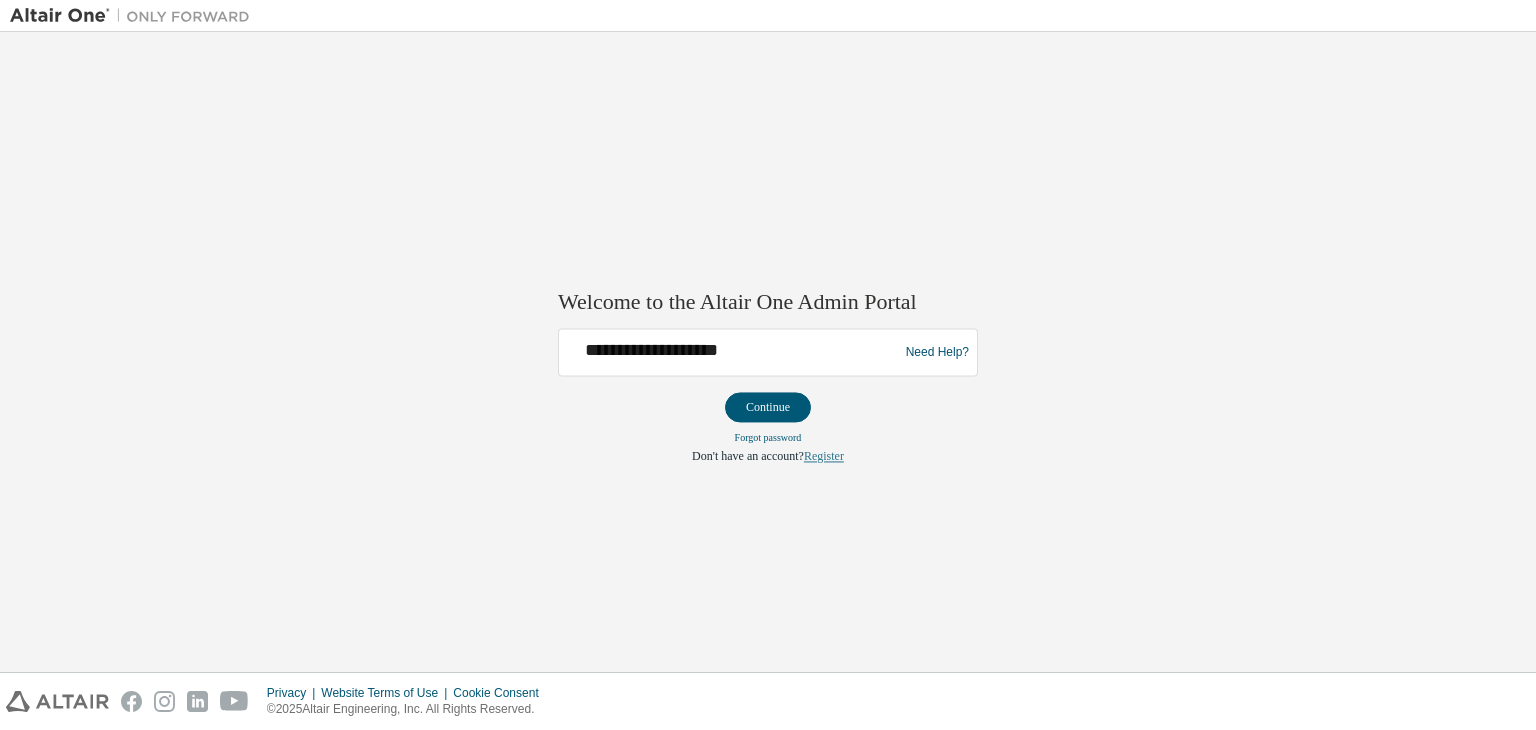 drag, startPoint x: 778, startPoint y: 429, endPoint x: 828, endPoint y: 453, distance: 55.461697 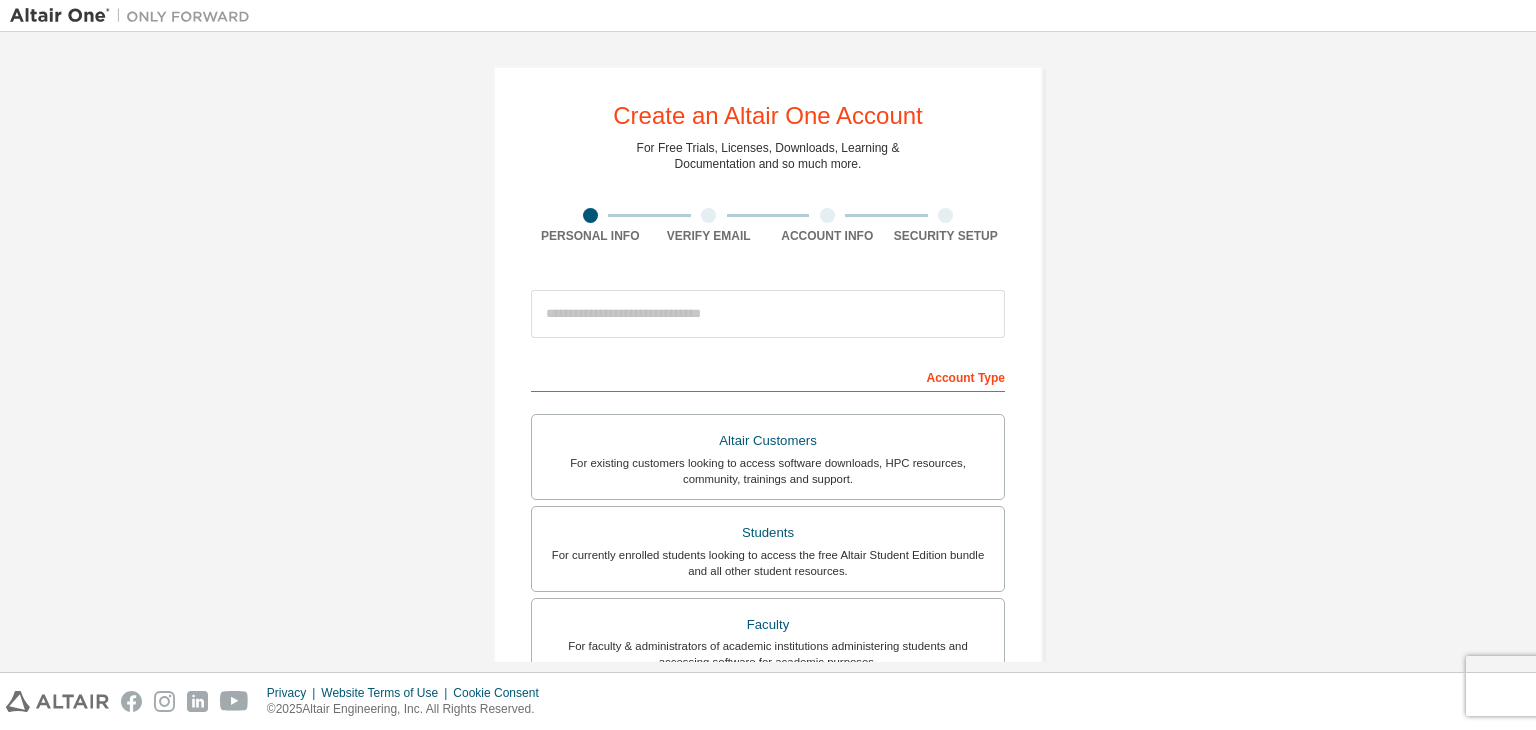 scroll, scrollTop: 0, scrollLeft: 0, axis: both 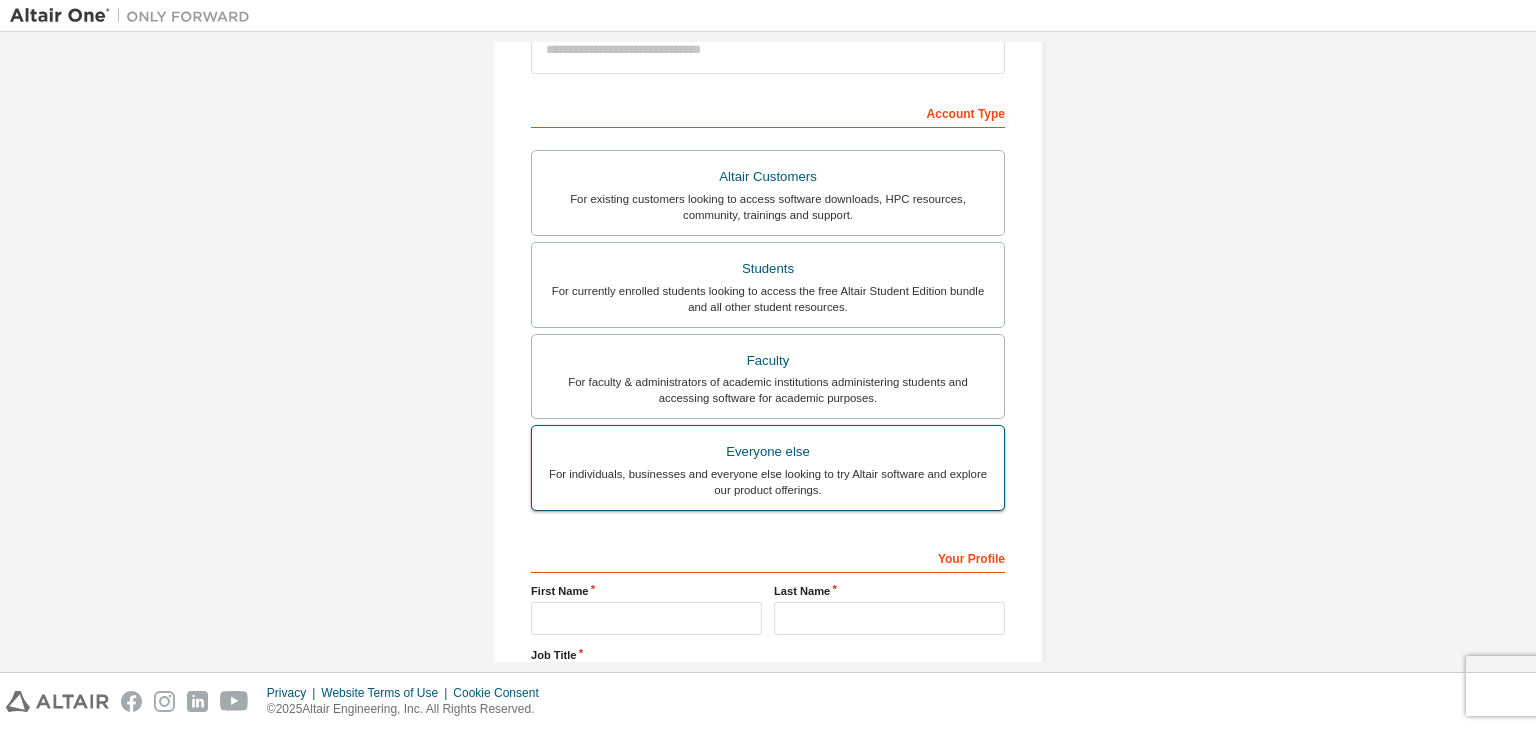 click on "For individuals, businesses and everyone else looking to try Altair software and explore our product offerings." at bounding box center [768, 482] 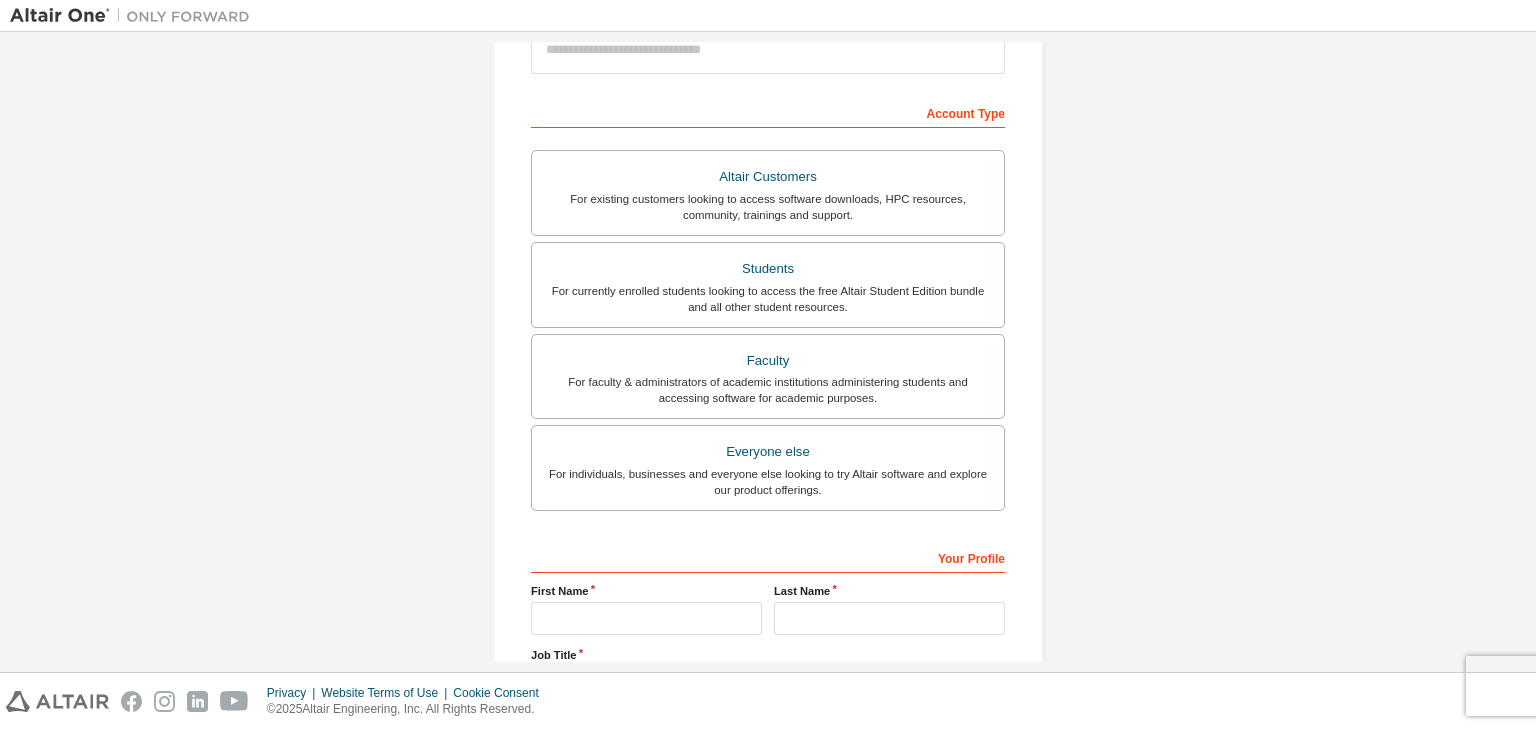 scroll, scrollTop: 372, scrollLeft: 0, axis: vertical 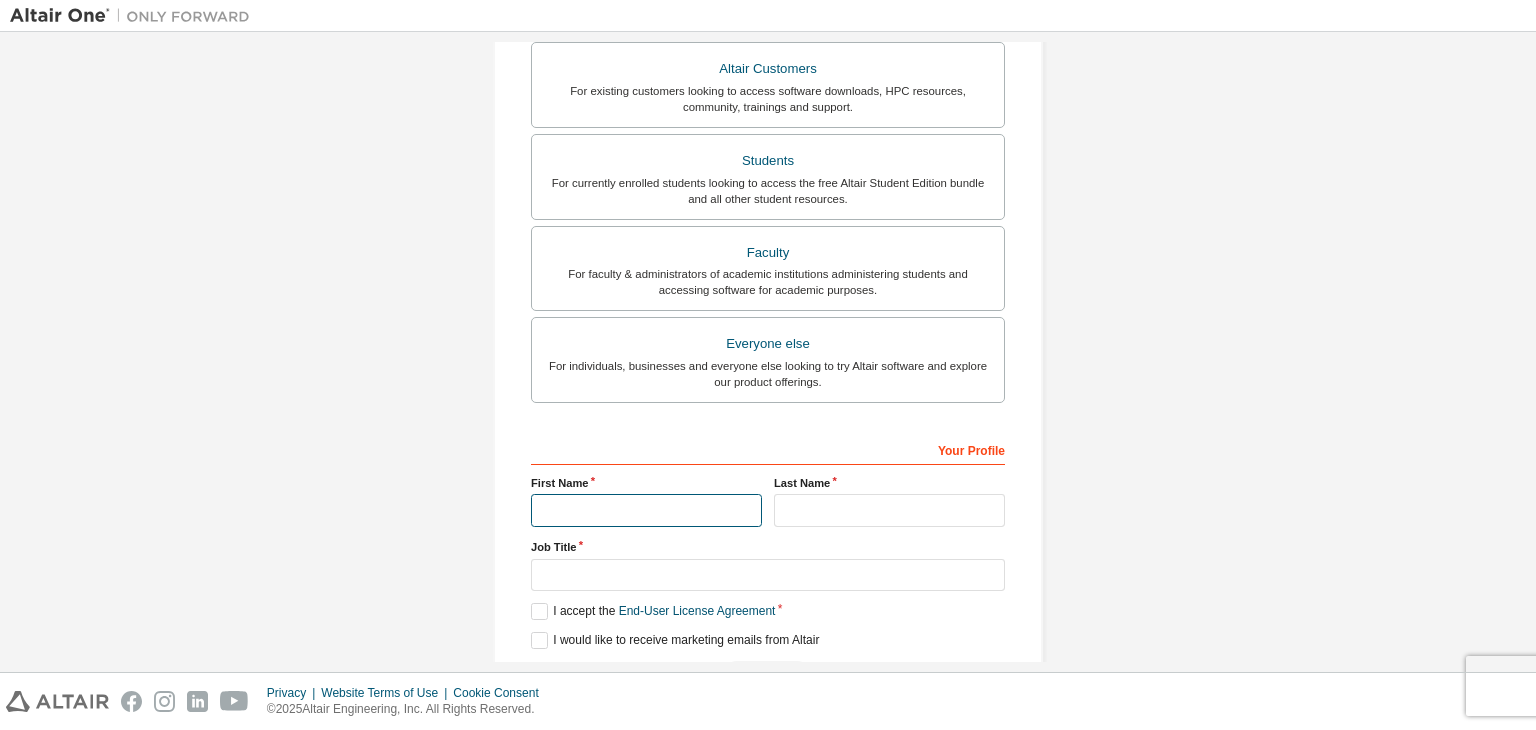 click at bounding box center [646, 510] 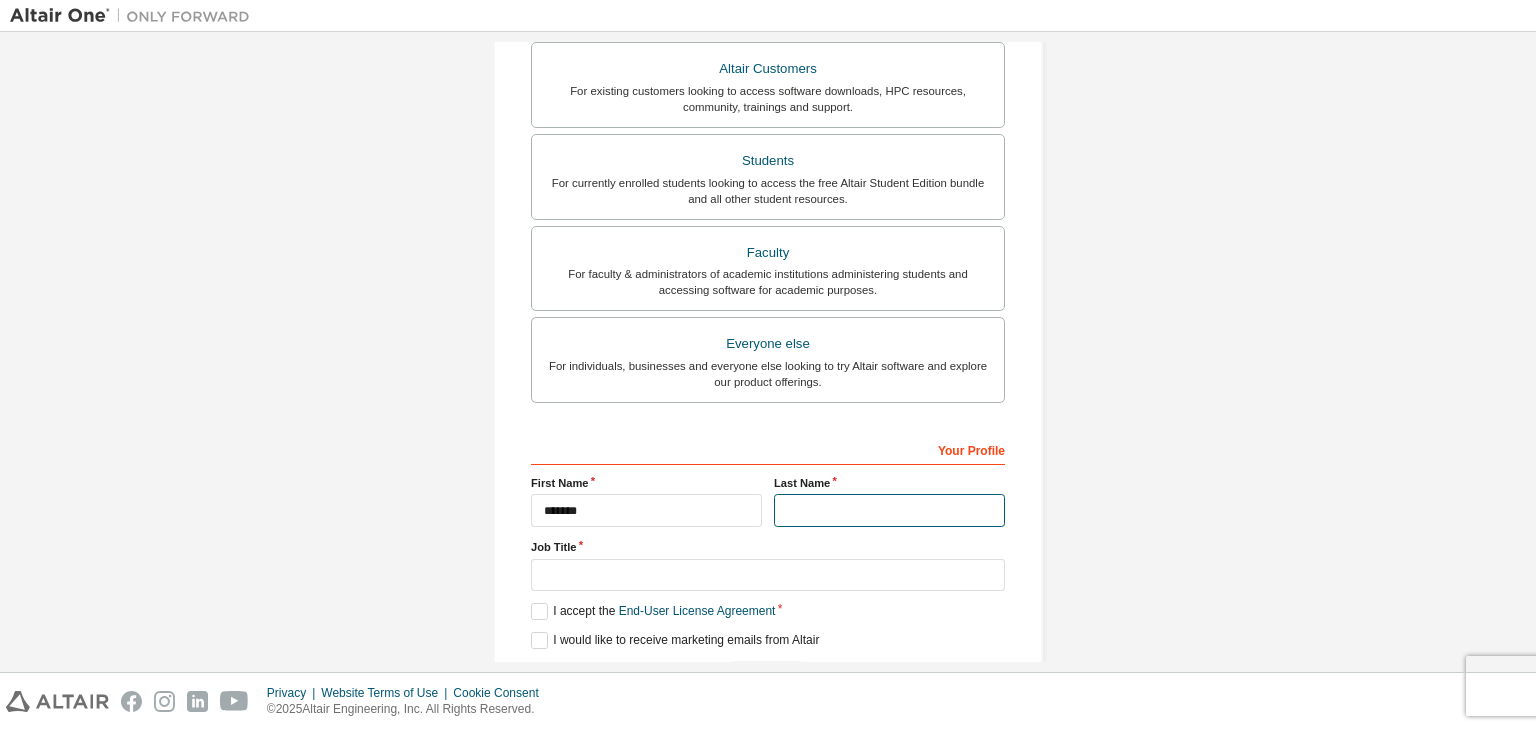 click at bounding box center (889, 510) 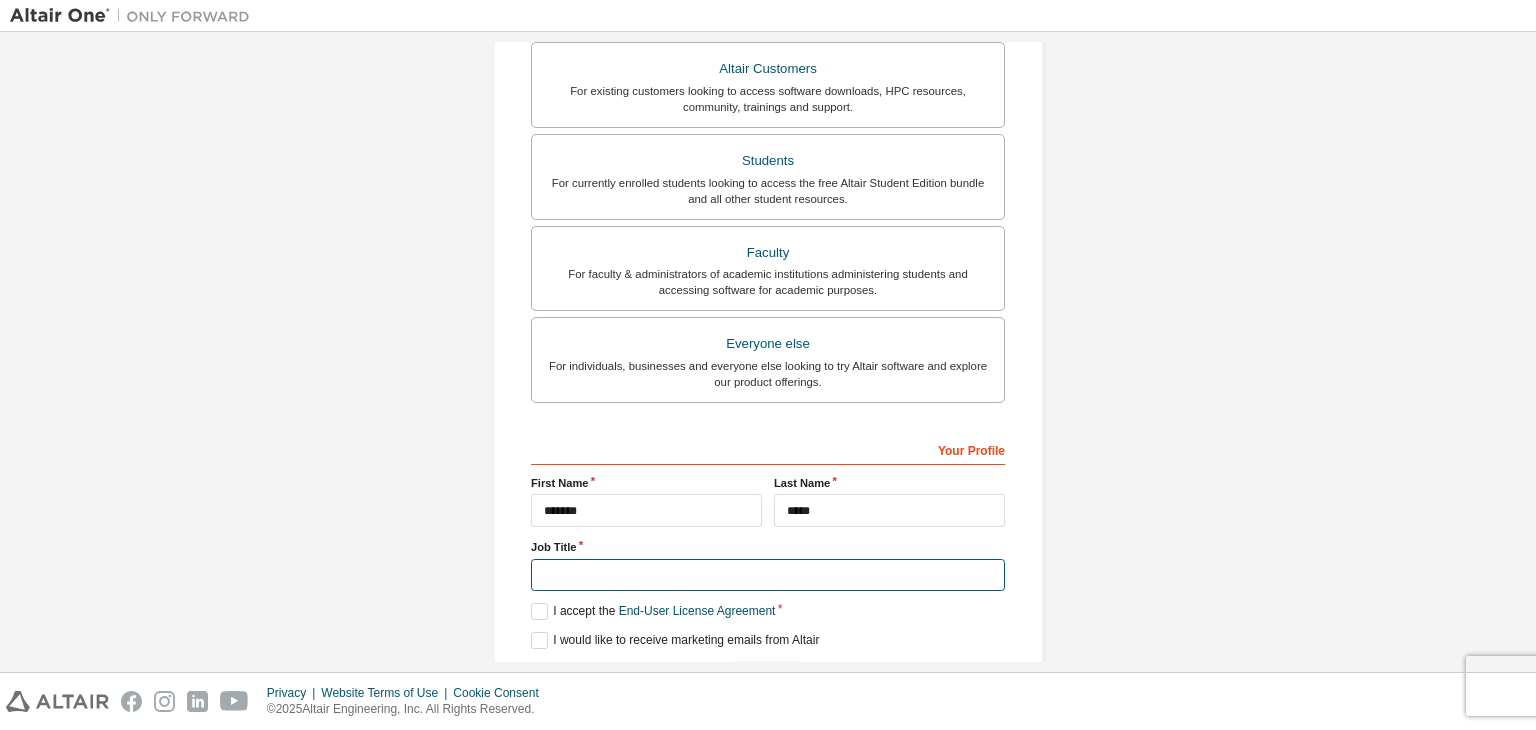click at bounding box center (768, 575) 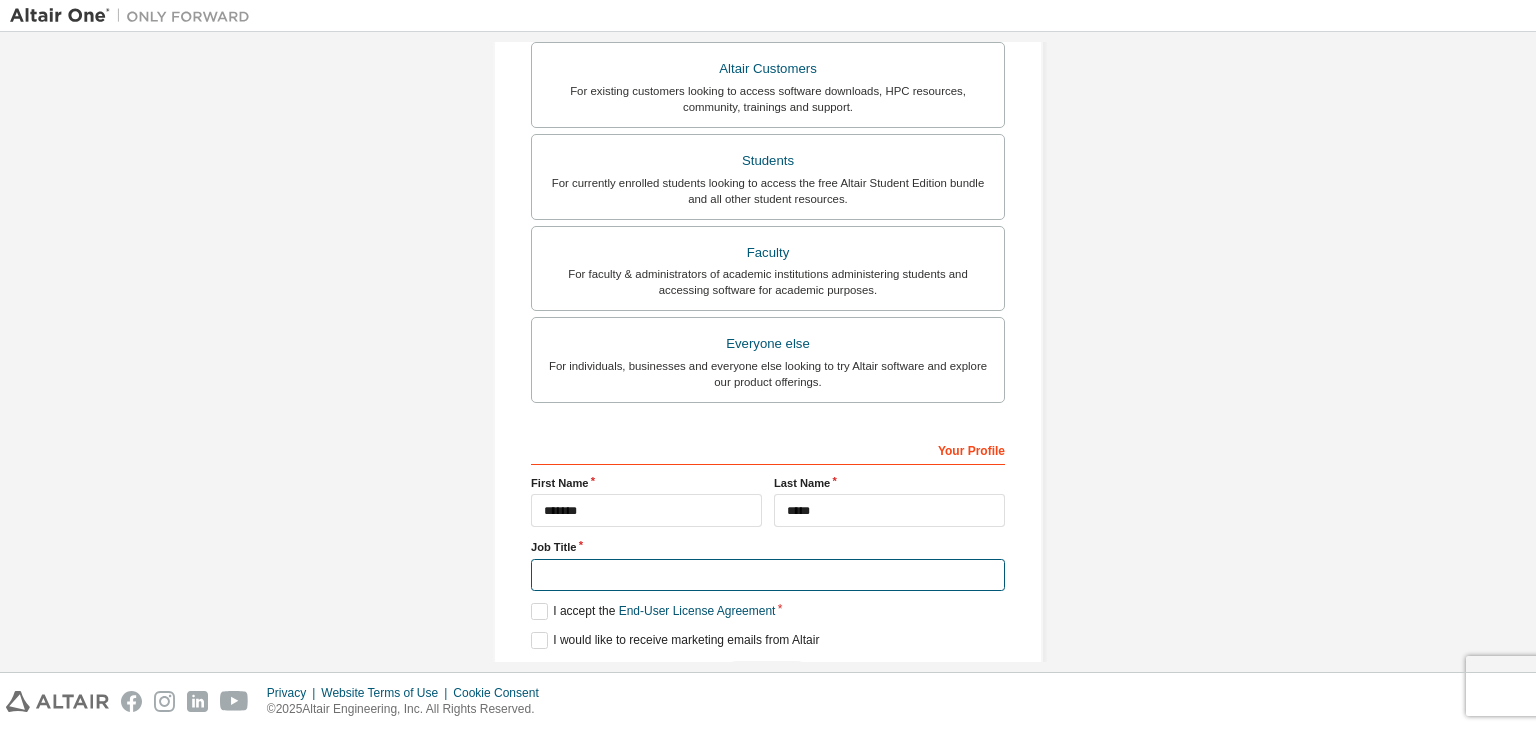 type on "*******" 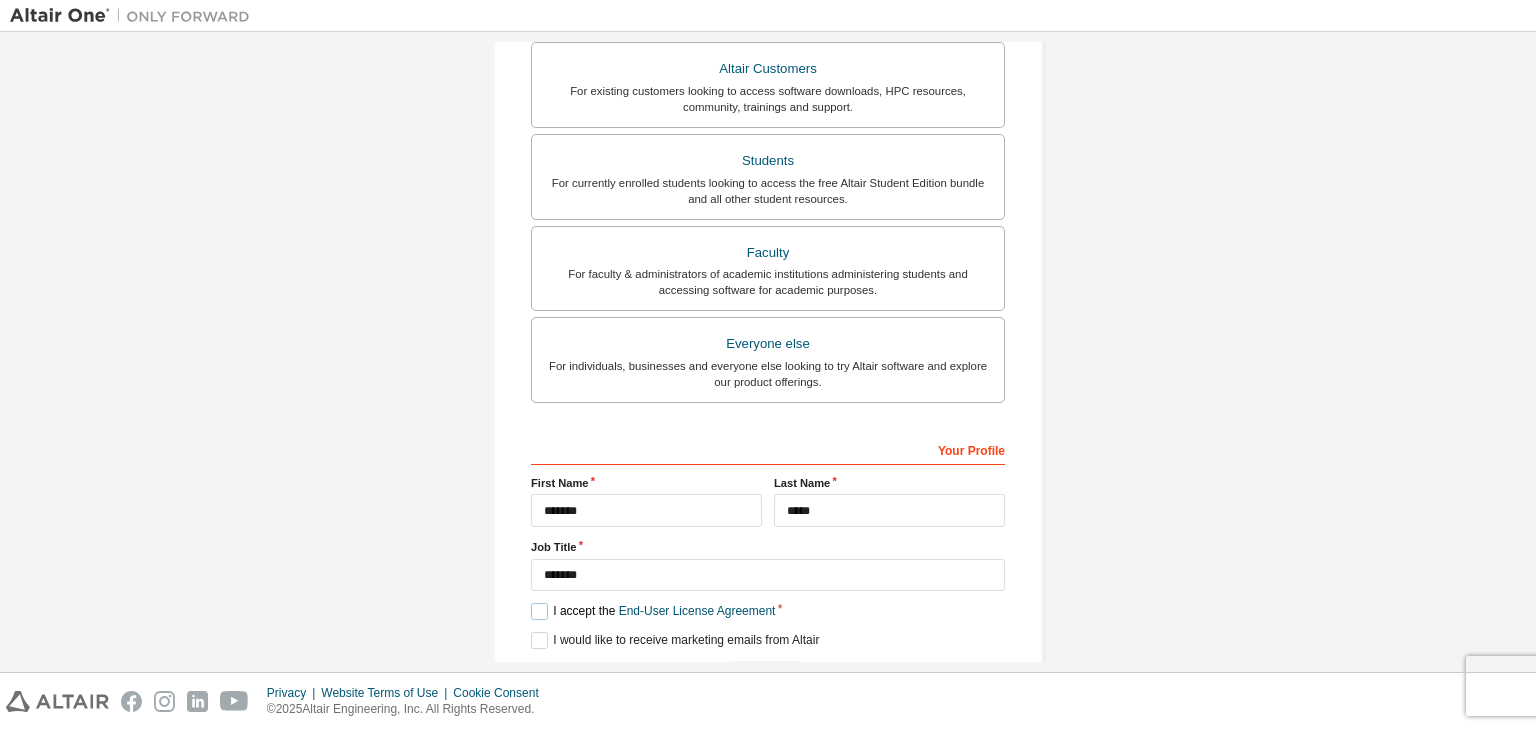 click on "I accept the    End-User License Agreement" at bounding box center (653, 611) 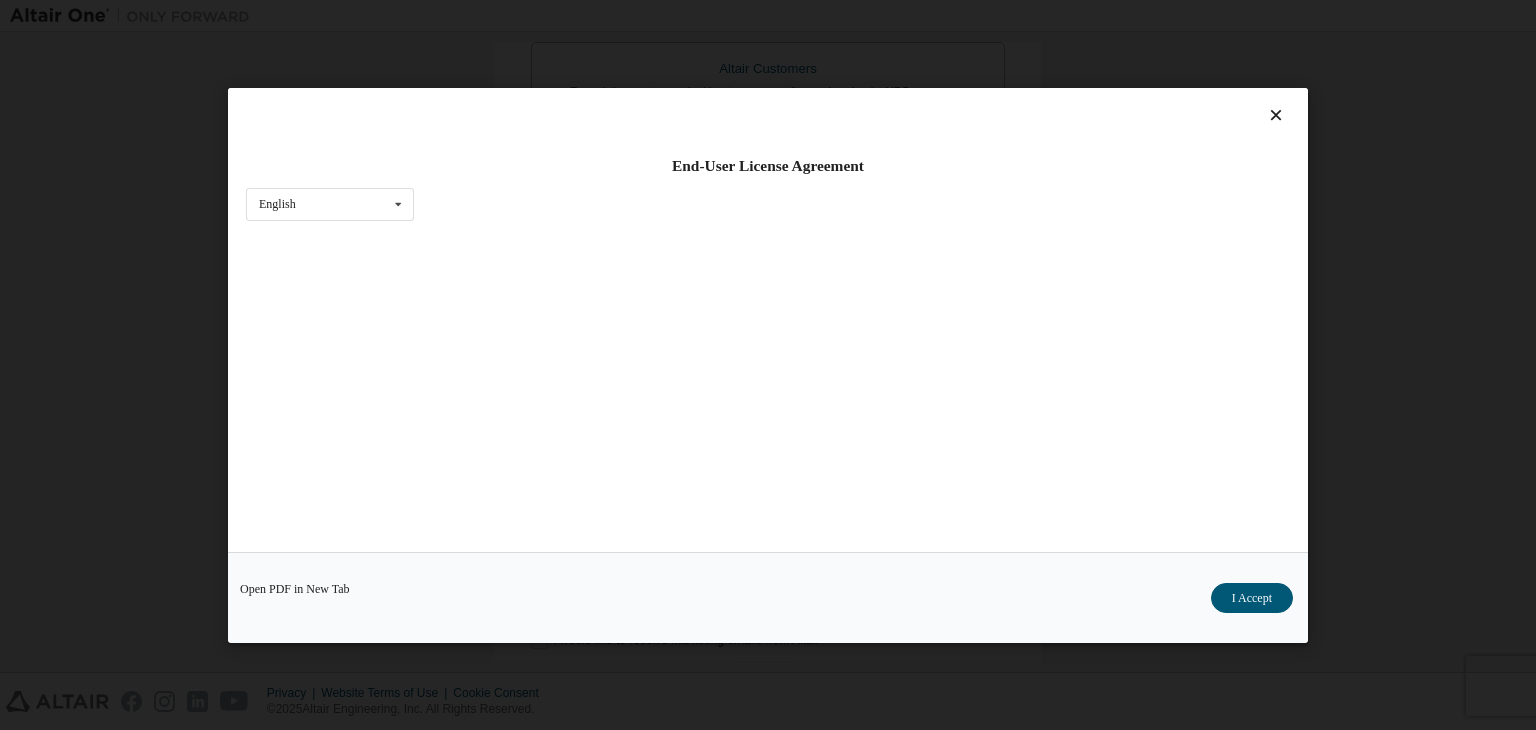drag, startPoint x: 1260, startPoint y: 586, endPoint x: 1265, endPoint y: 604, distance: 18.681541 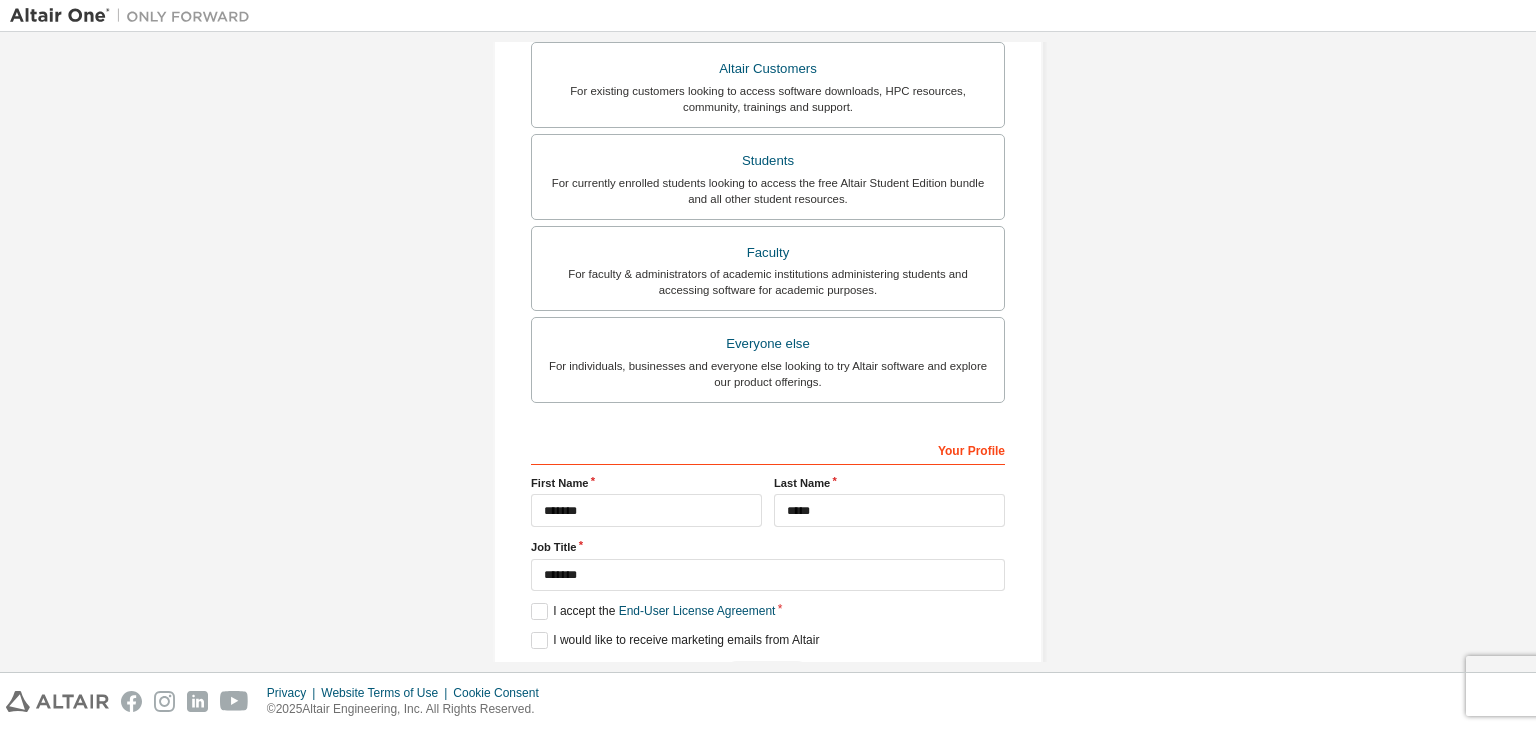 scroll, scrollTop: 0, scrollLeft: 0, axis: both 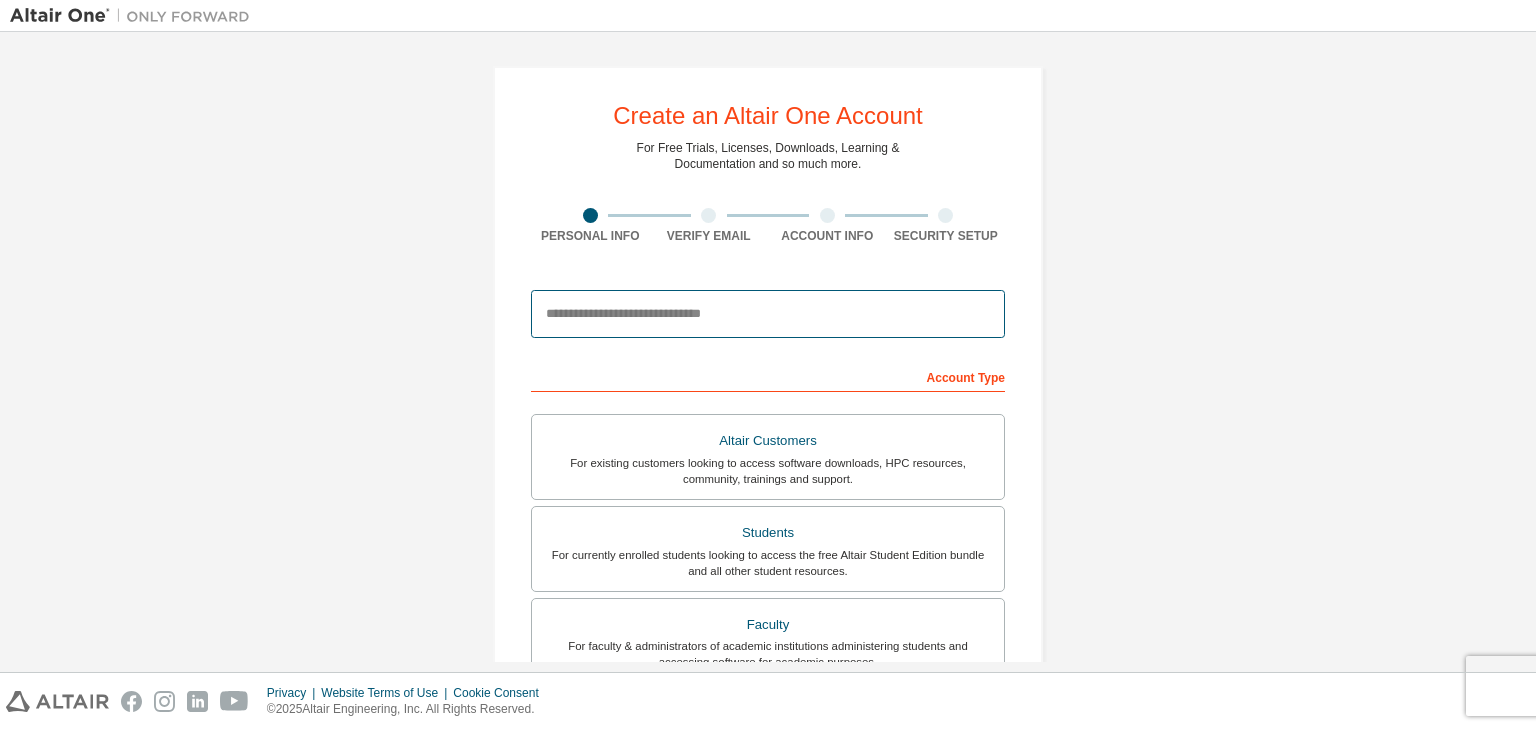 click at bounding box center [768, 314] 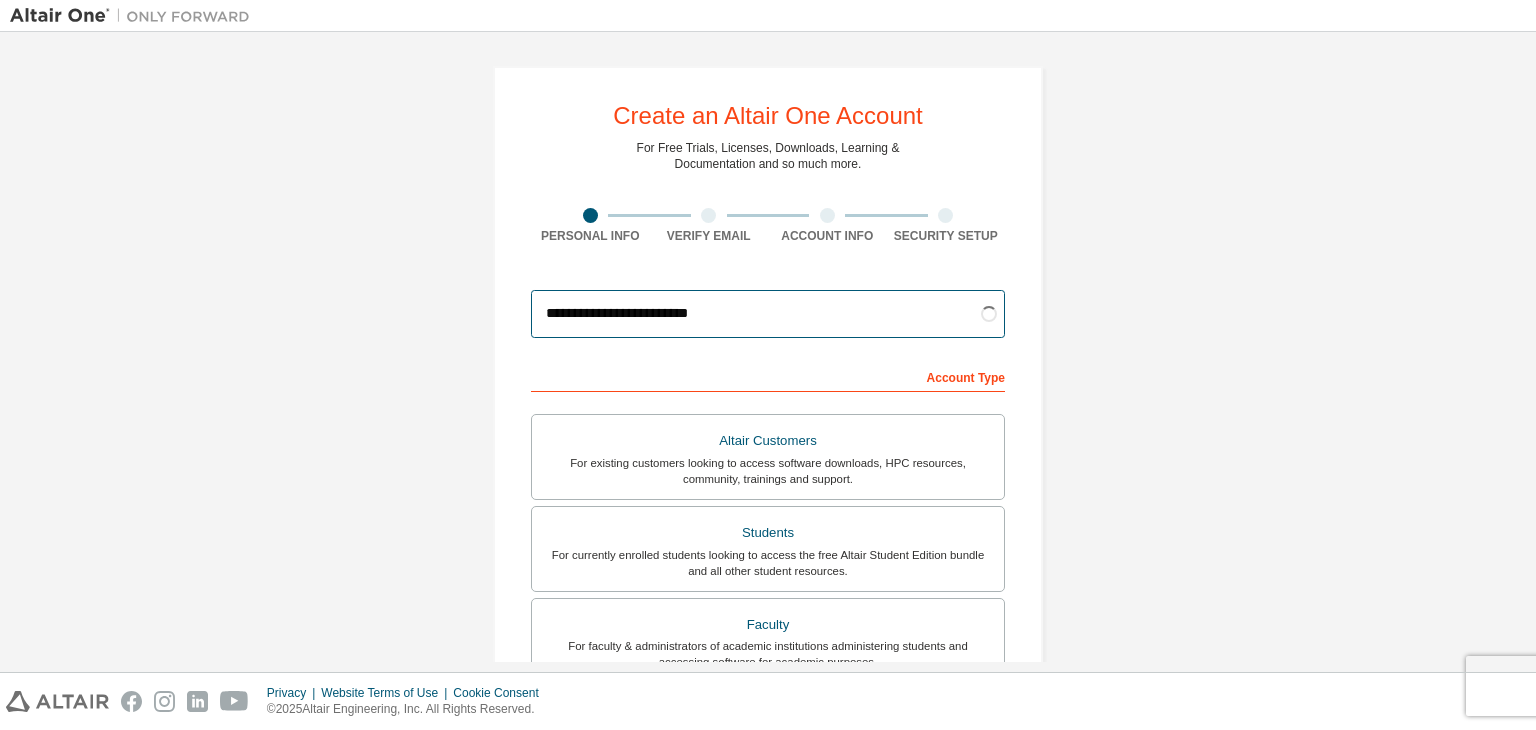 type on "**********" 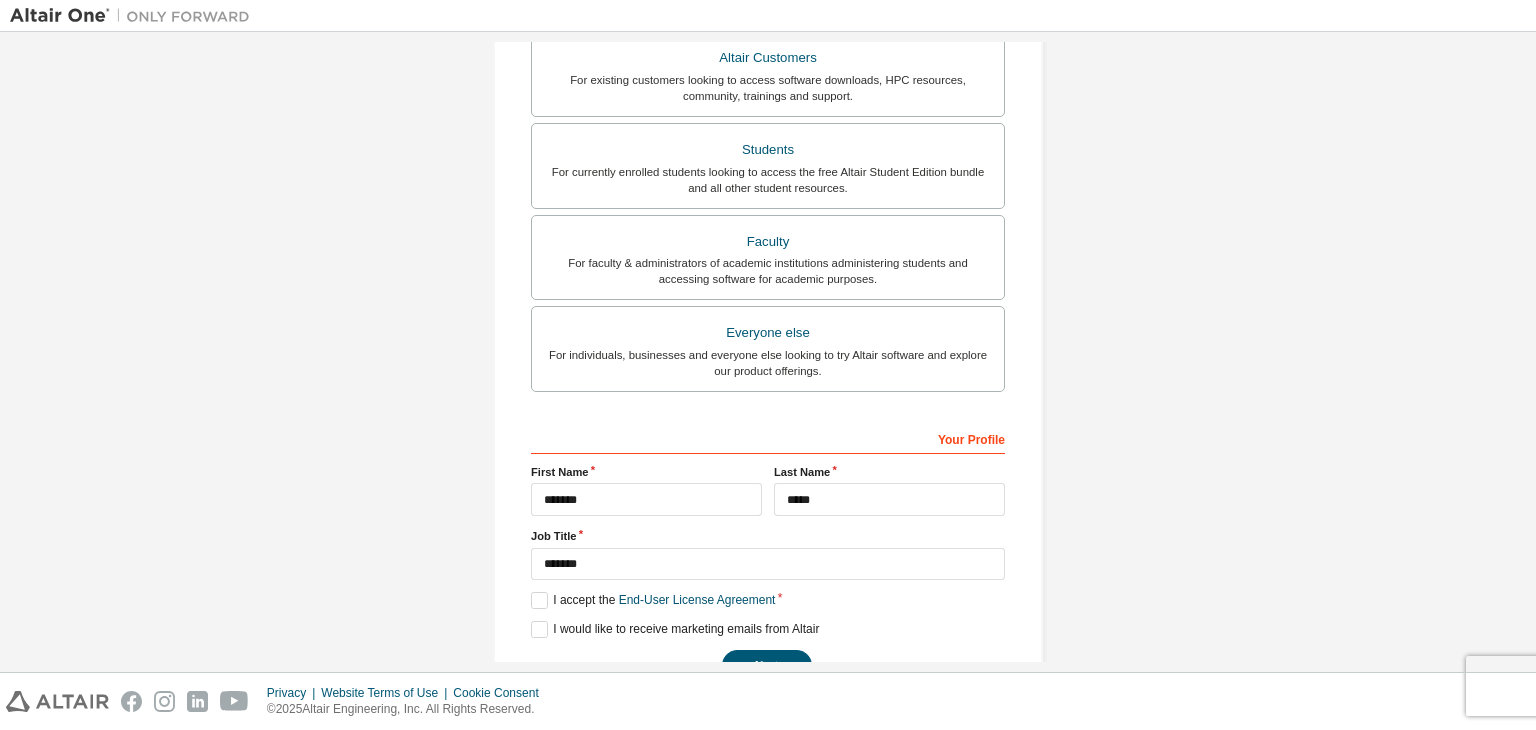 scroll, scrollTop: 384, scrollLeft: 0, axis: vertical 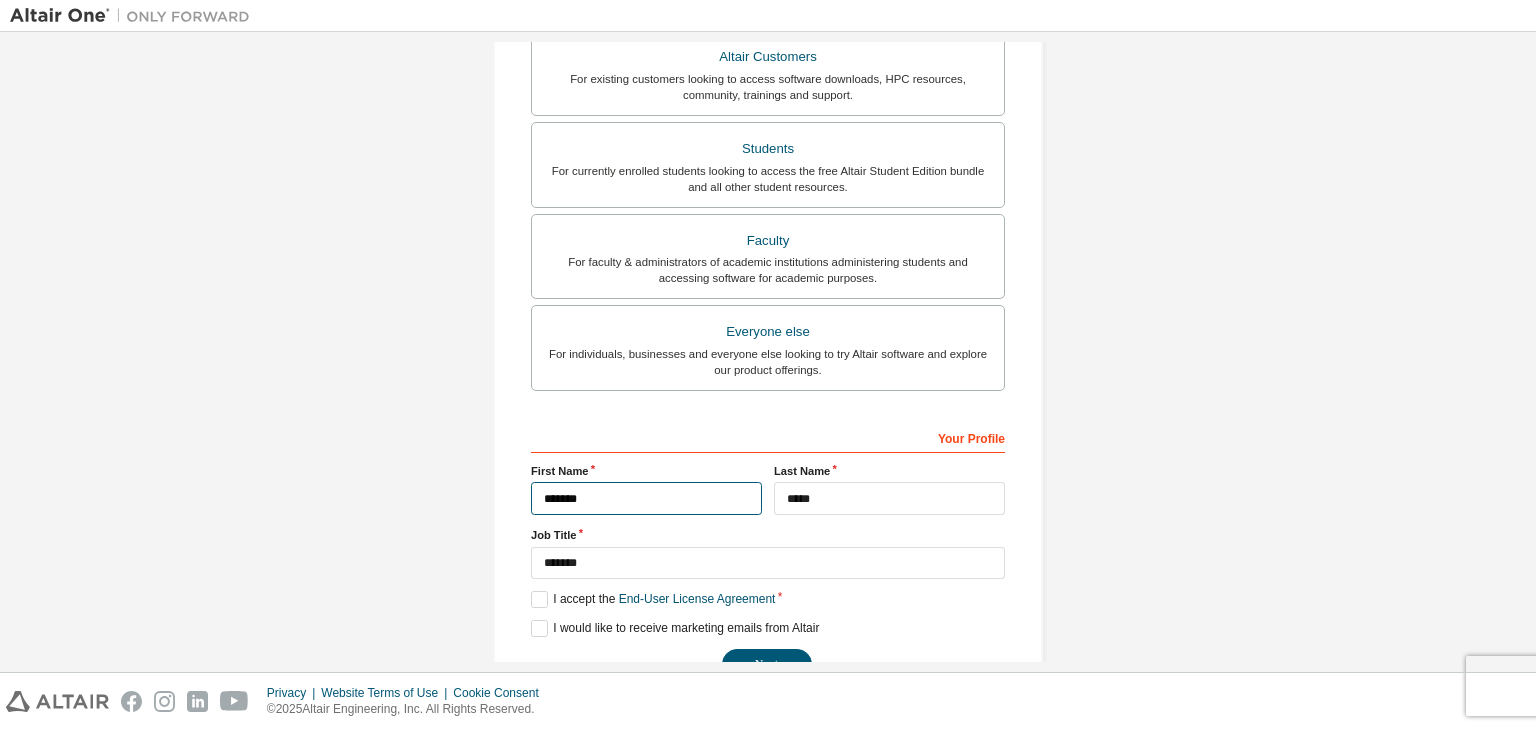 click on "******" at bounding box center [646, 498] 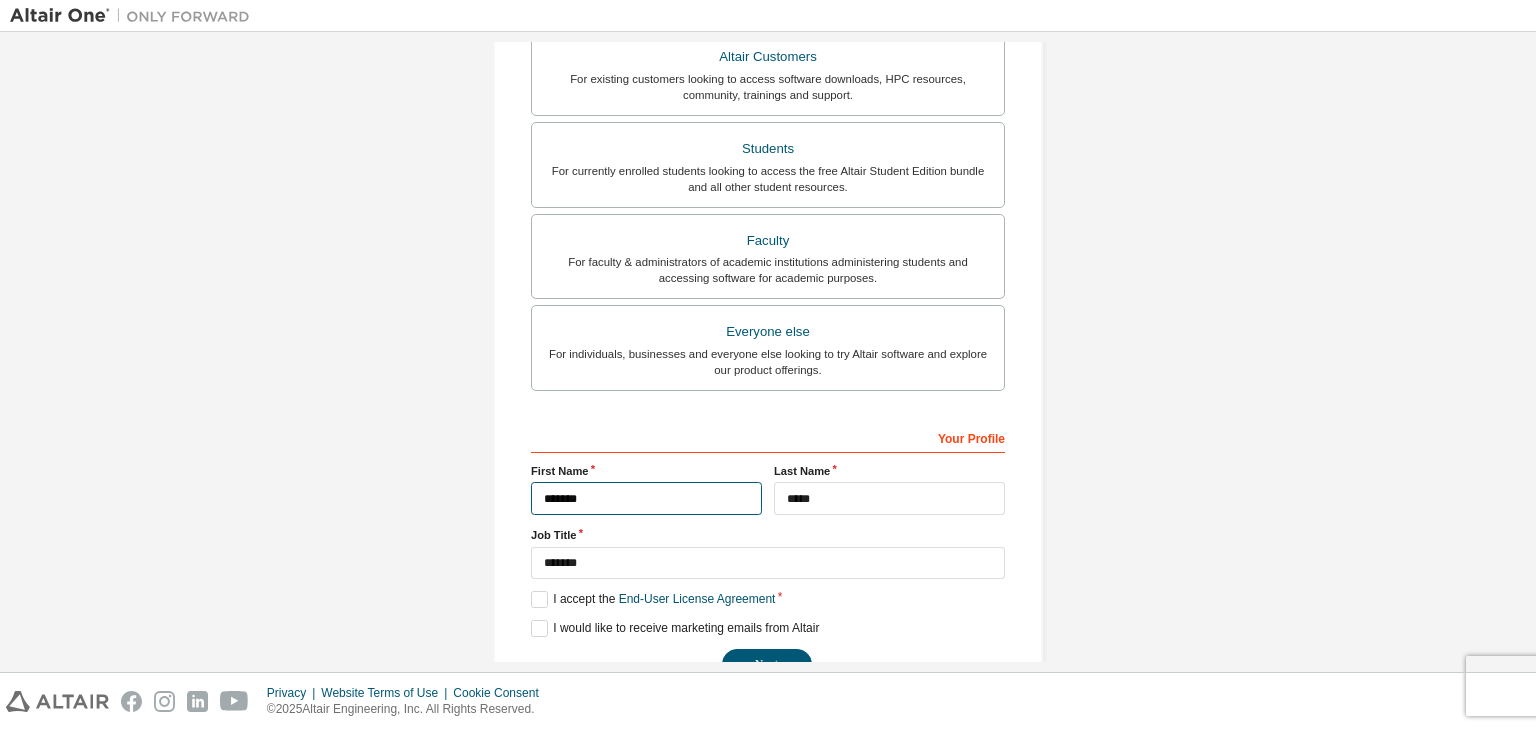 type on "******" 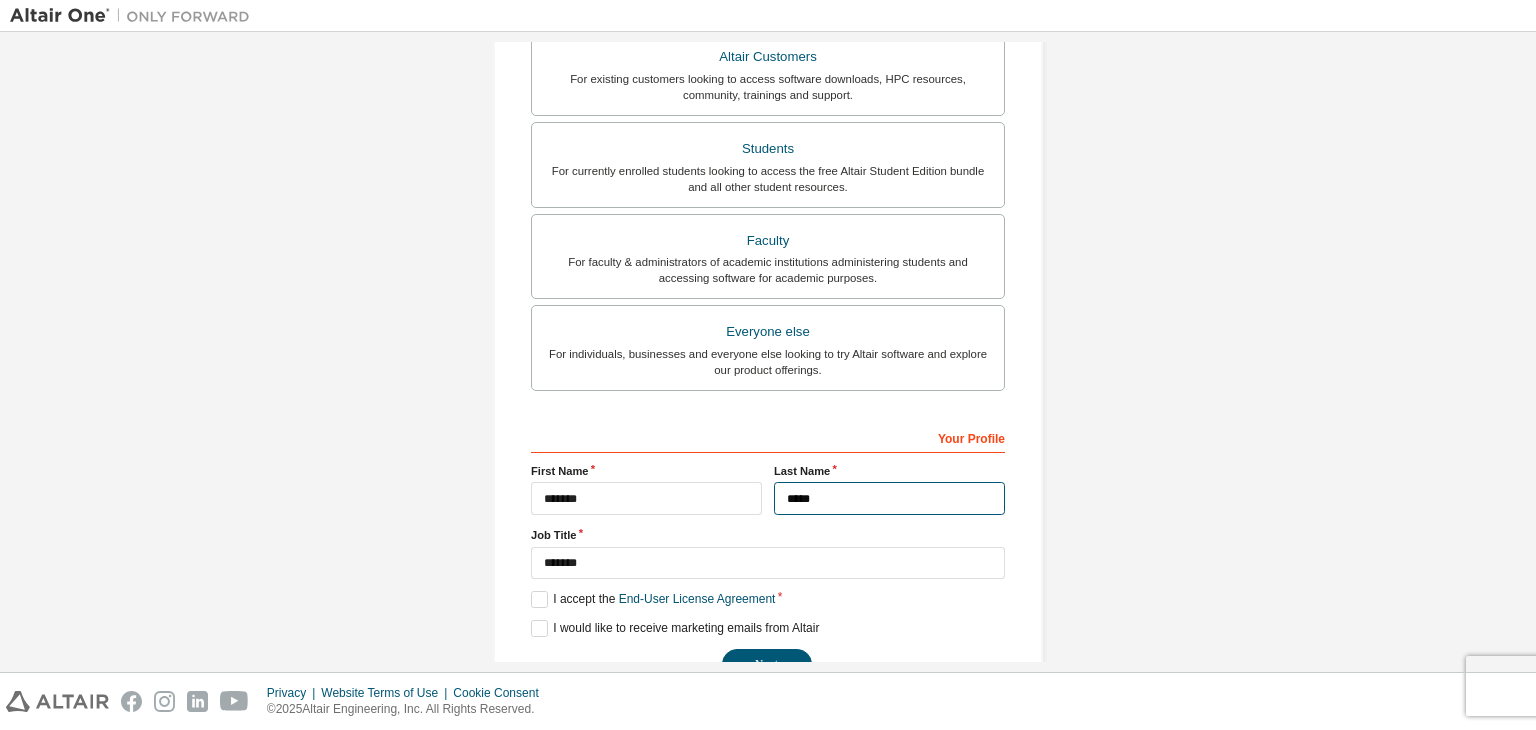 click on "*****" at bounding box center [889, 498] 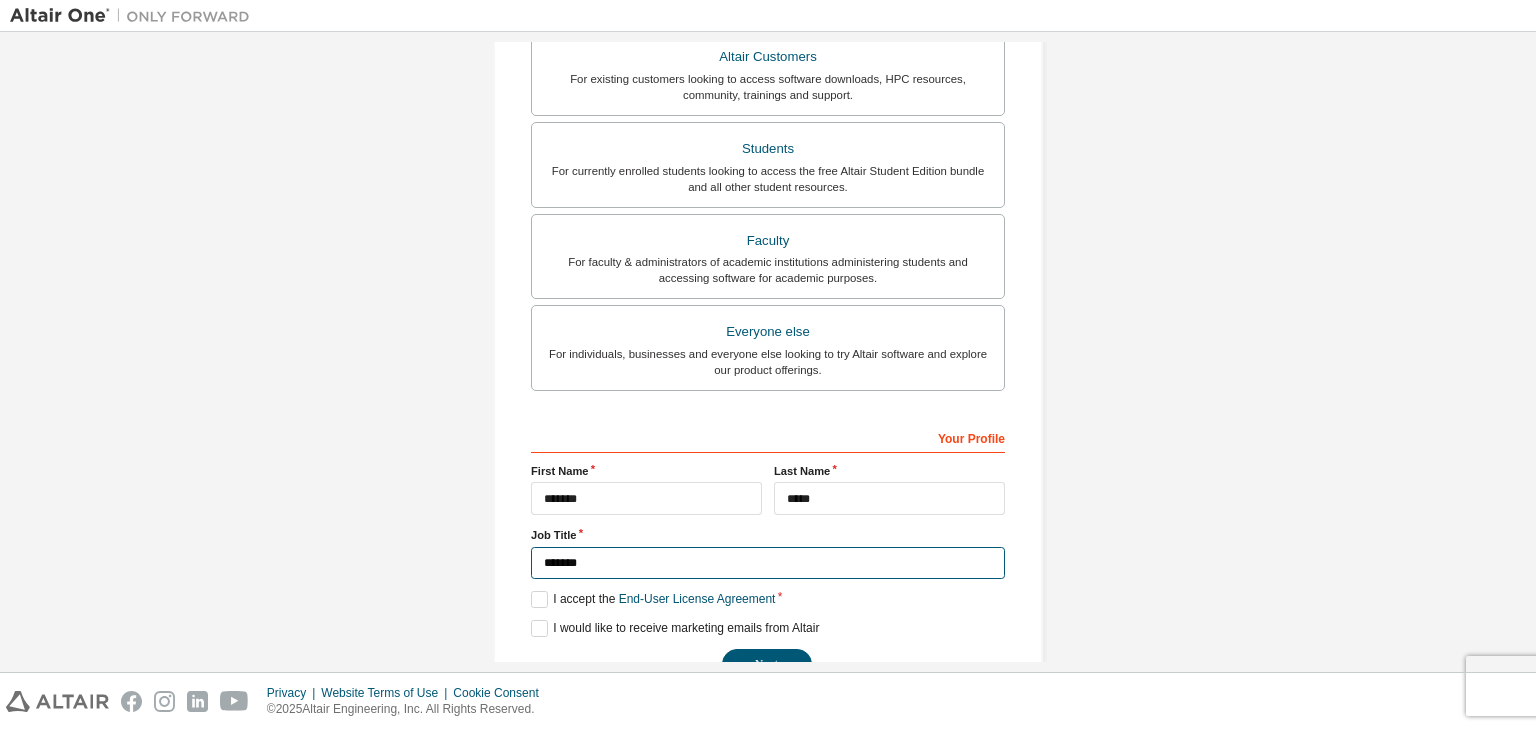 drag, startPoint x: 720, startPoint y: 569, endPoint x: 492, endPoint y: 574, distance: 228.05482 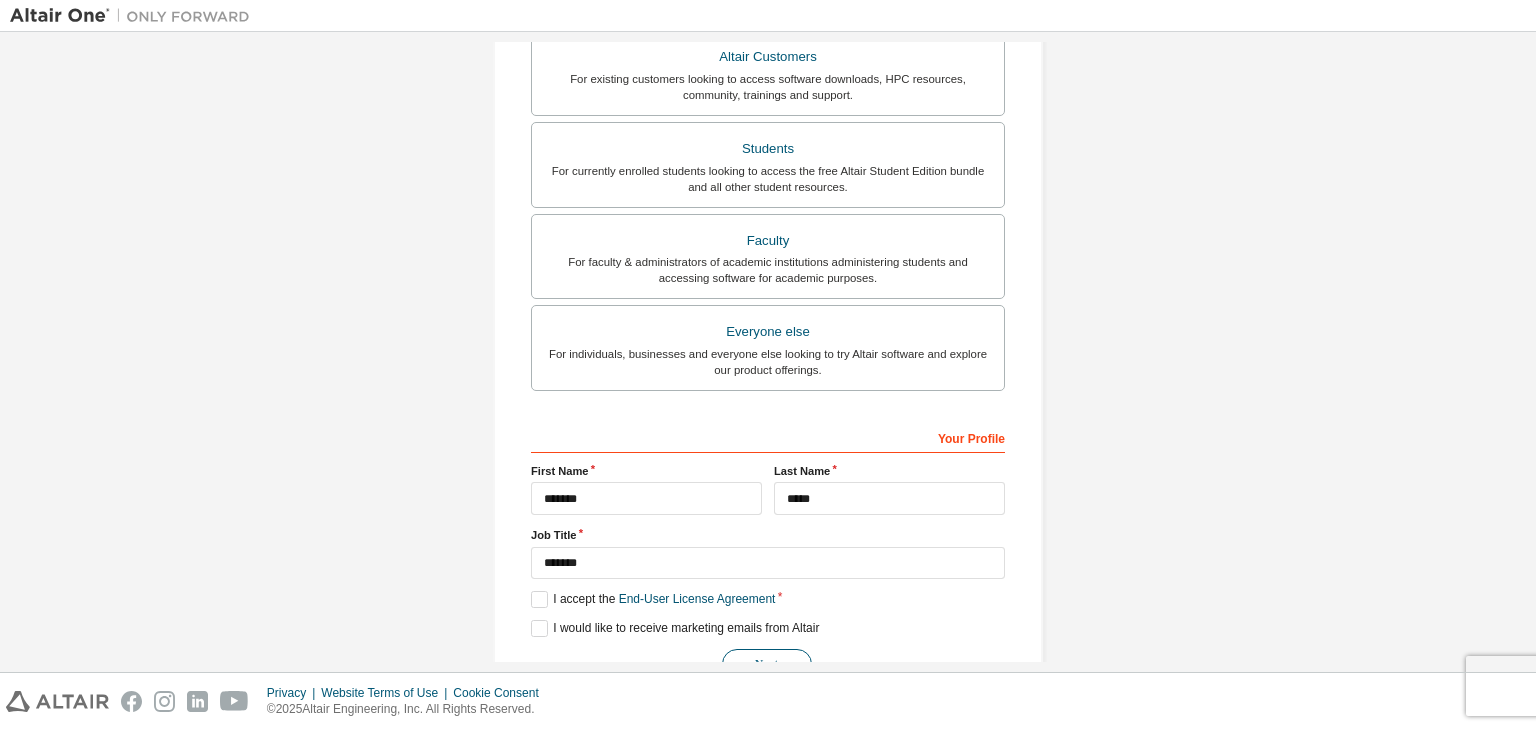 click on "Next" at bounding box center (767, 664) 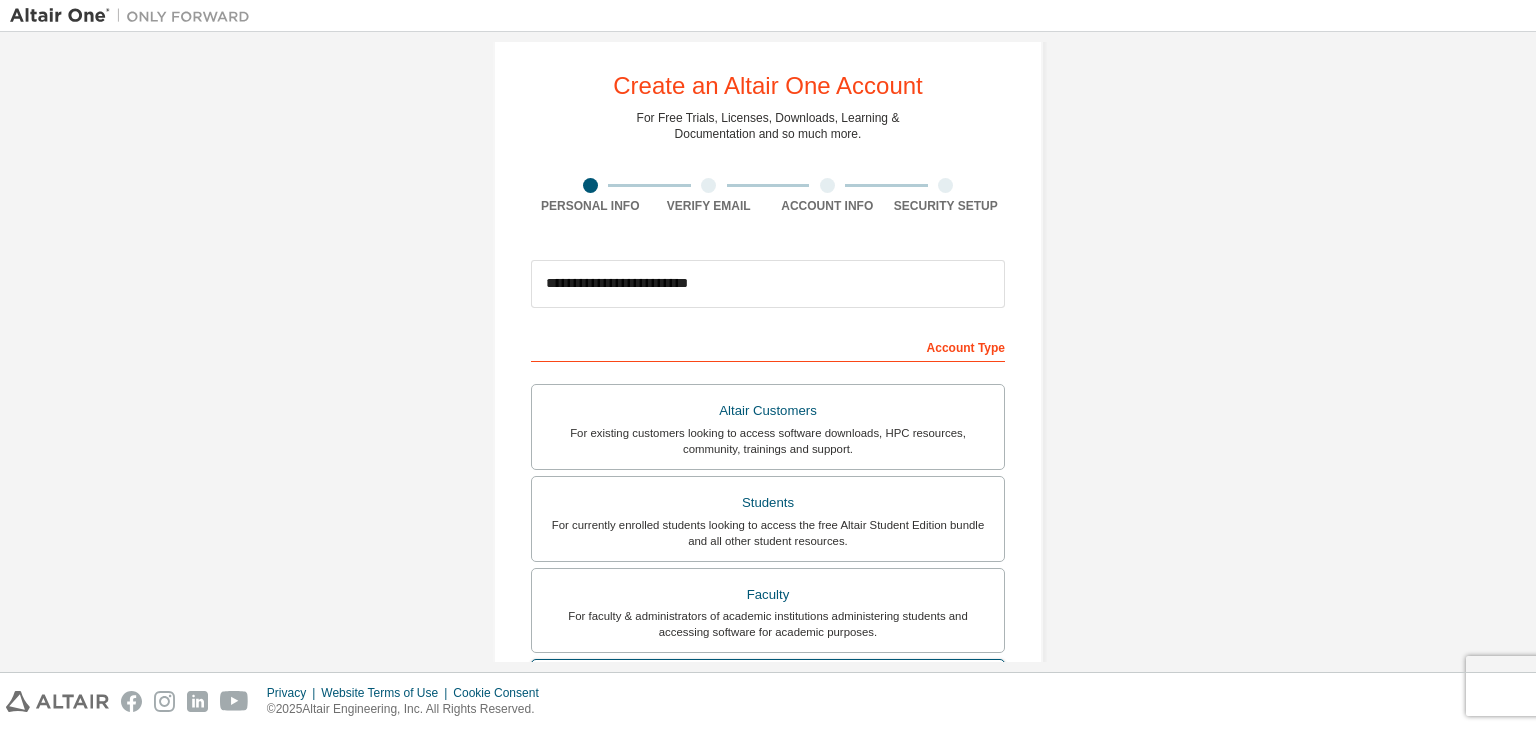 scroll, scrollTop: 0, scrollLeft: 0, axis: both 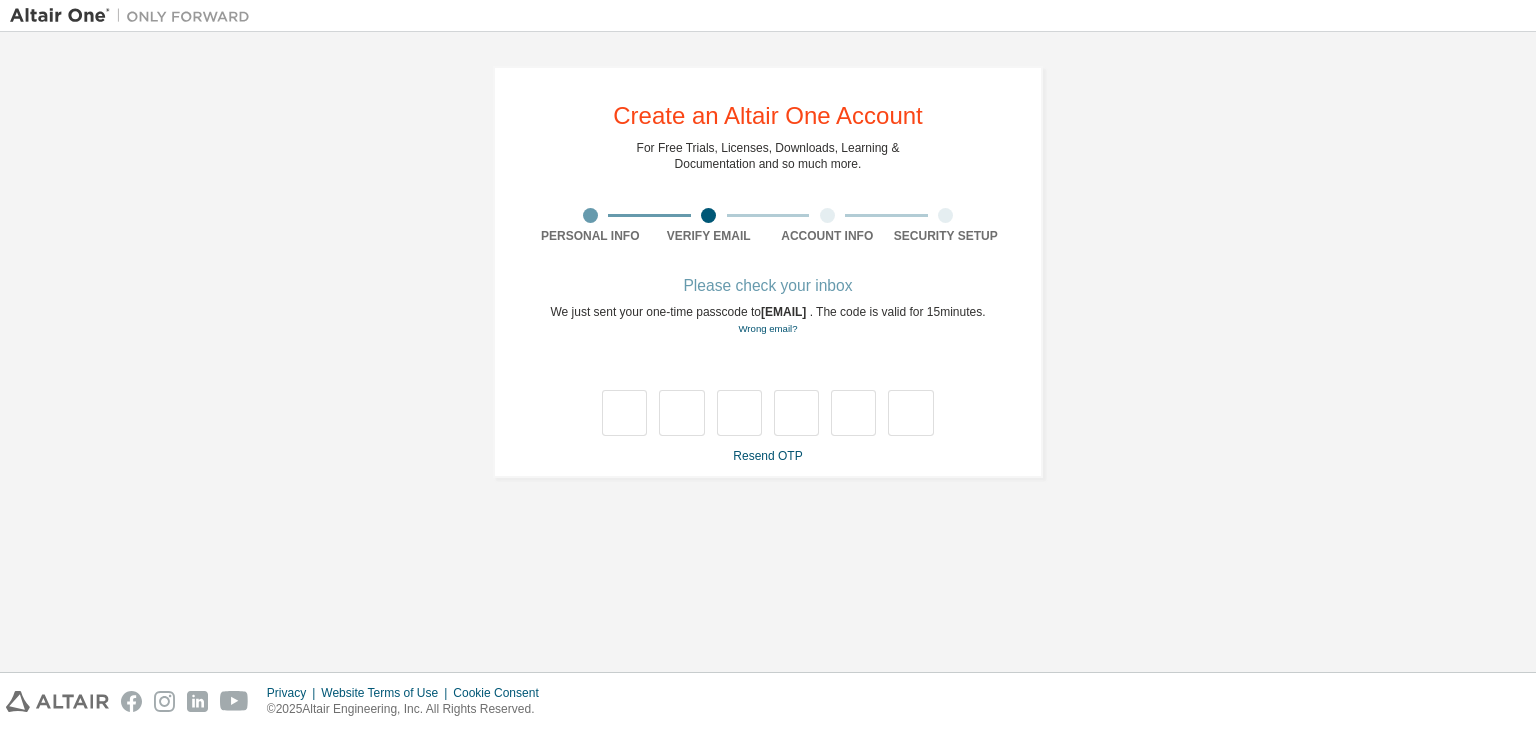 type on "*" 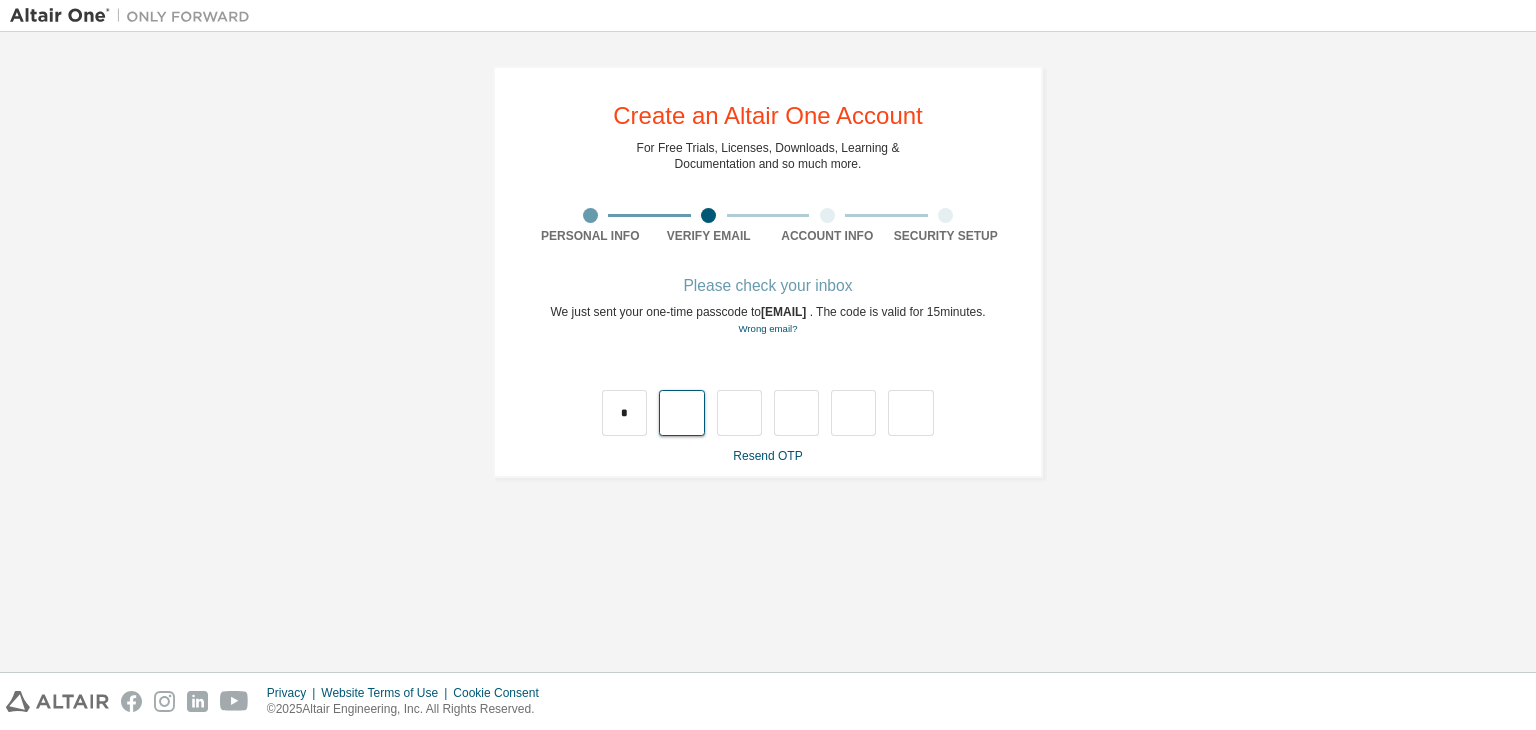 type on "*" 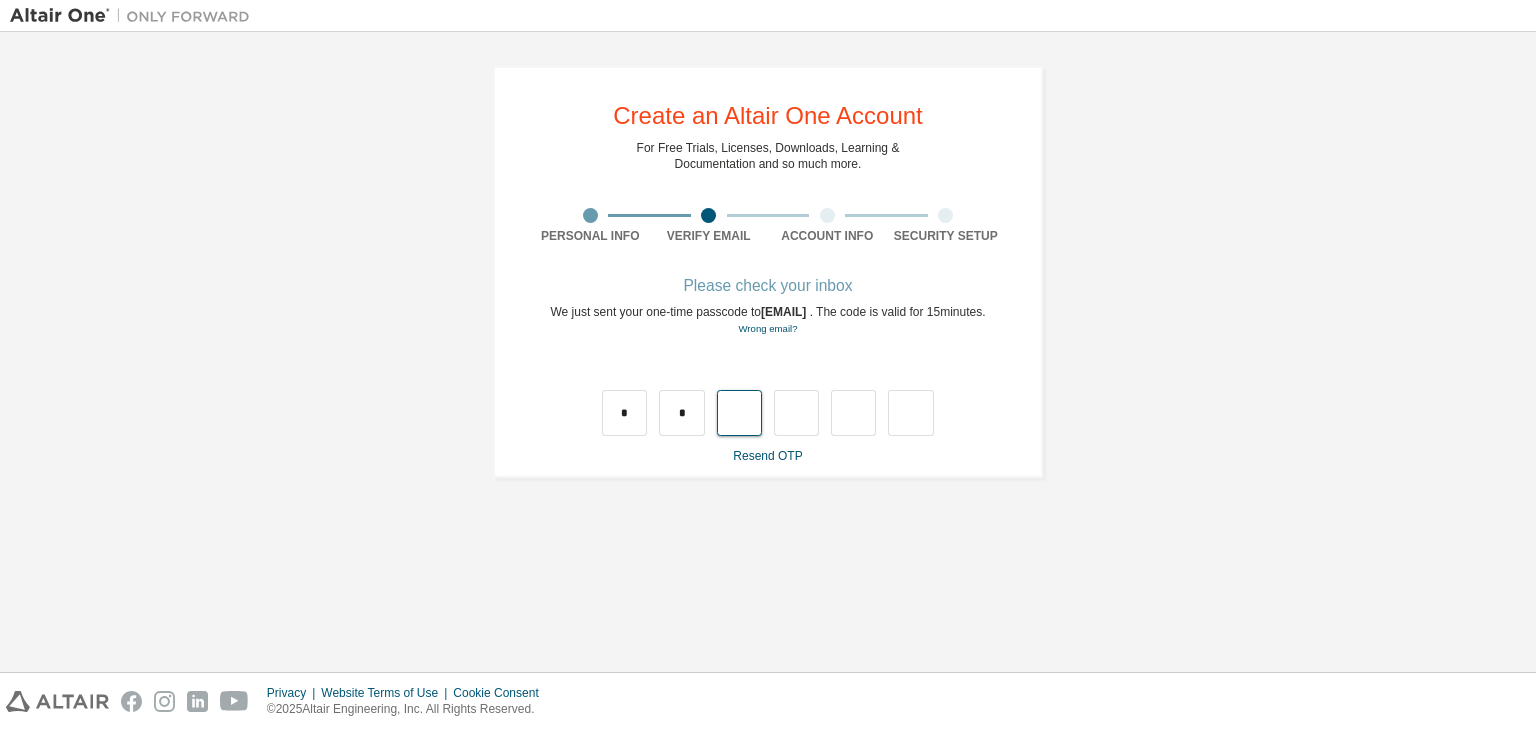 type on "*" 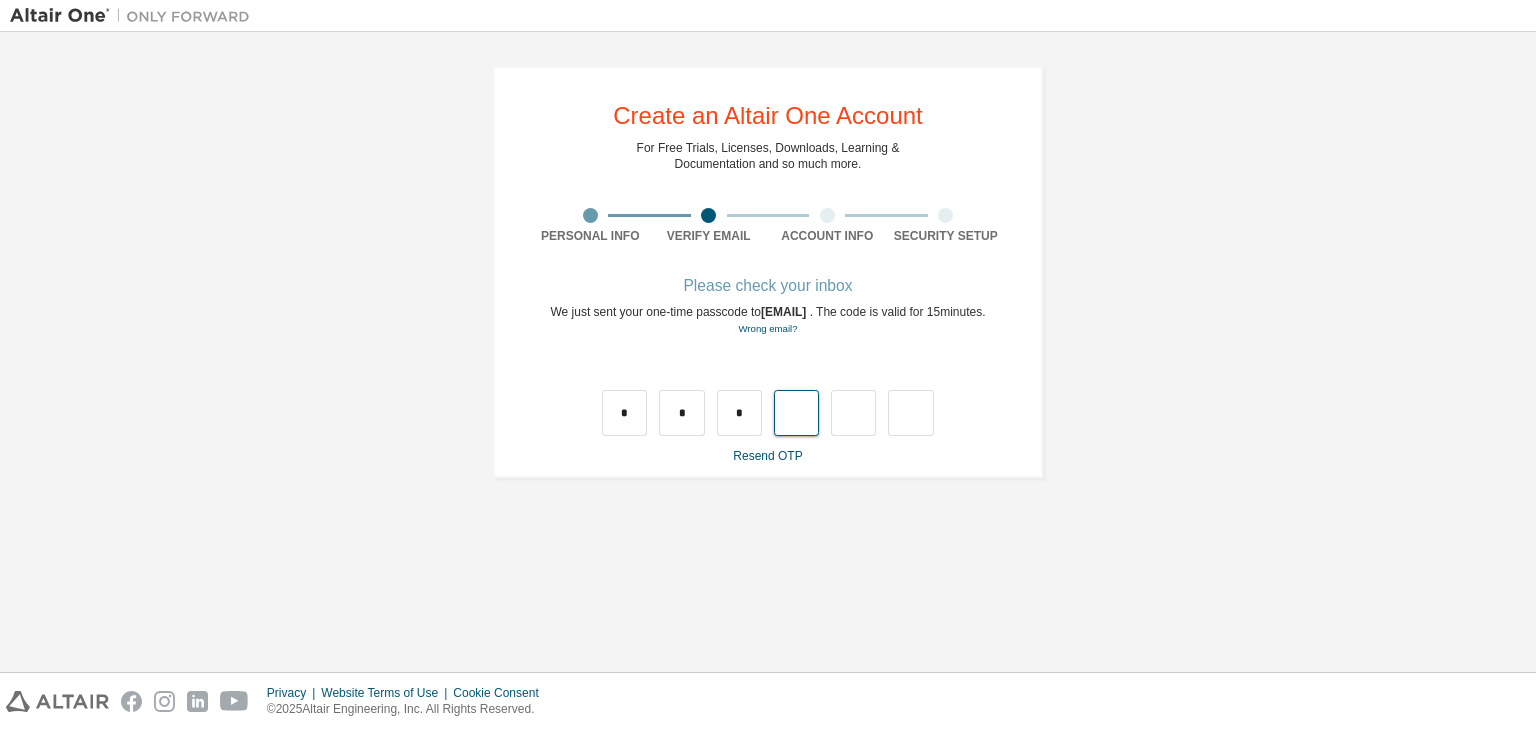 type on "*" 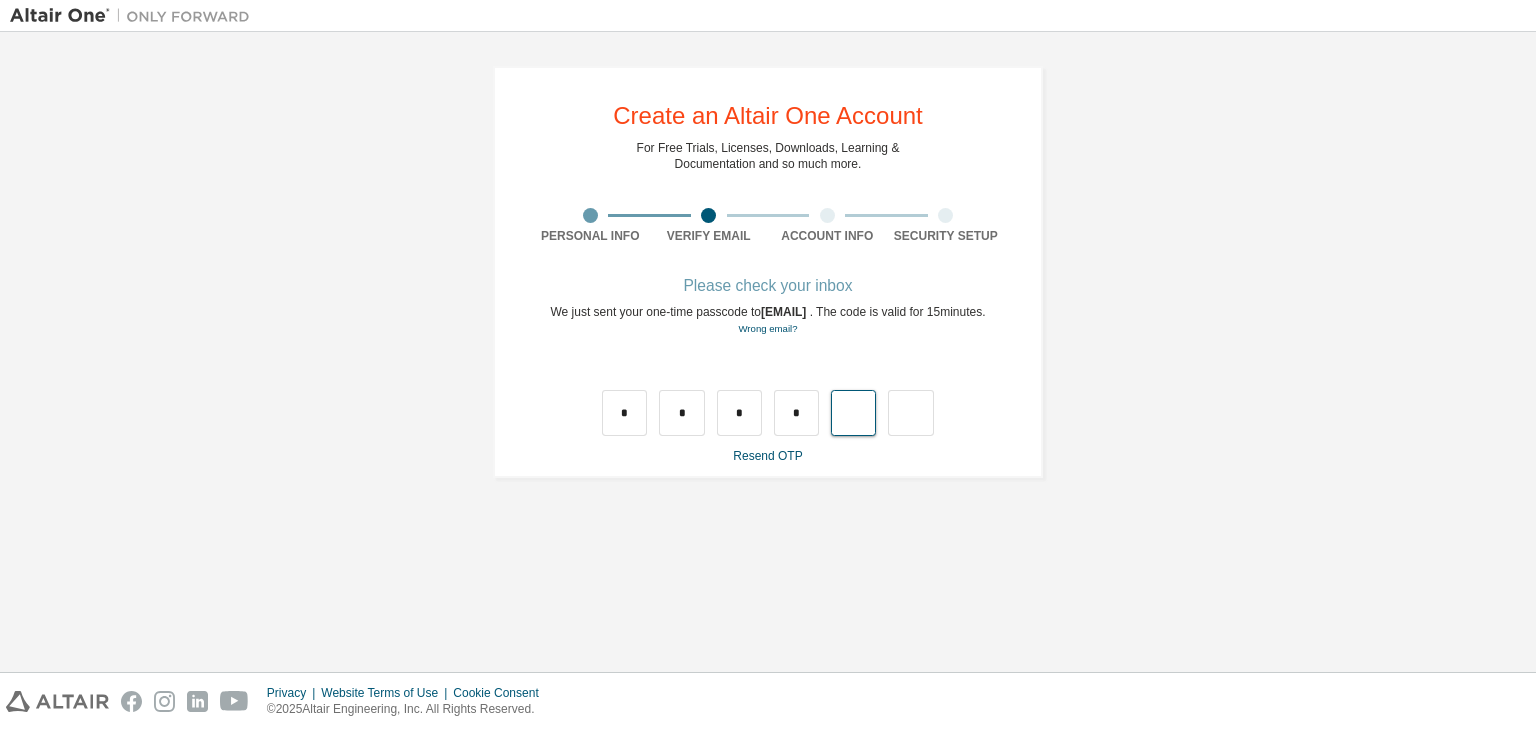 type on "*" 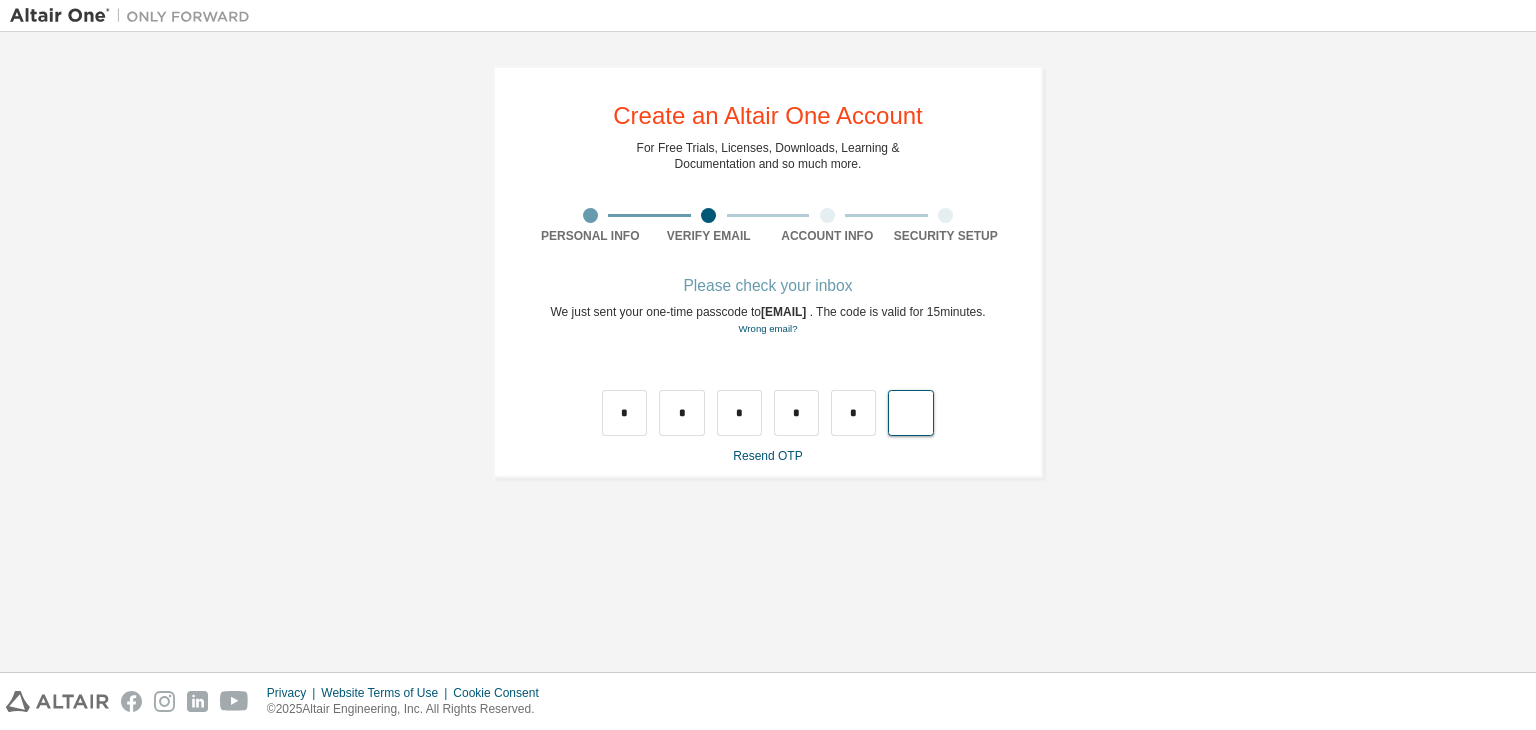 type on "*" 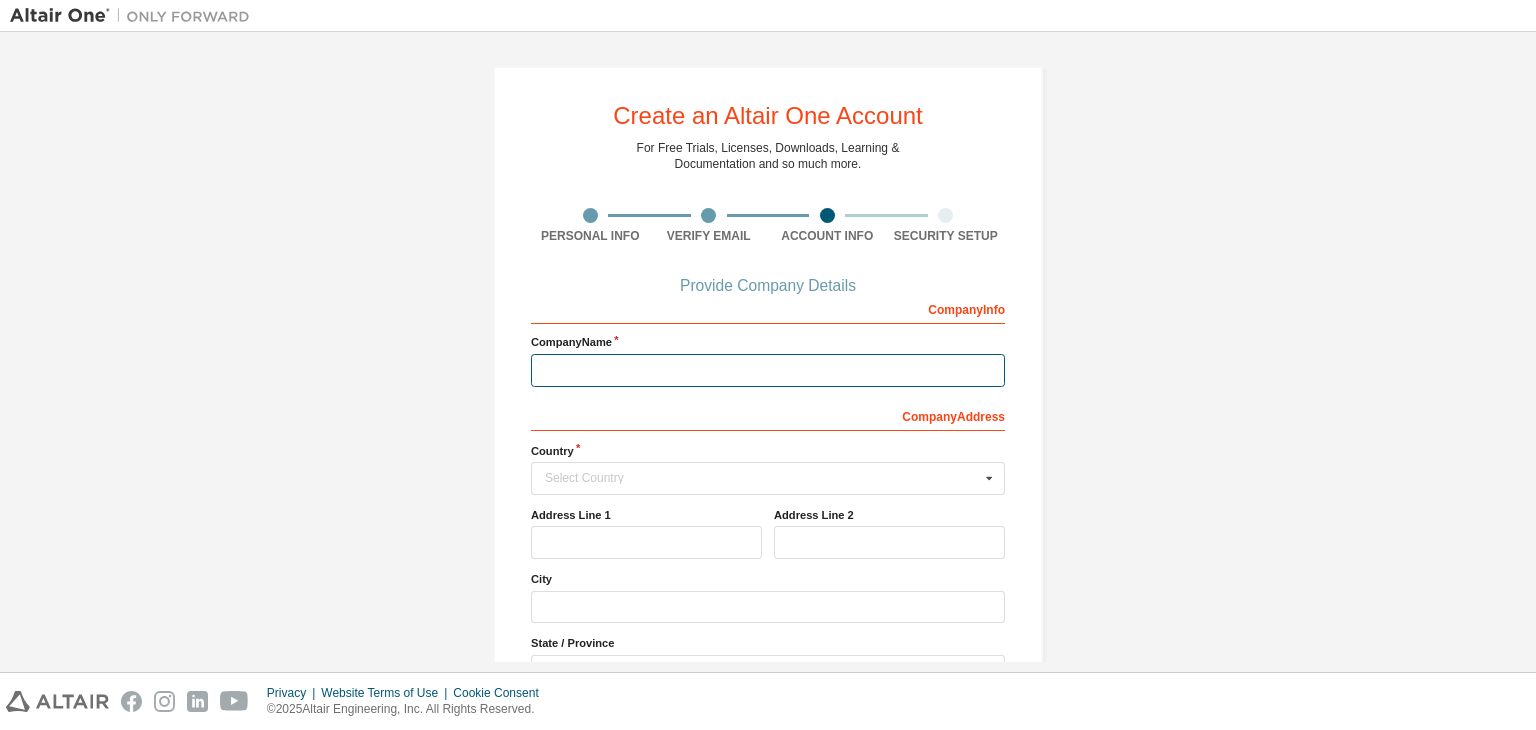 click at bounding box center [768, 370] 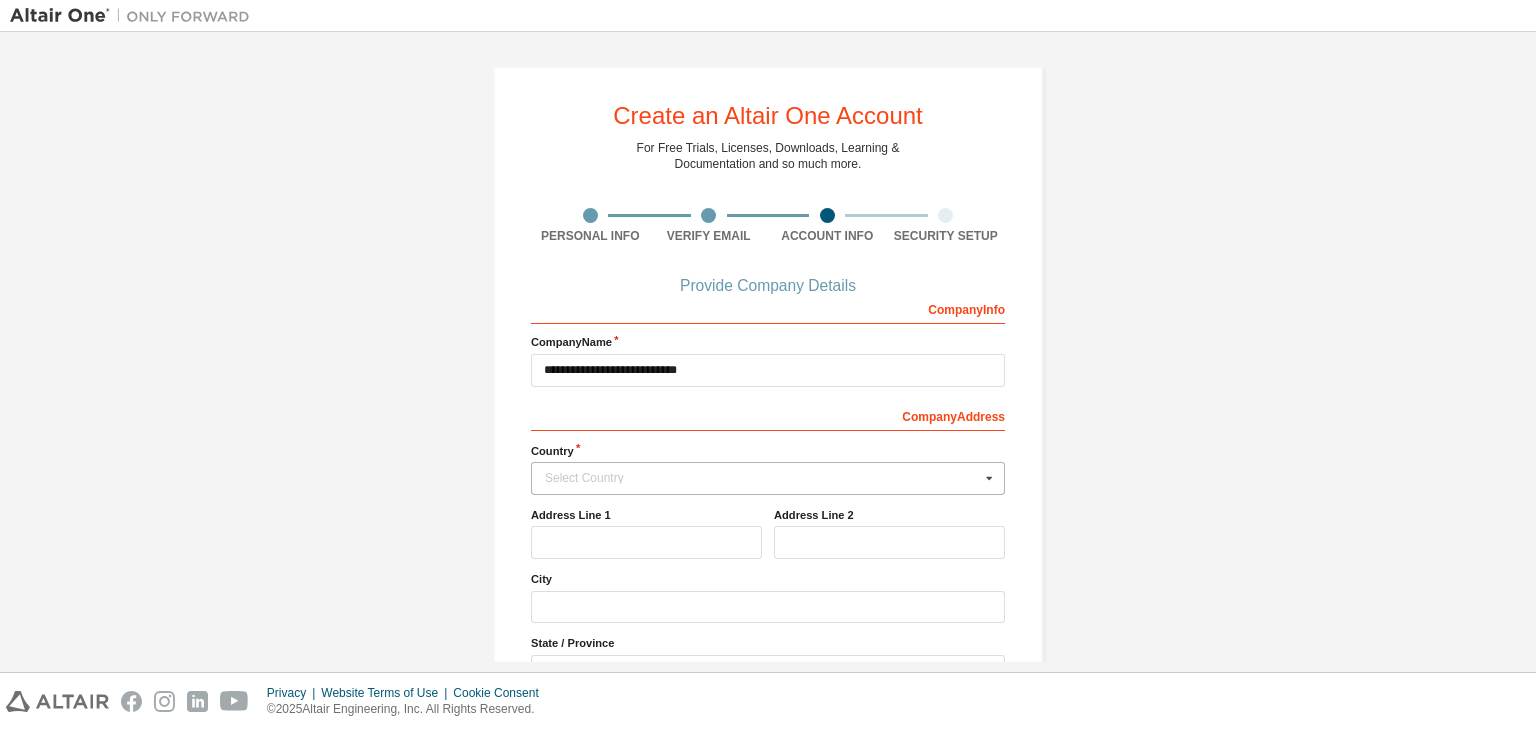 click on "Select Country" at bounding box center [762, 478] 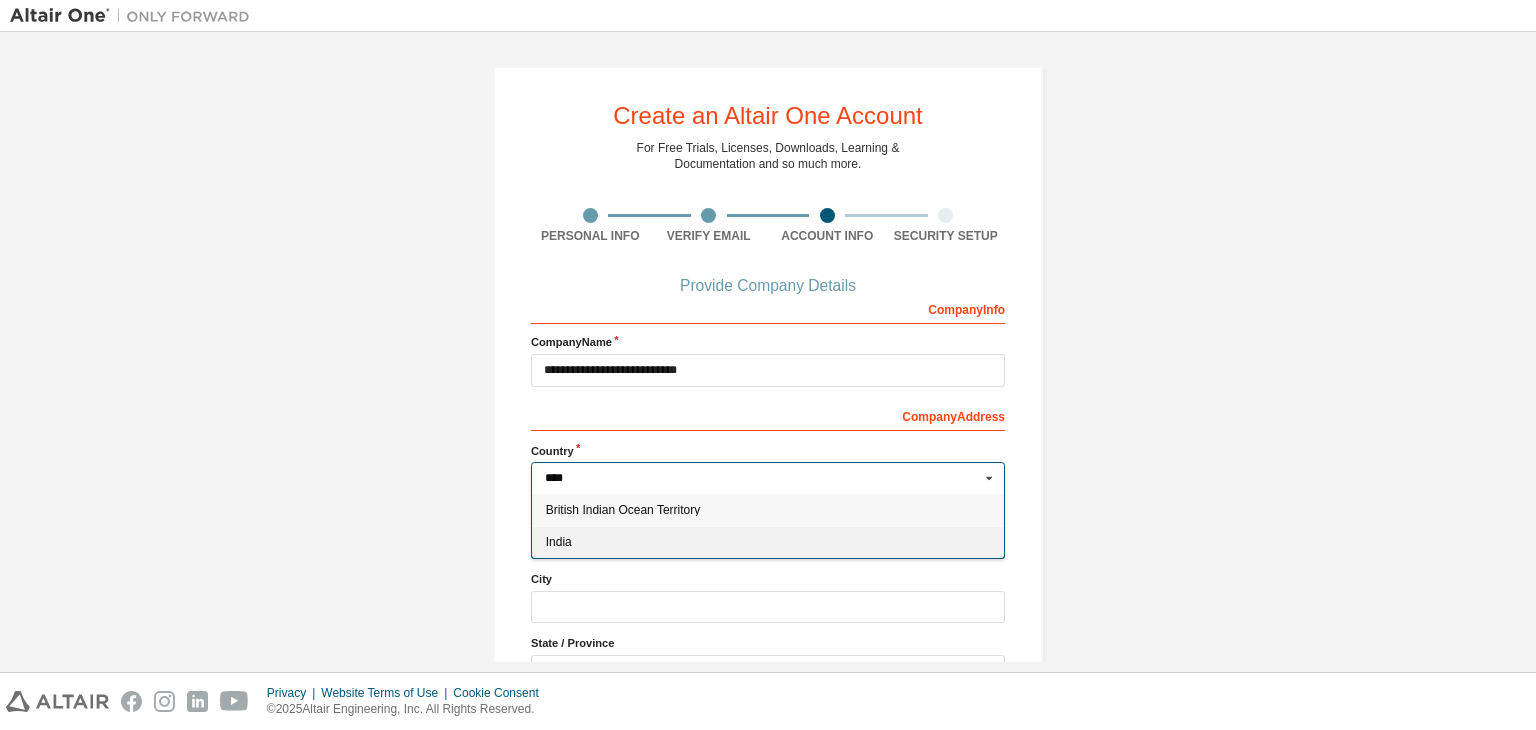 type on "****" 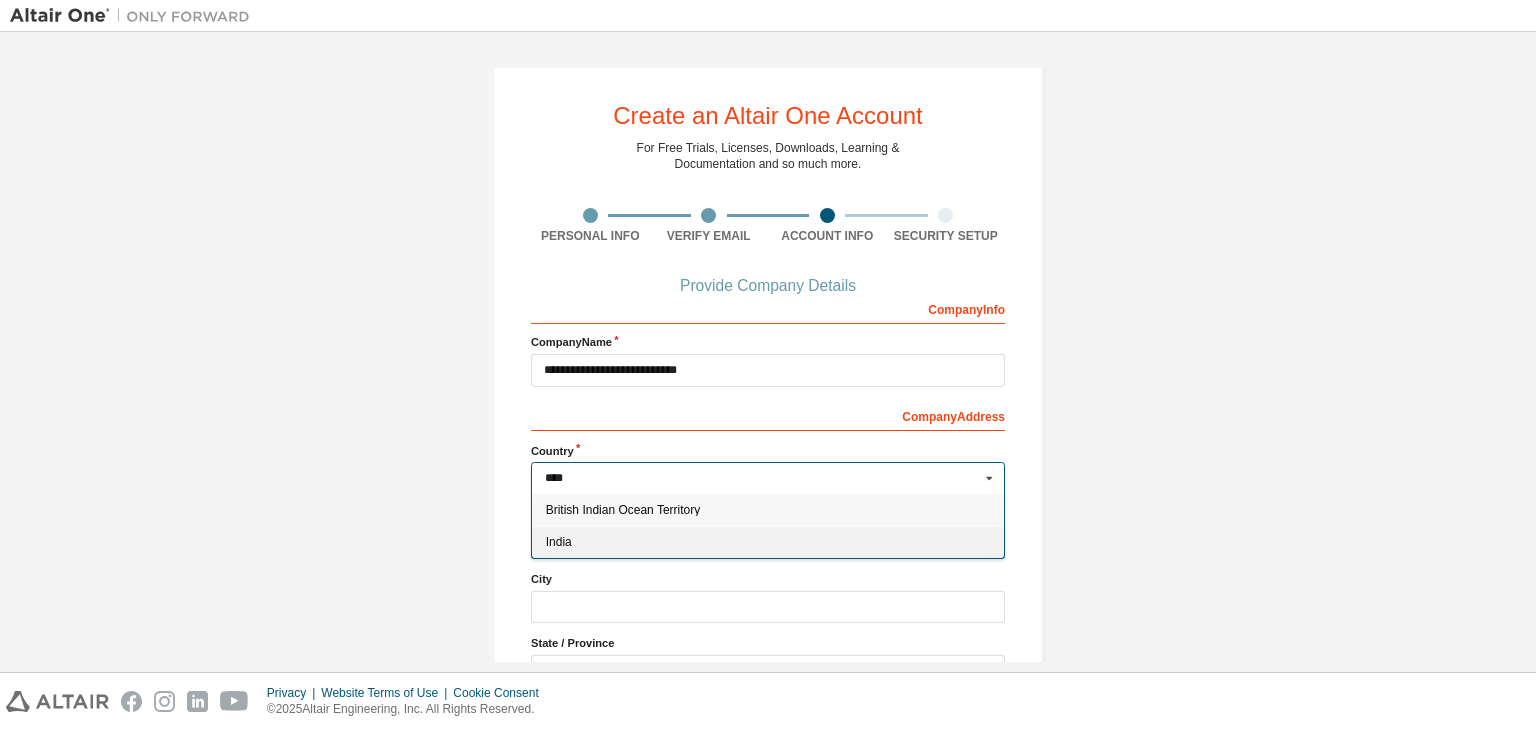 click on "India" at bounding box center (768, 542) 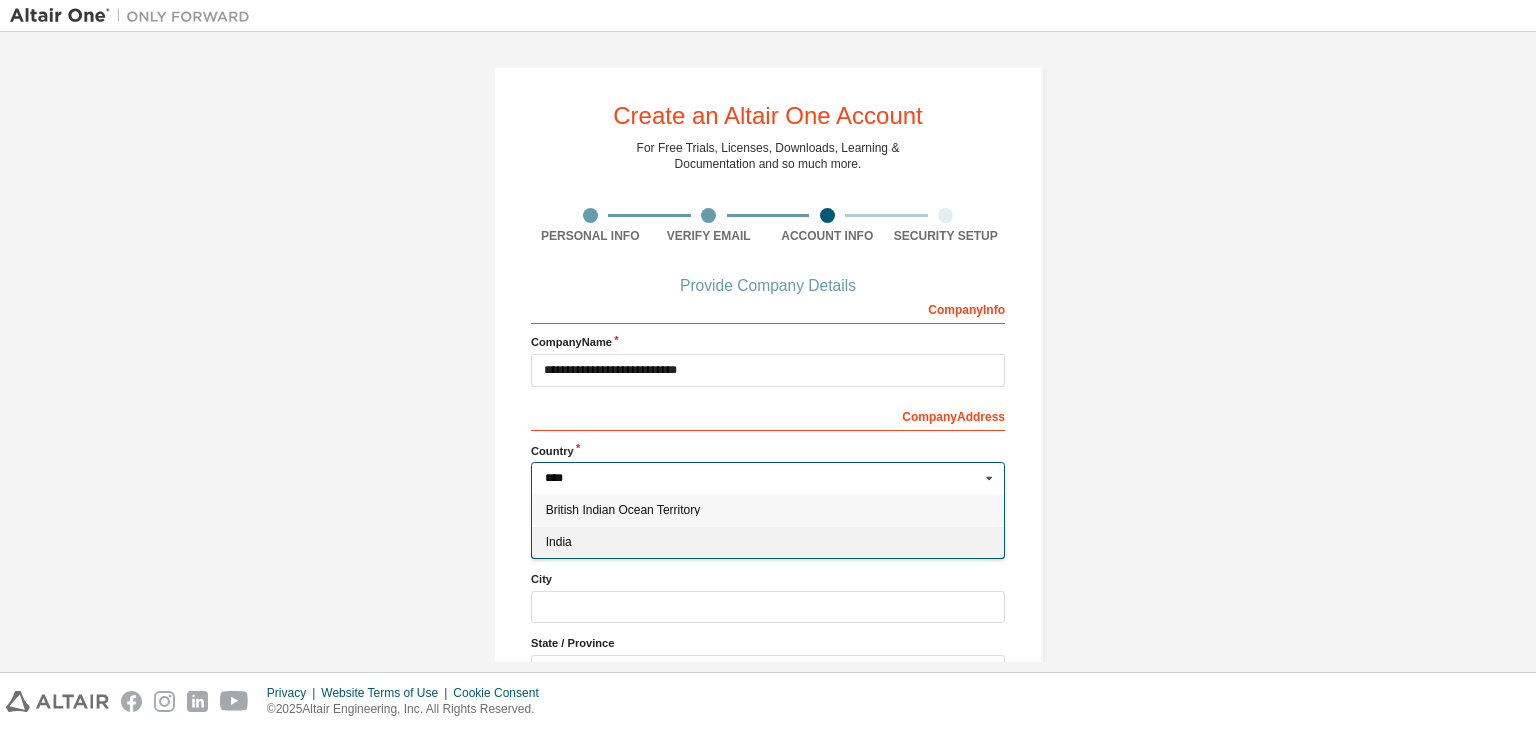 type on "***" 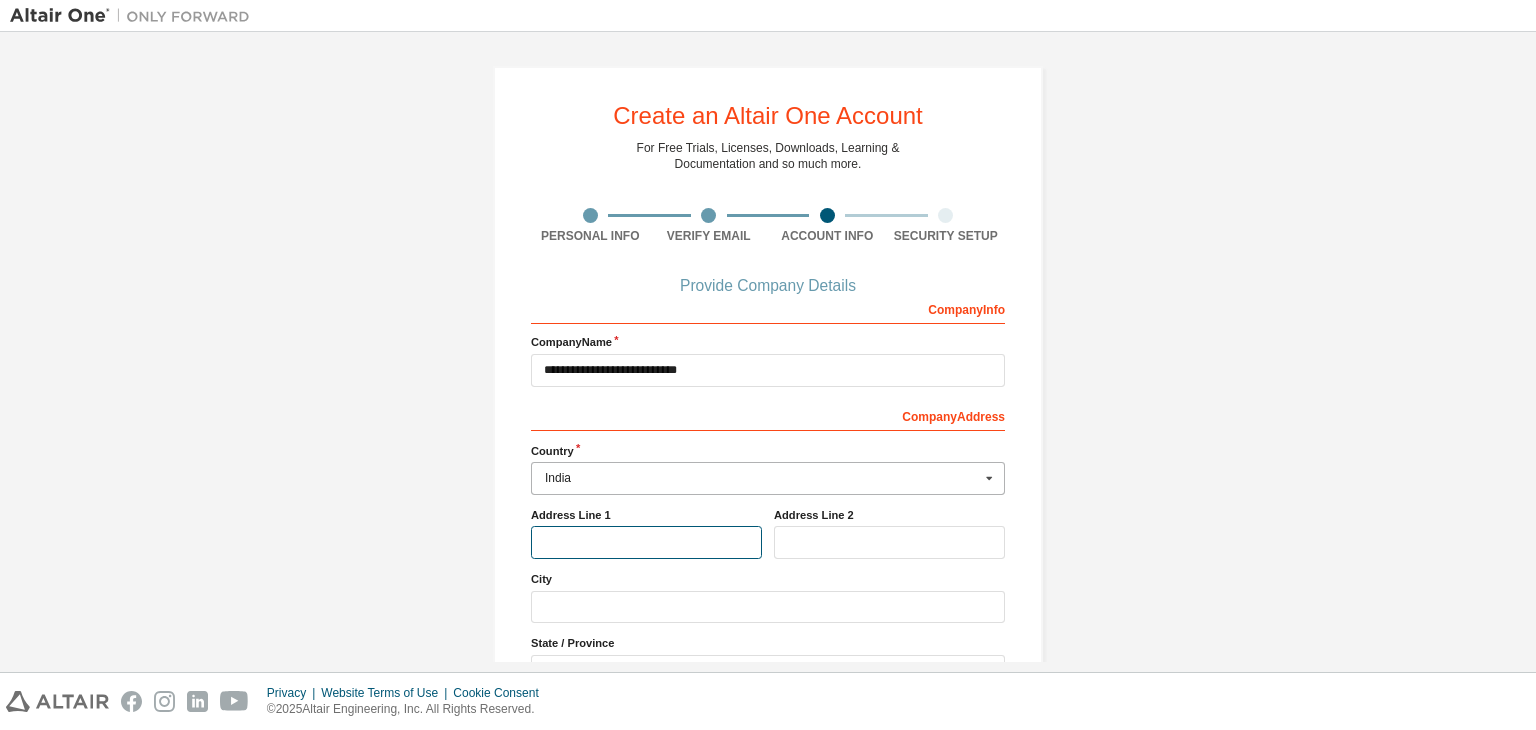 click at bounding box center (646, 542) 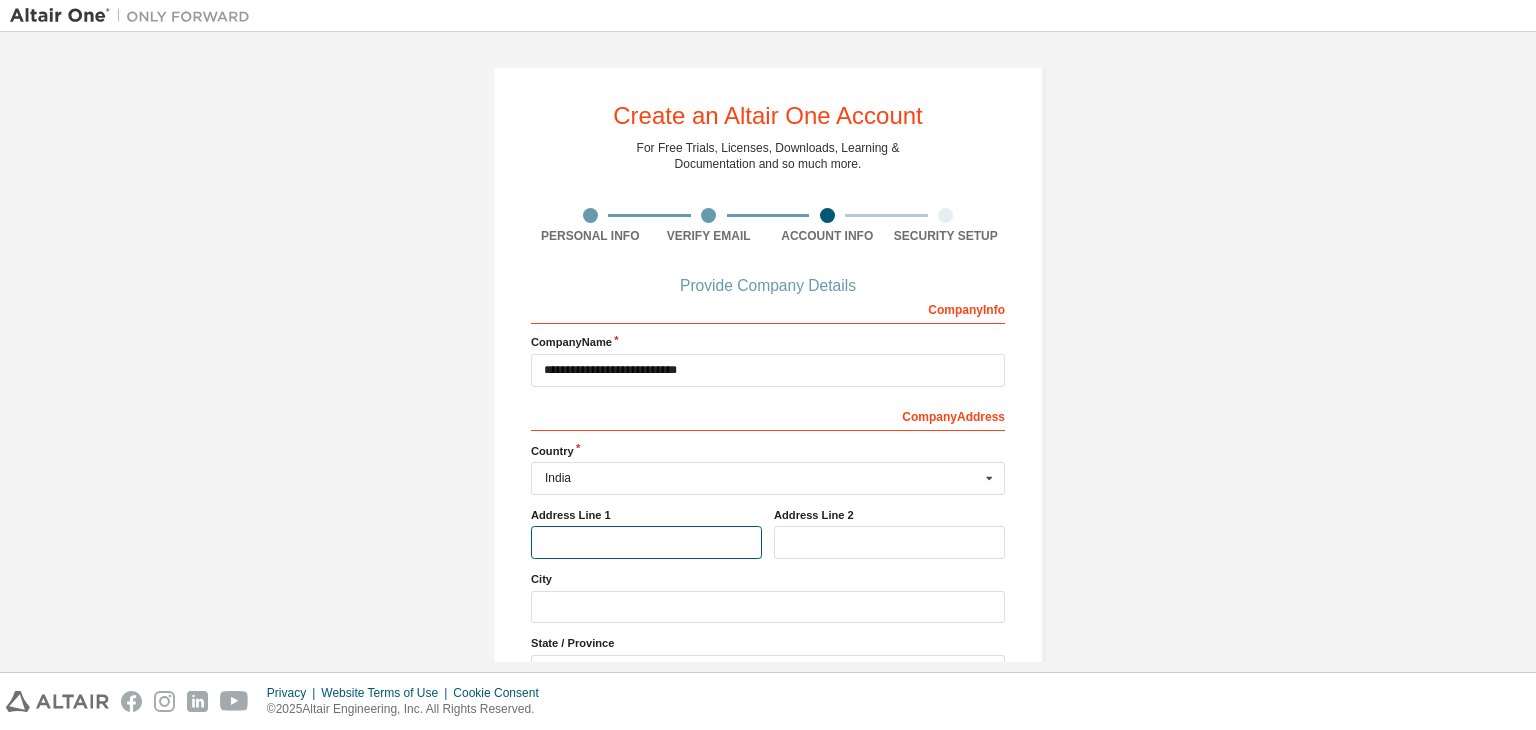 paste on "**********" 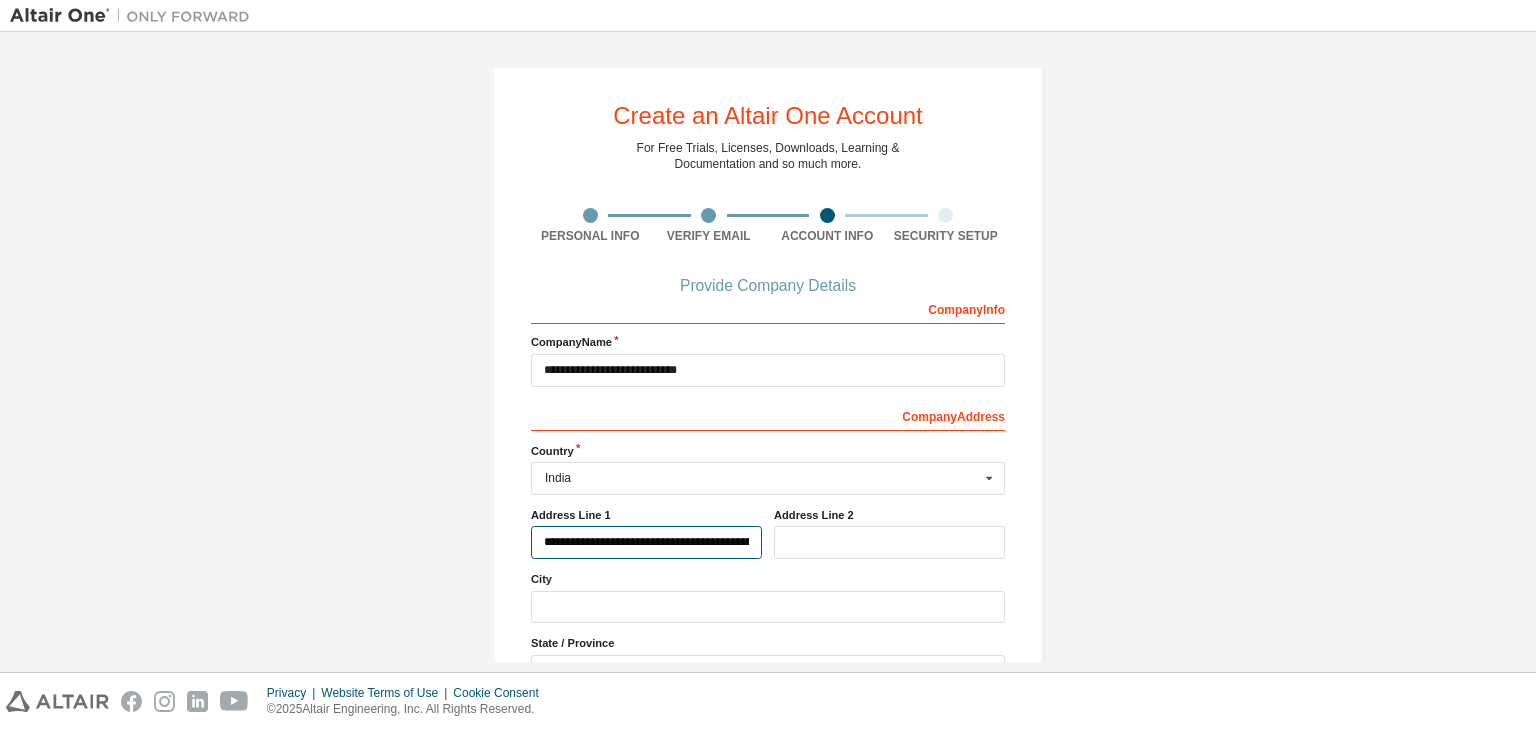 scroll, scrollTop: 0, scrollLeft: 137, axis: horizontal 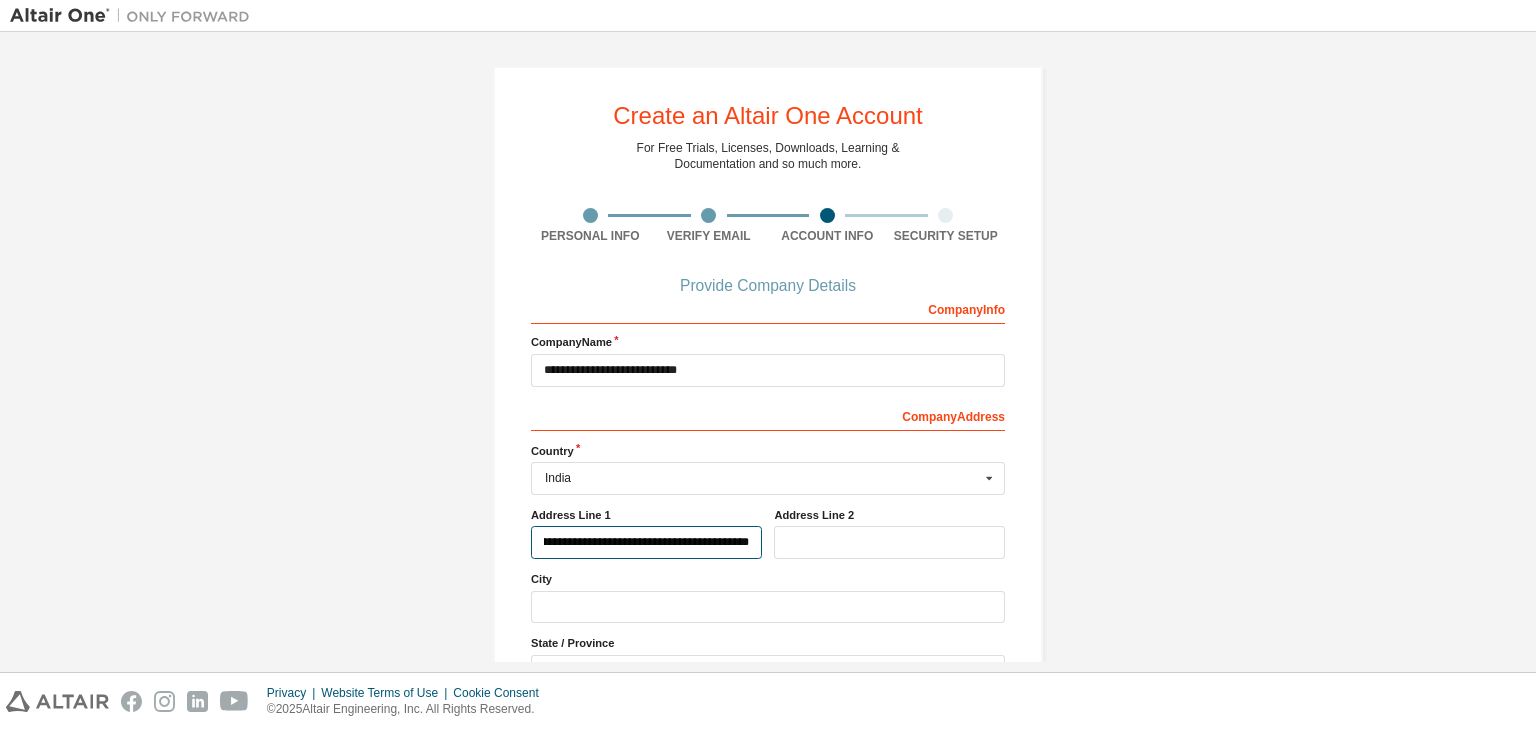 type on "**********" 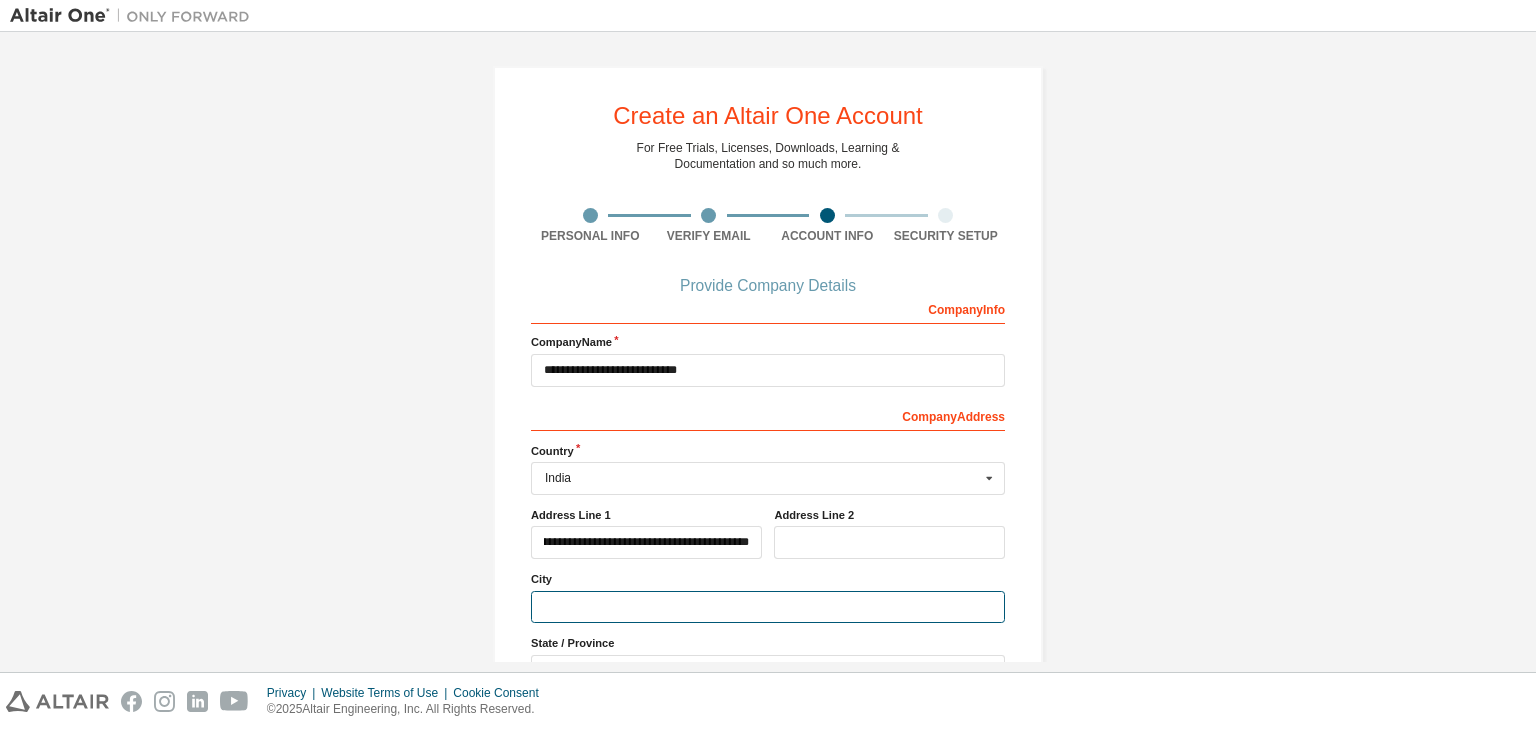 scroll, scrollTop: 0, scrollLeft: 0, axis: both 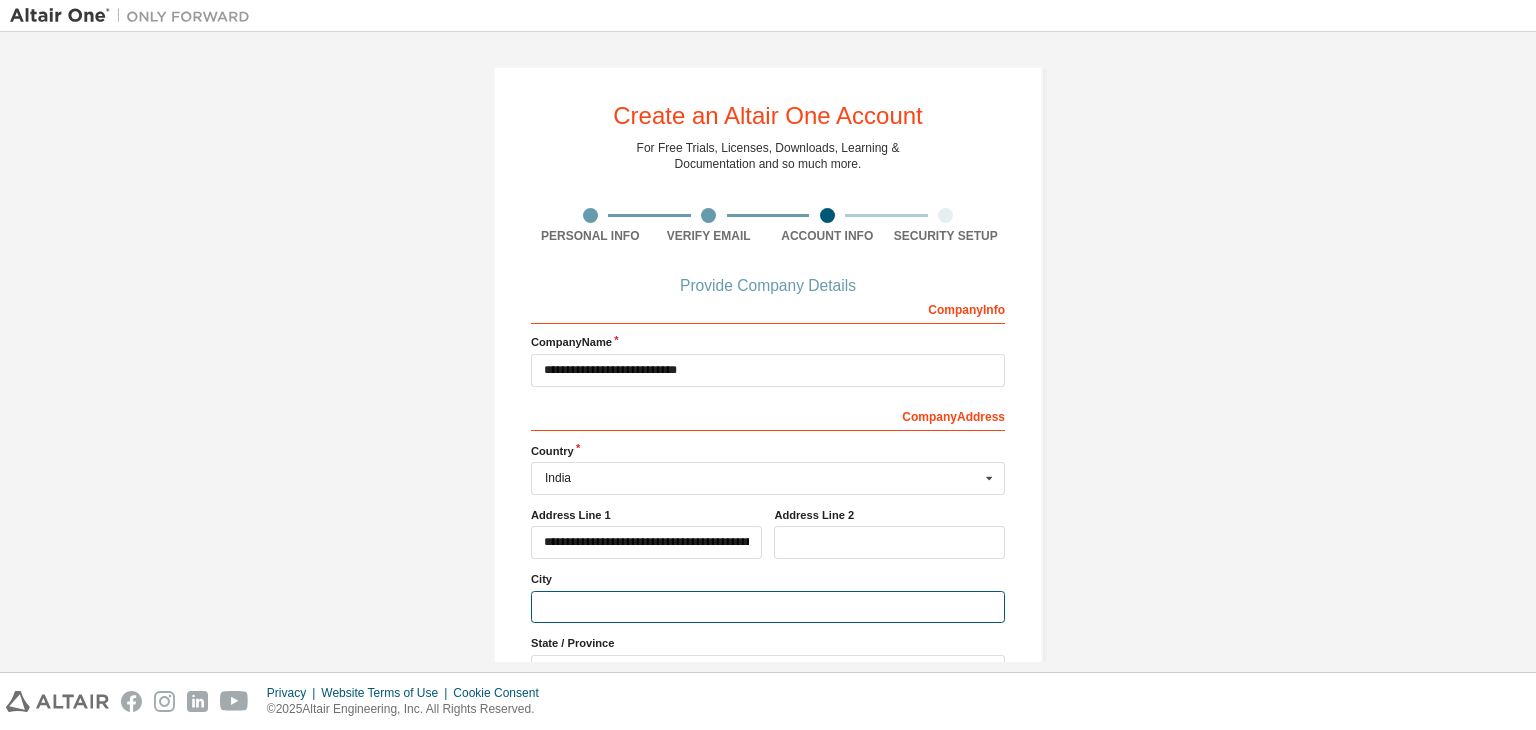 click at bounding box center (768, 607) 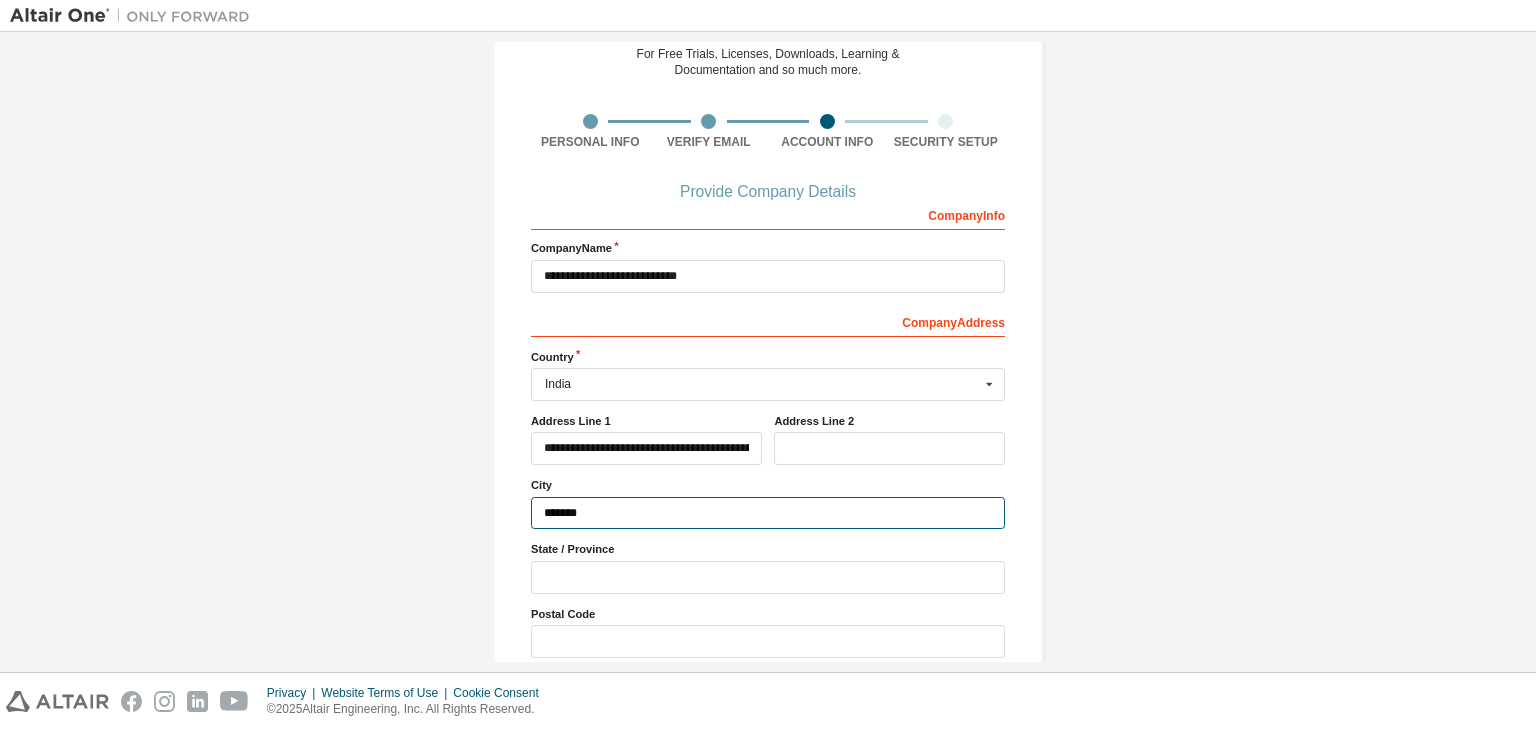 scroll, scrollTop: 96, scrollLeft: 0, axis: vertical 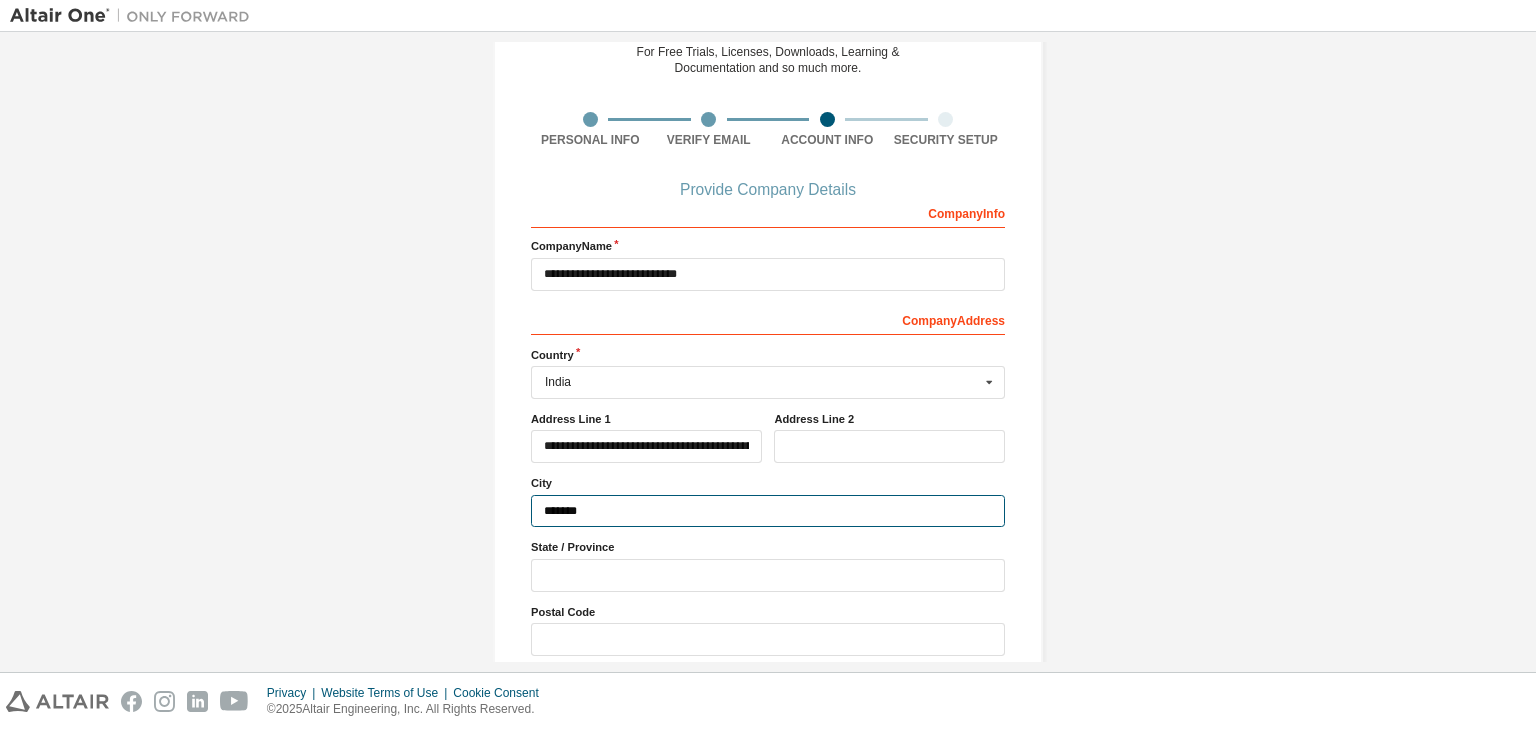 type on "*******" 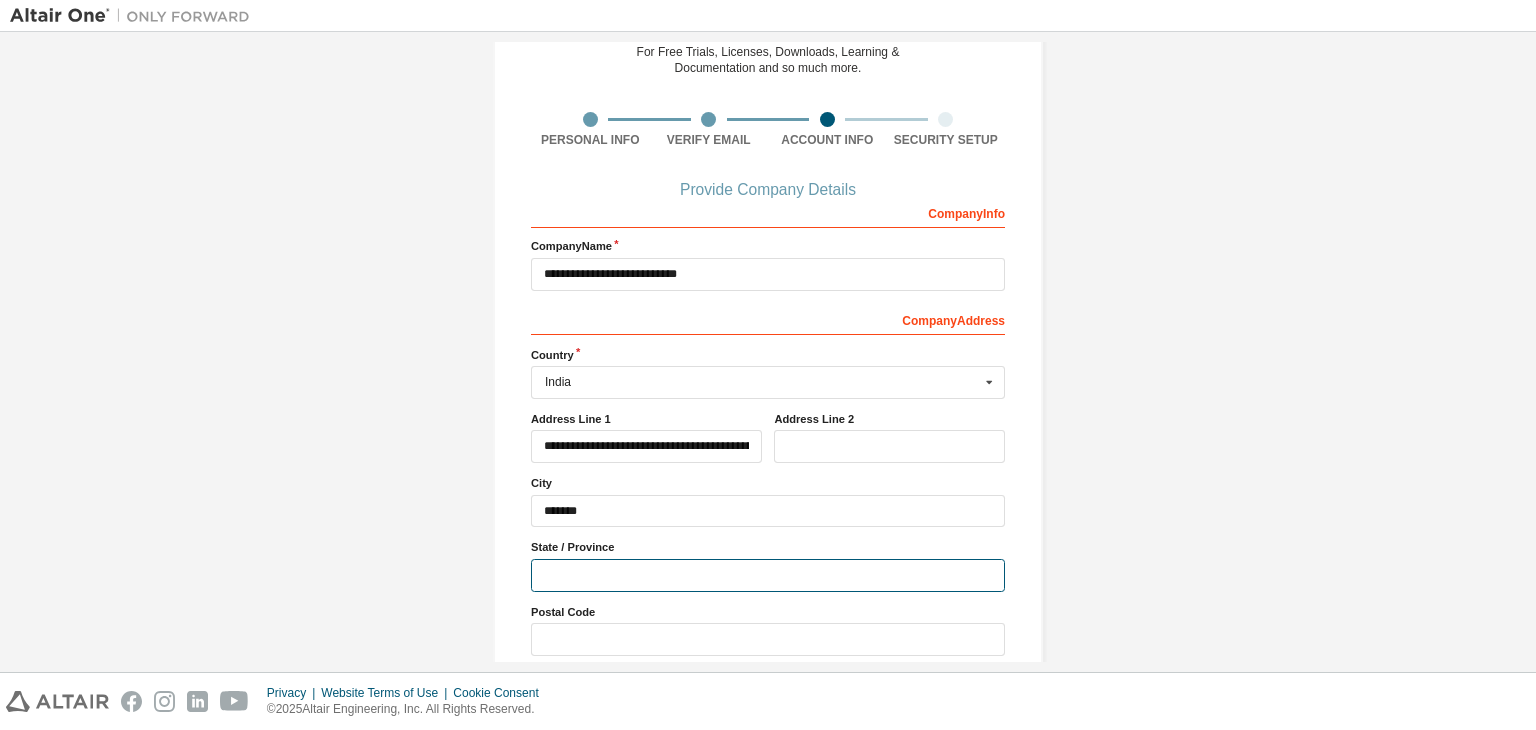 click at bounding box center (768, 575) 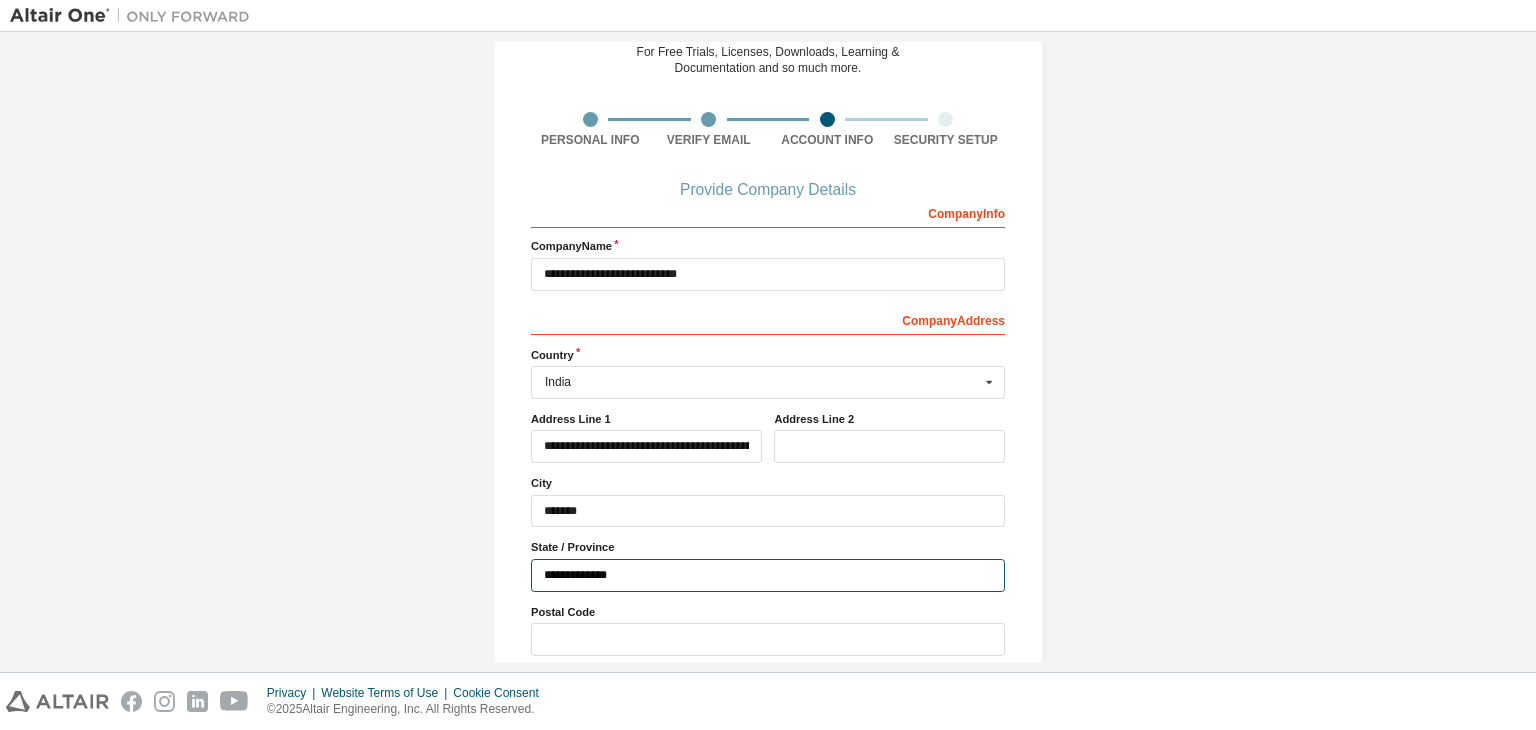 scroll, scrollTop: 180, scrollLeft: 0, axis: vertical 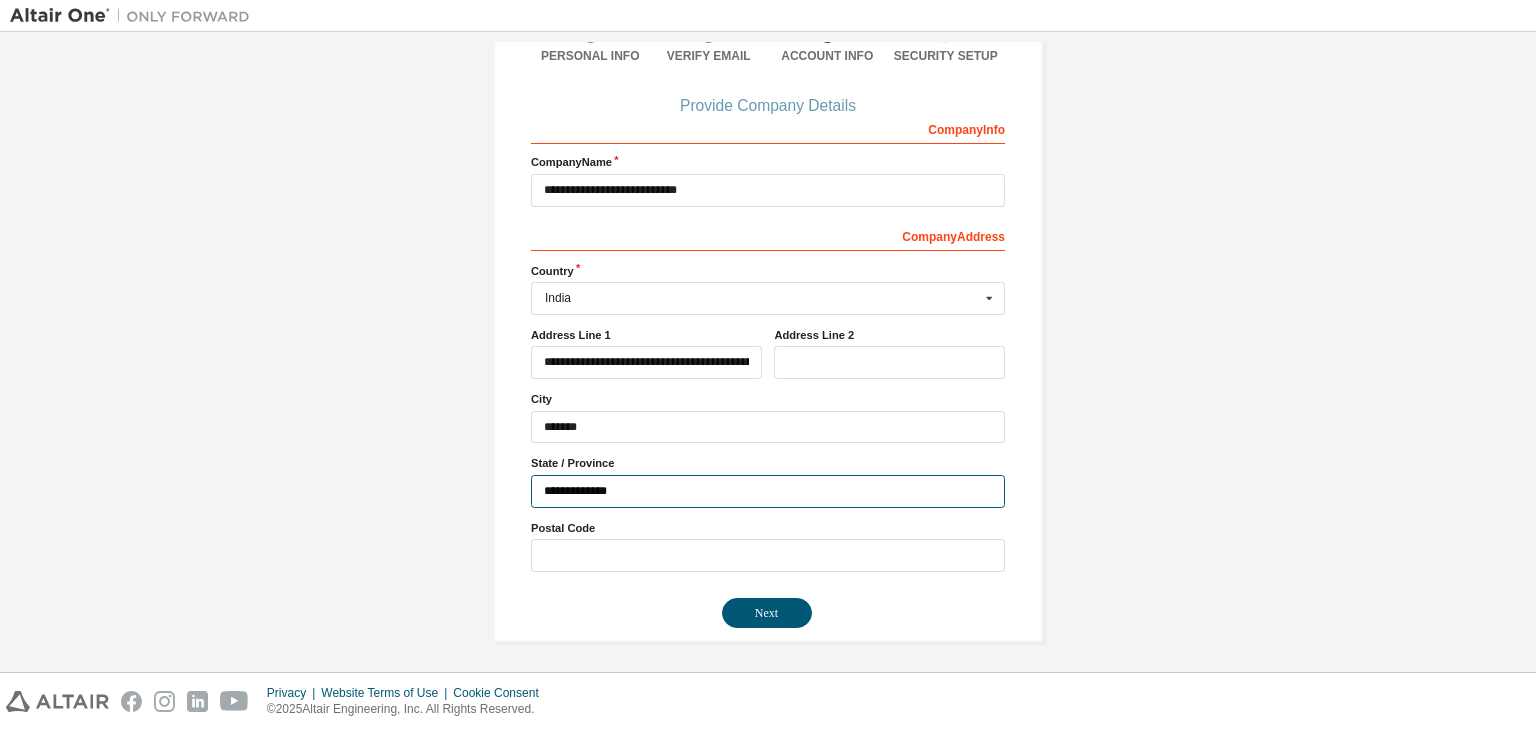 type on "**********" 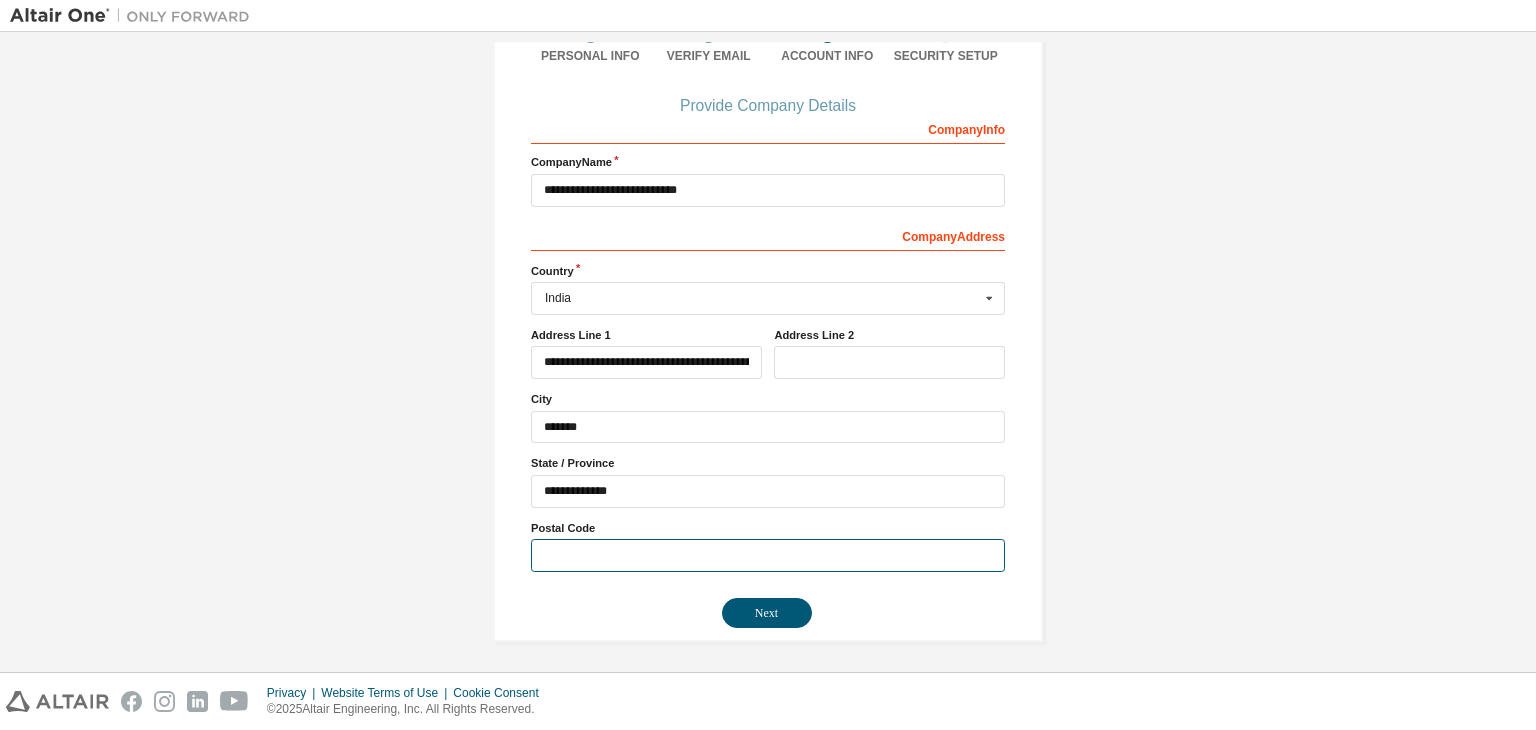 click at bounding box center (768, 555) 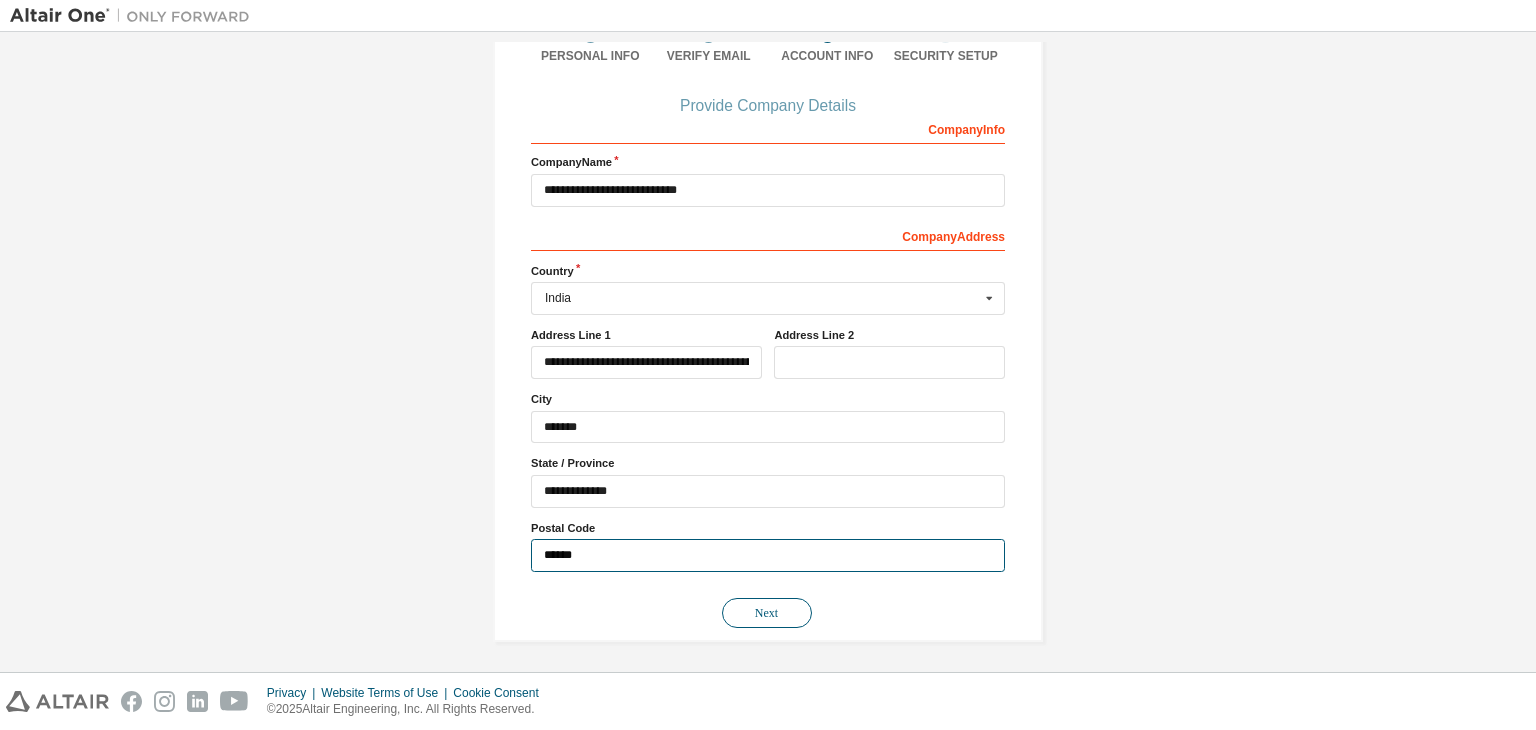type on "******" 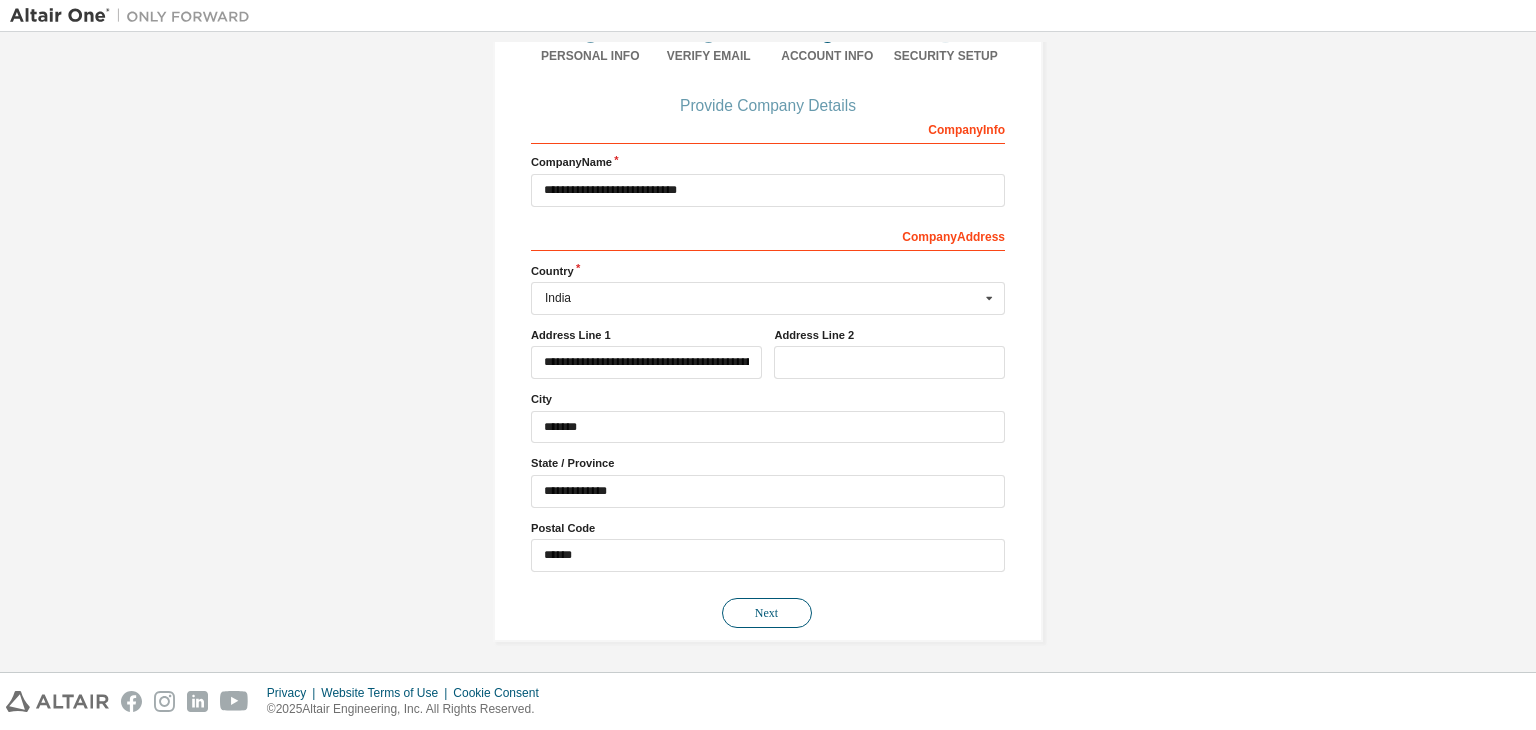 click on "Next" at bounding box center [767, 613] 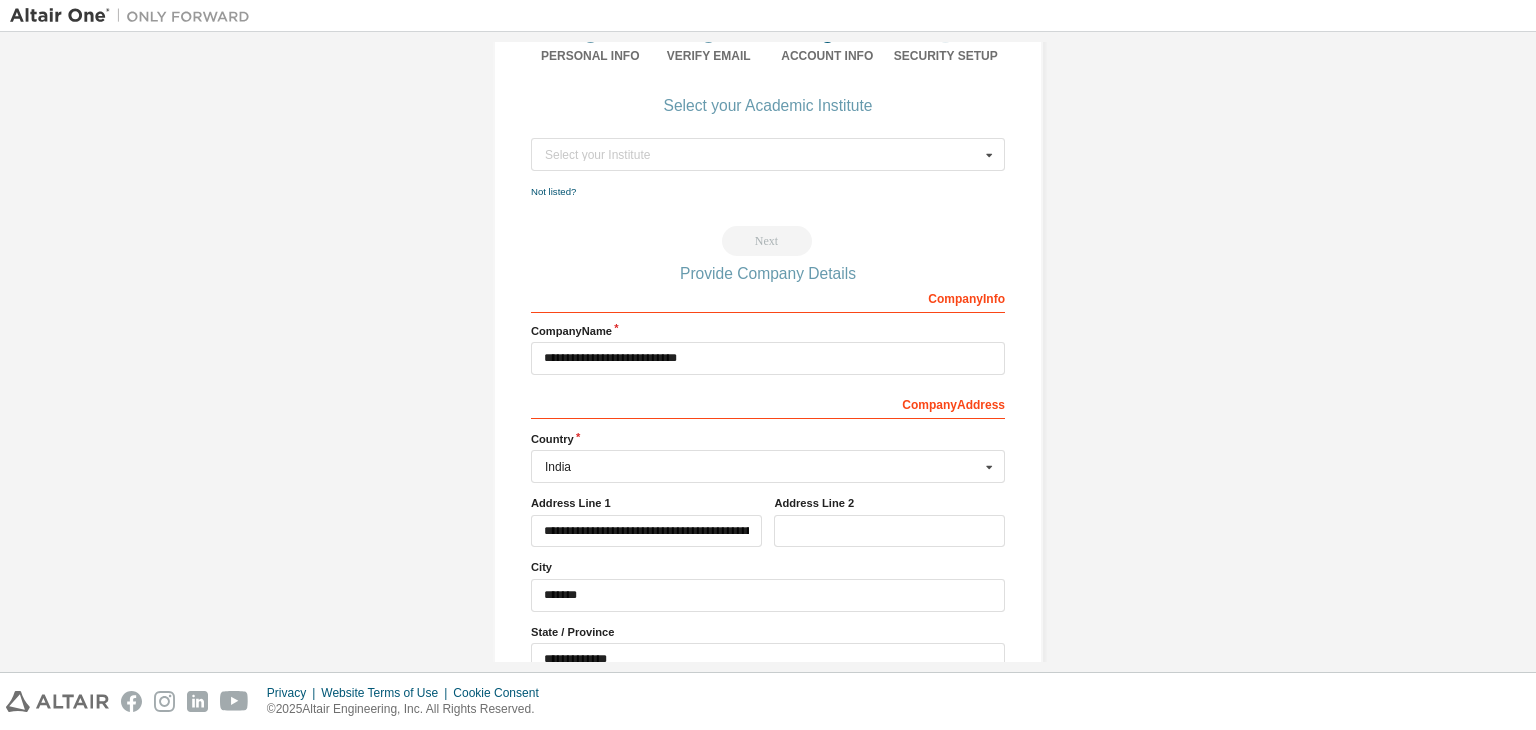scroll, scrollTop: 0, scrollLeft: 0, axis: both 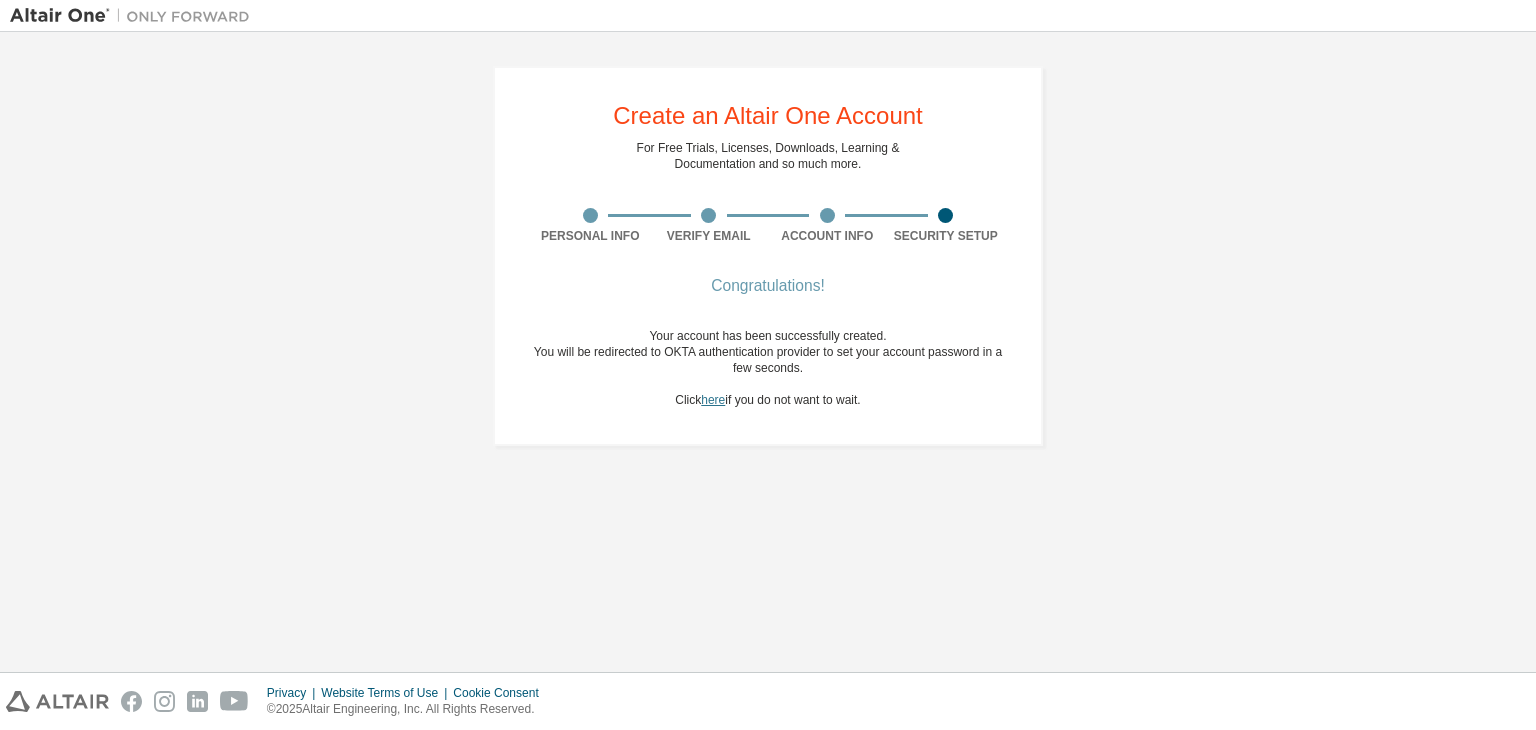 click on "here" at bounding box center [713, 400] 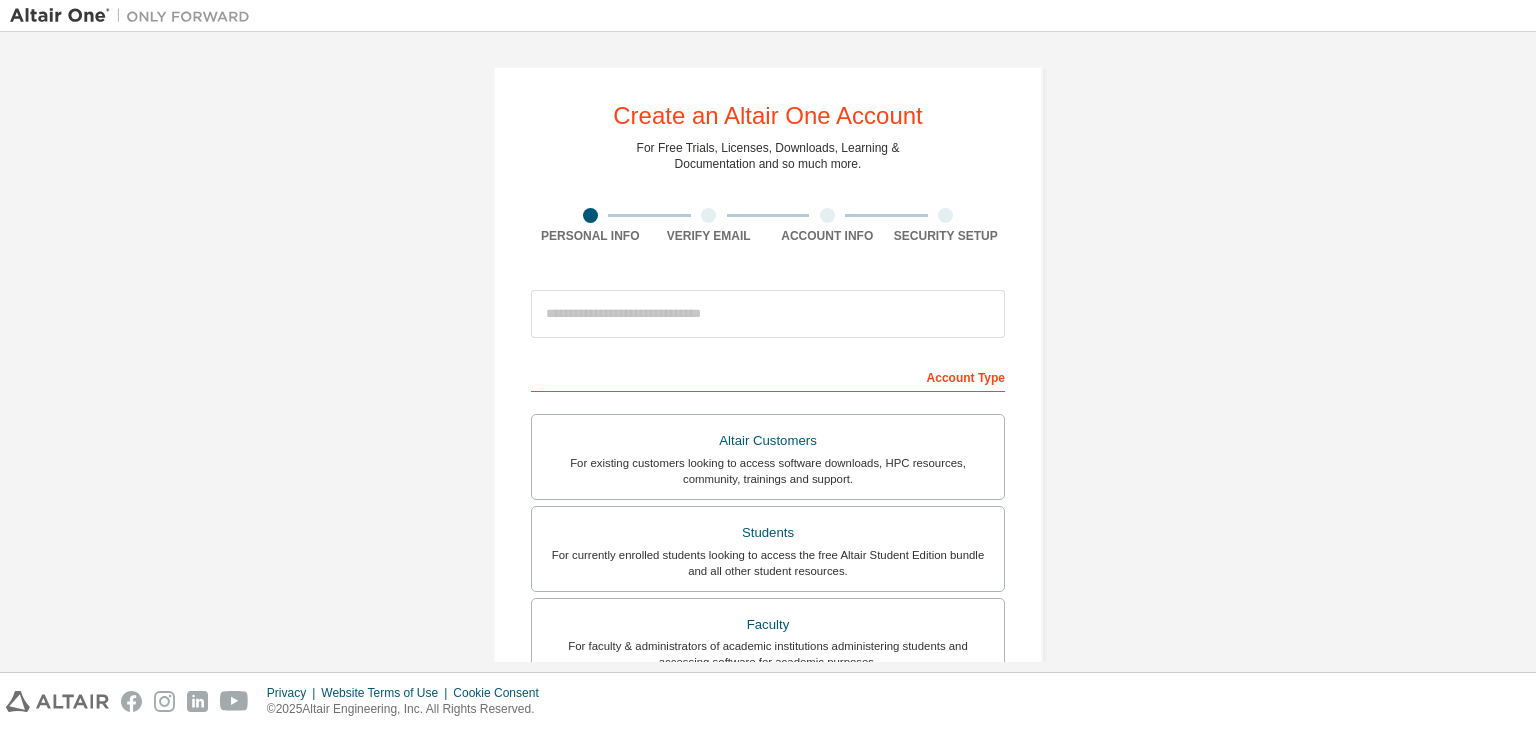 scroll, scrollTop: 0, scrollLeft: 0, axis: both 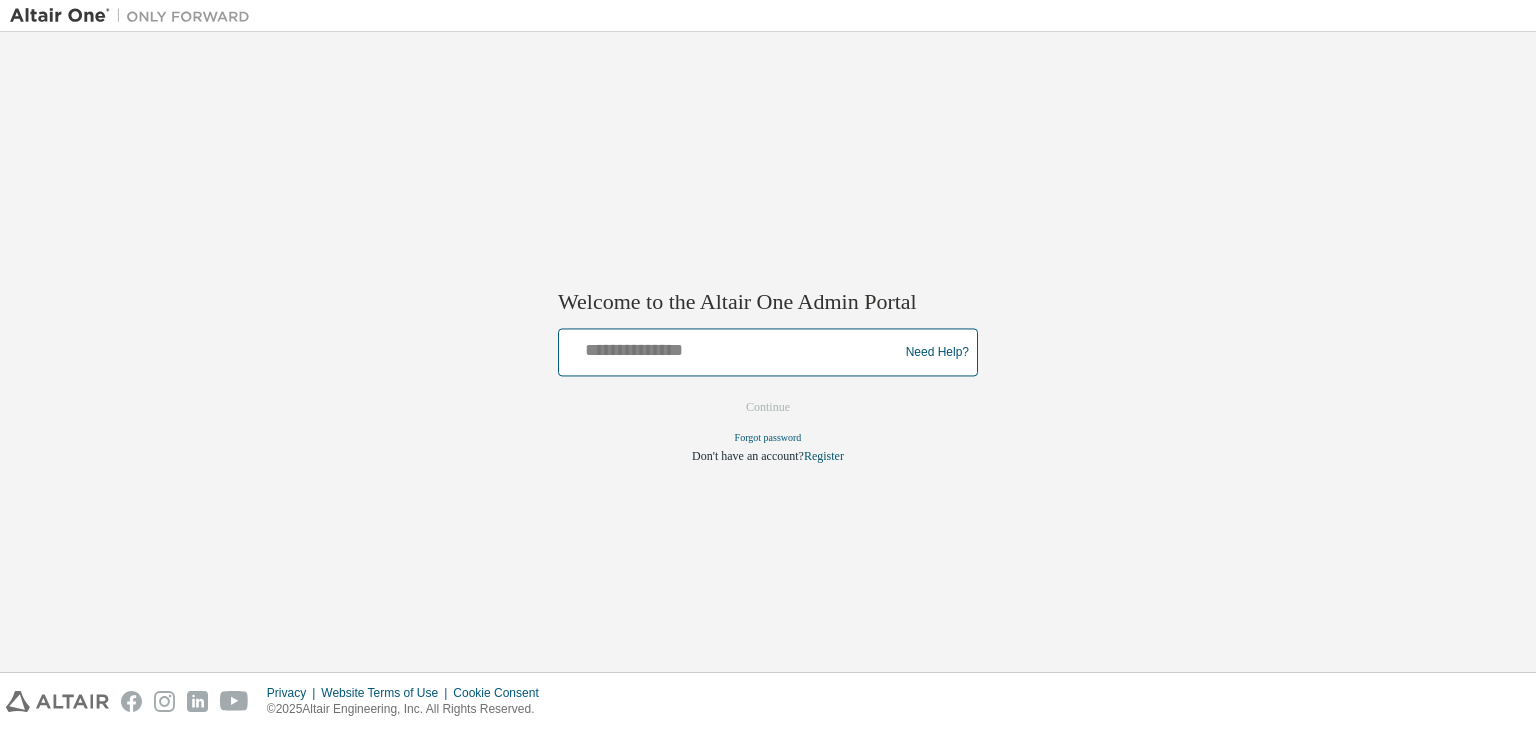 click at bounding box center (731, 348) 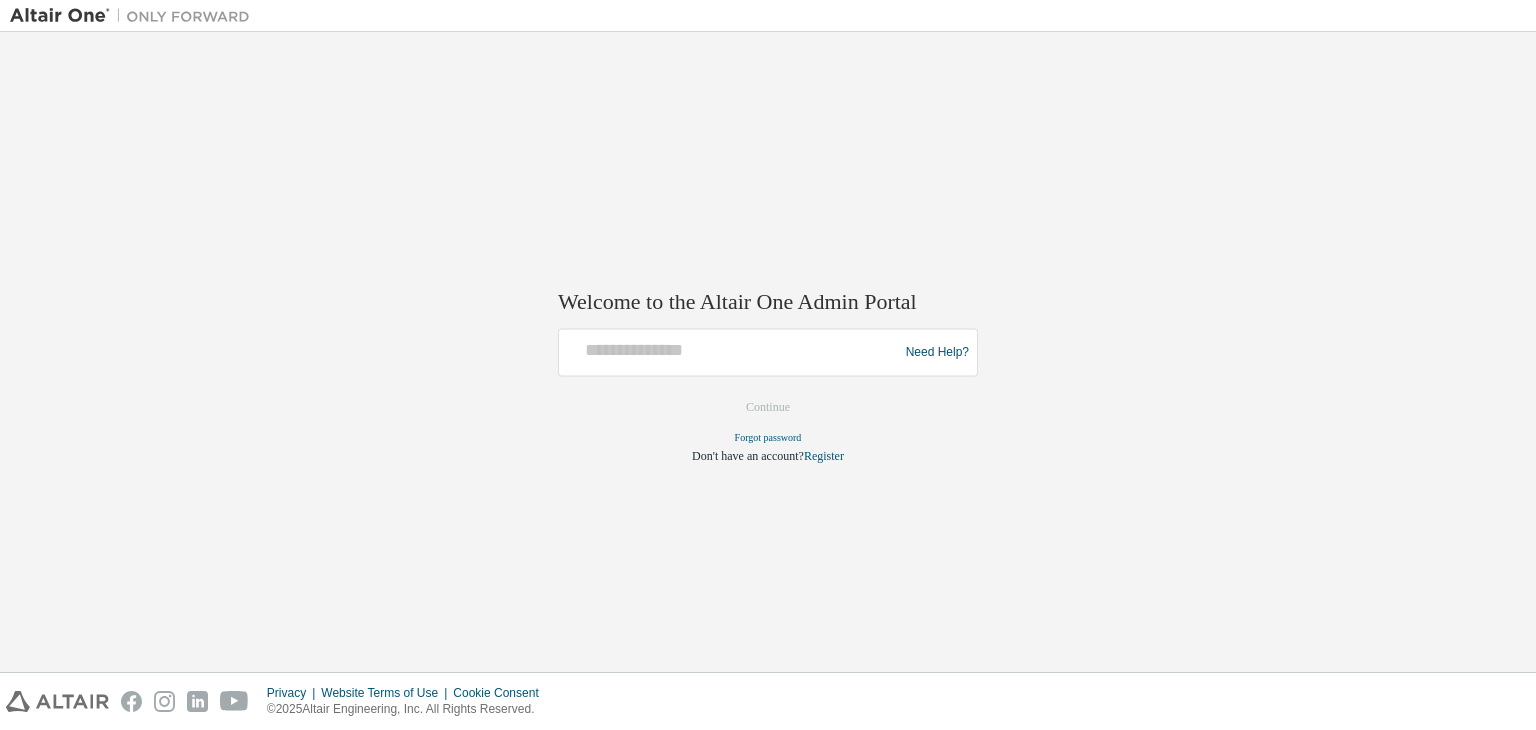 click on "Welcome to the Altair One Admin Portal Need Help? Please make sure that you provide your Global Login as
email (e.g. @example.com, @example.com) Please enter a valid e-mail address. Continue Forgot password Don't have an account?  Register" at bounding box center [768, 352] 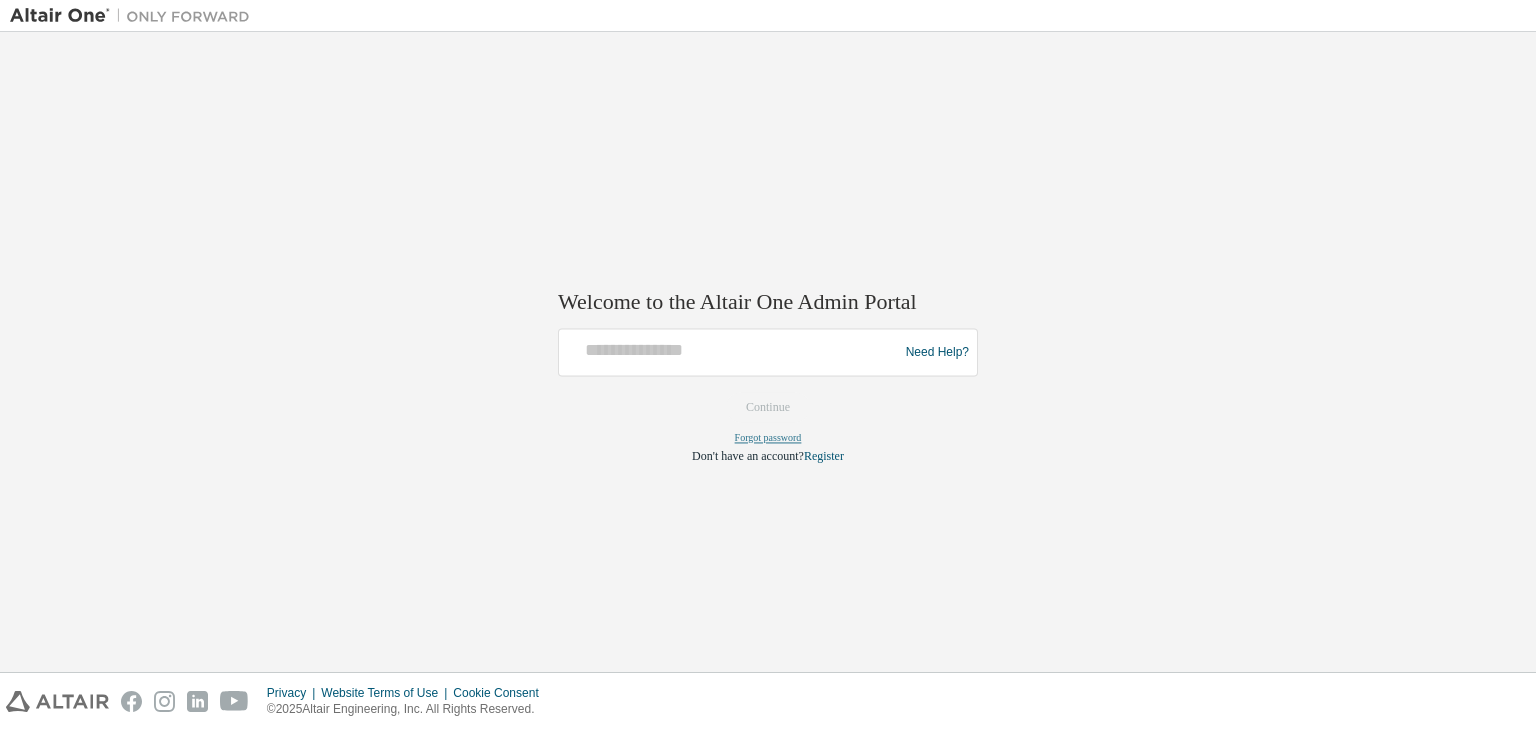 click on "Forgot password" at bounding box center [768, 438] 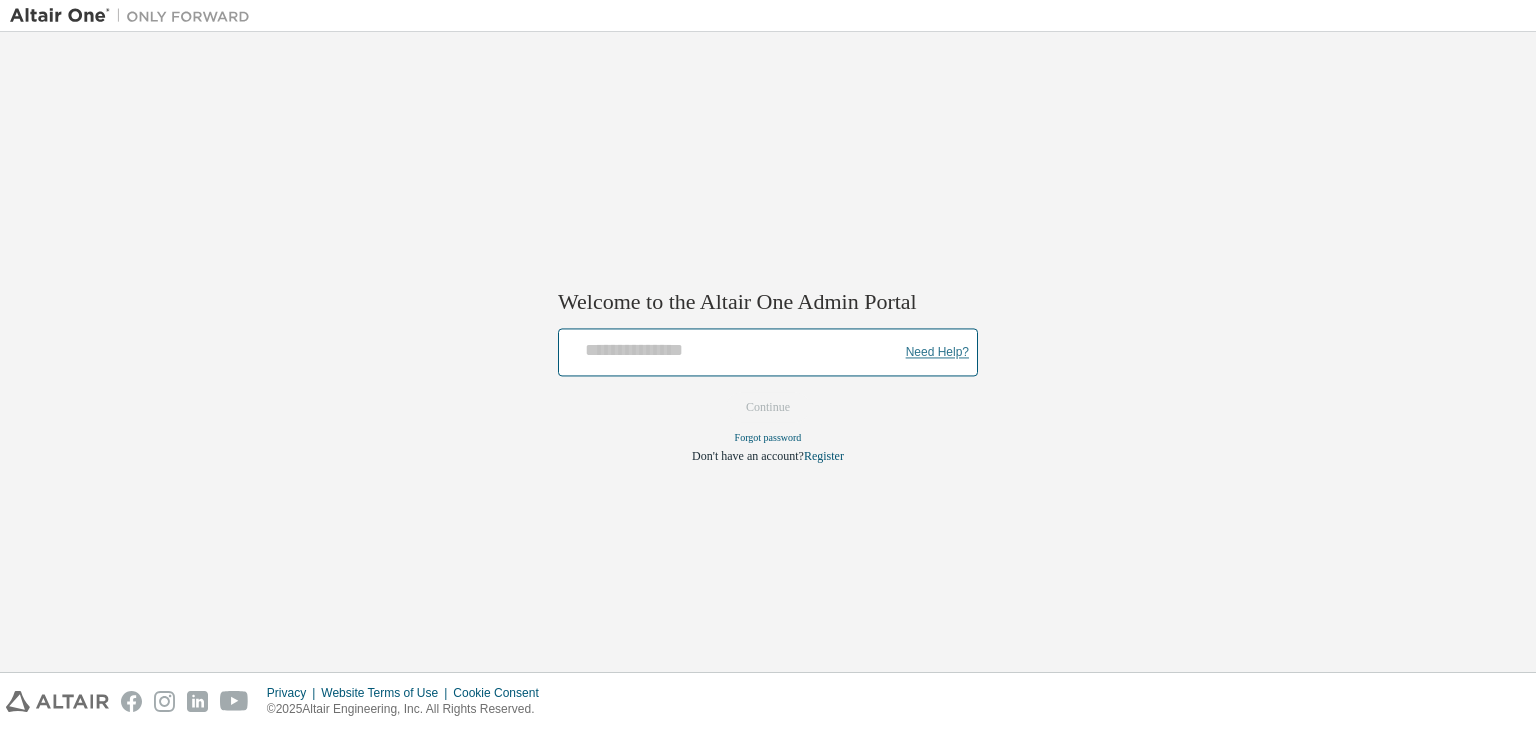 click on "Need Help?" at bounding box center [937, 352] 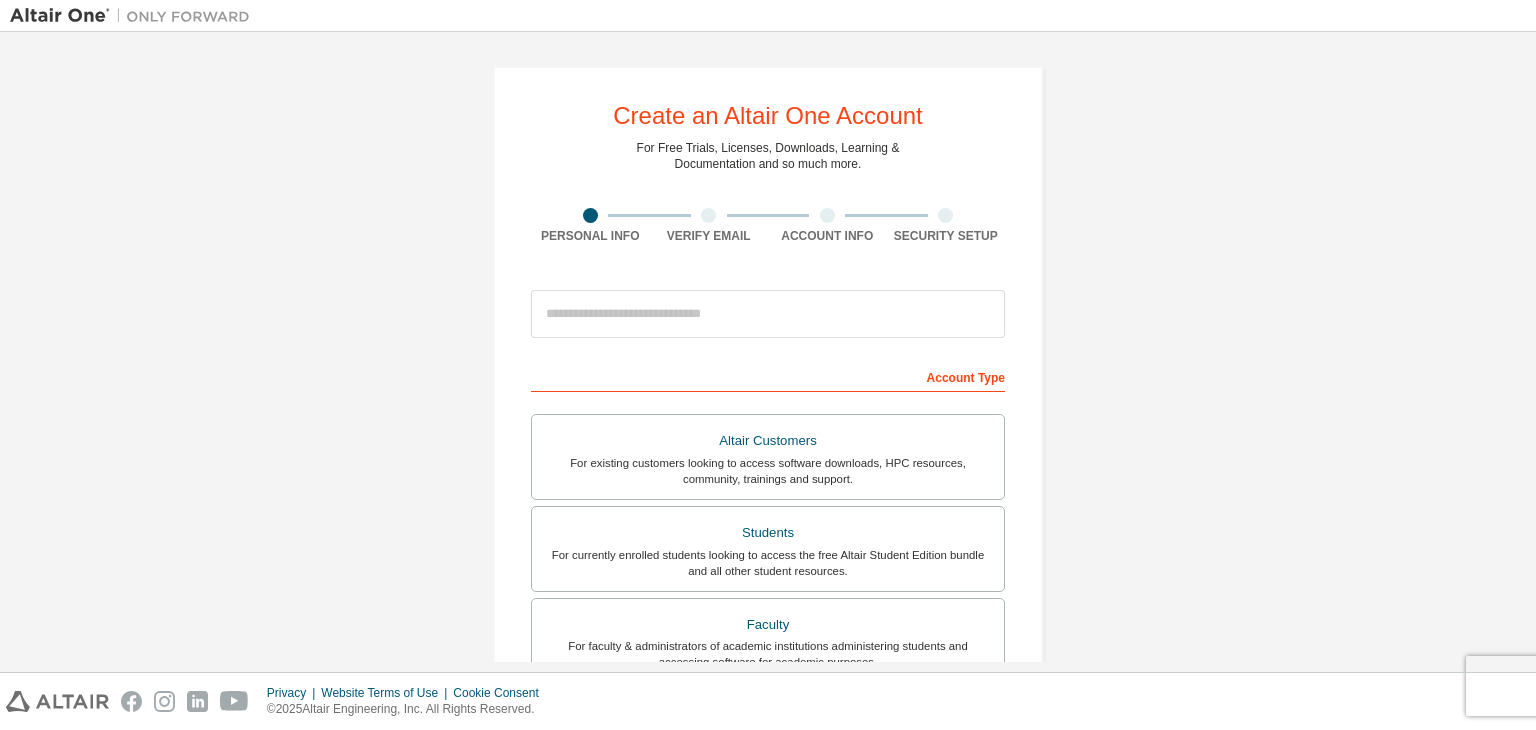 scroll, scrollTop: 0, scrollLeft: 0, axis: both 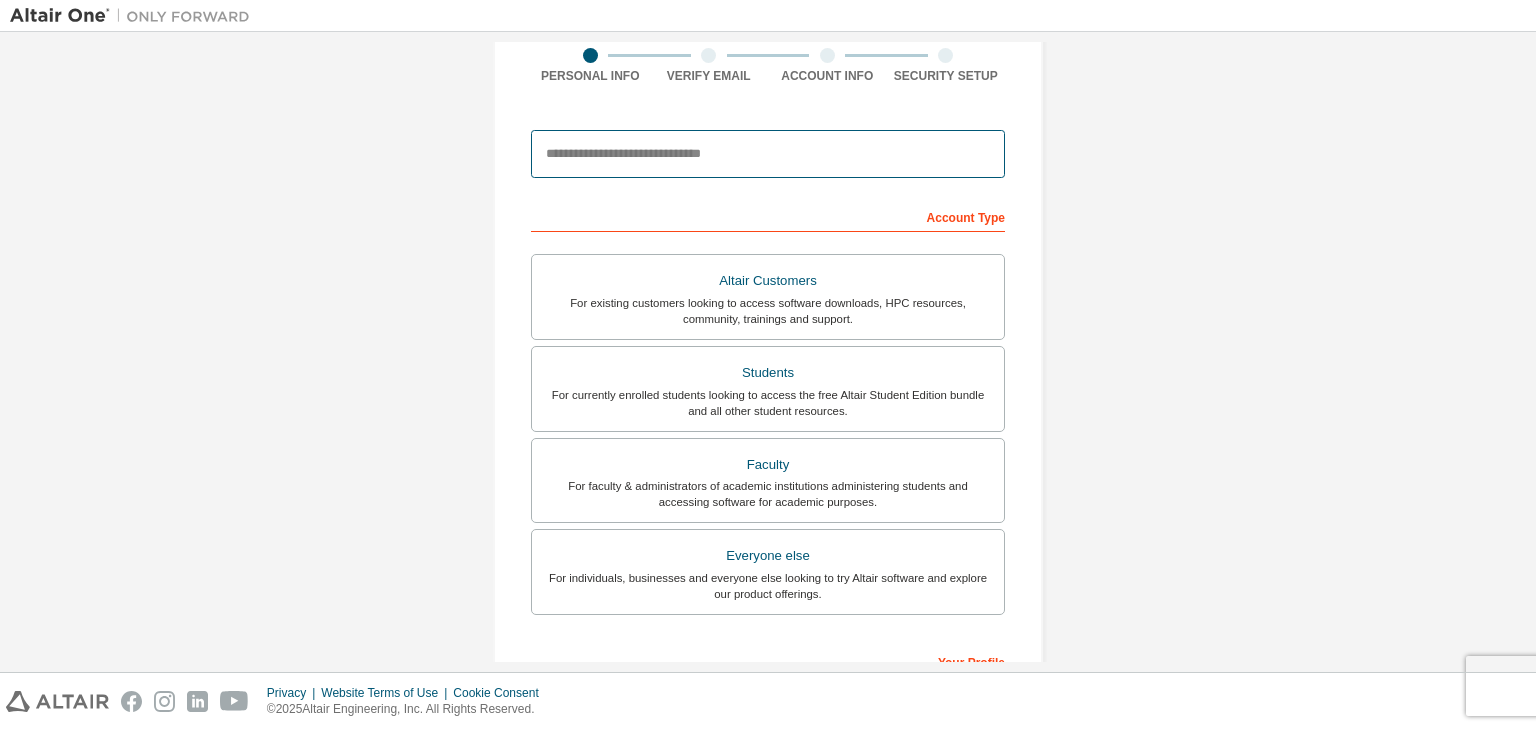 click at bounding box center [768, 154] 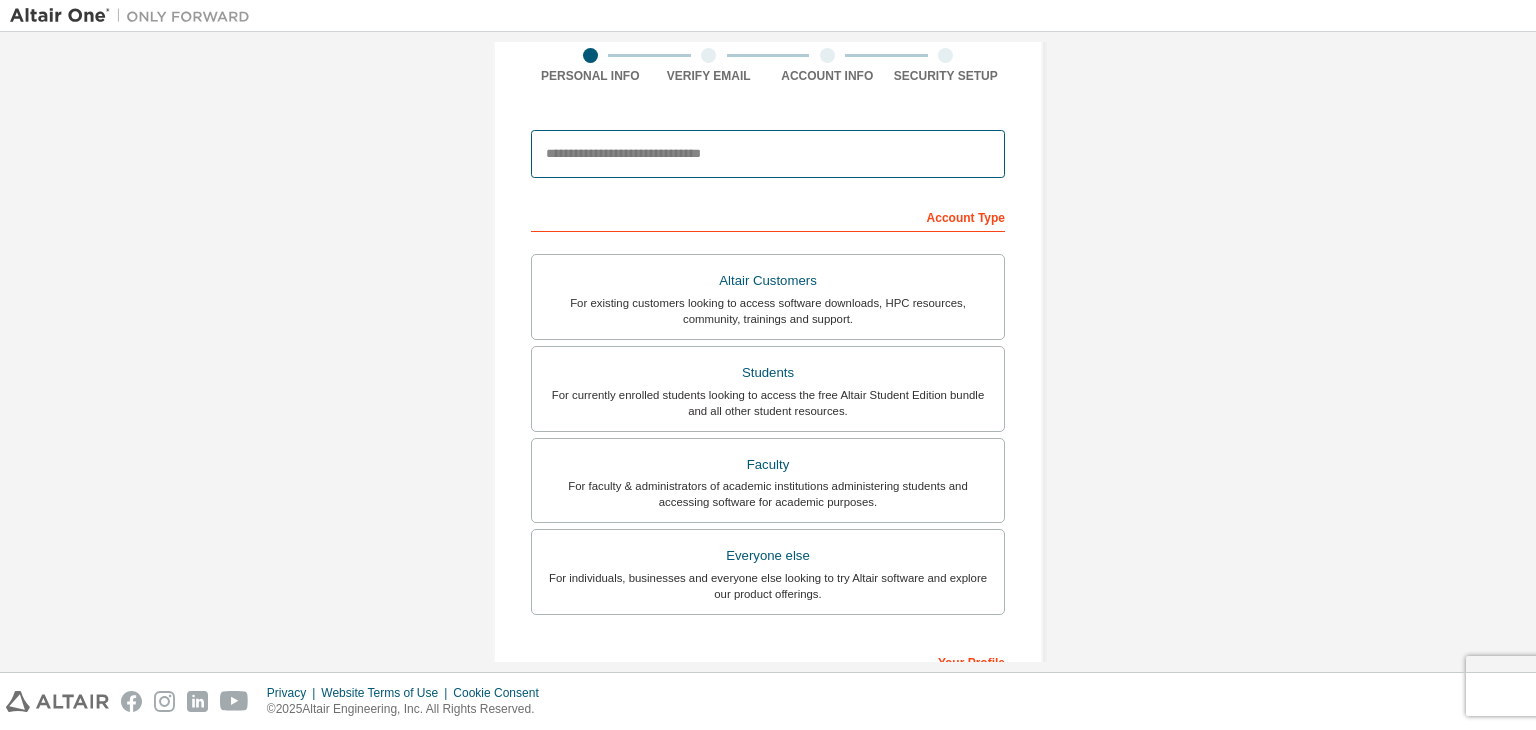 type on "**********" 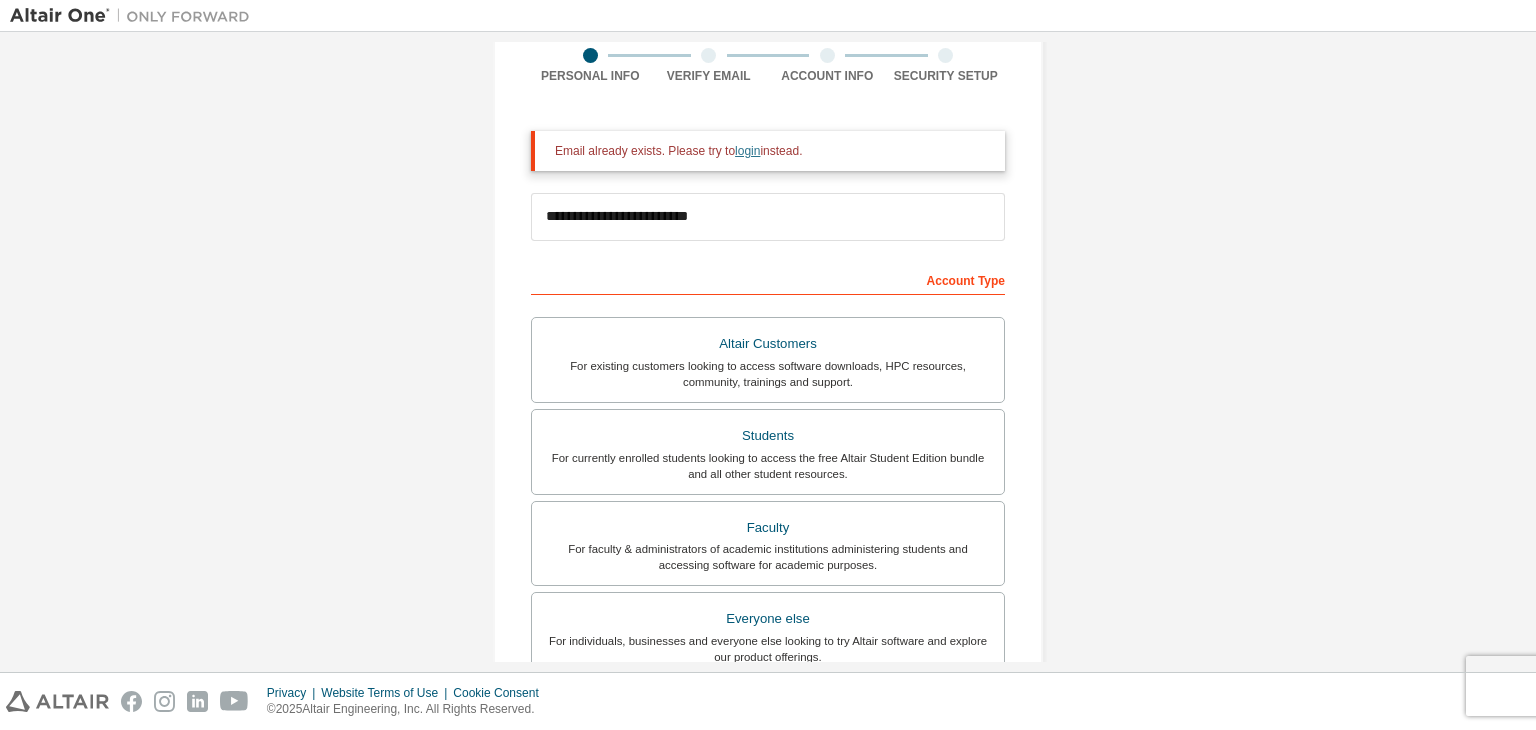 click on "login" at bounding box center [747, 151] 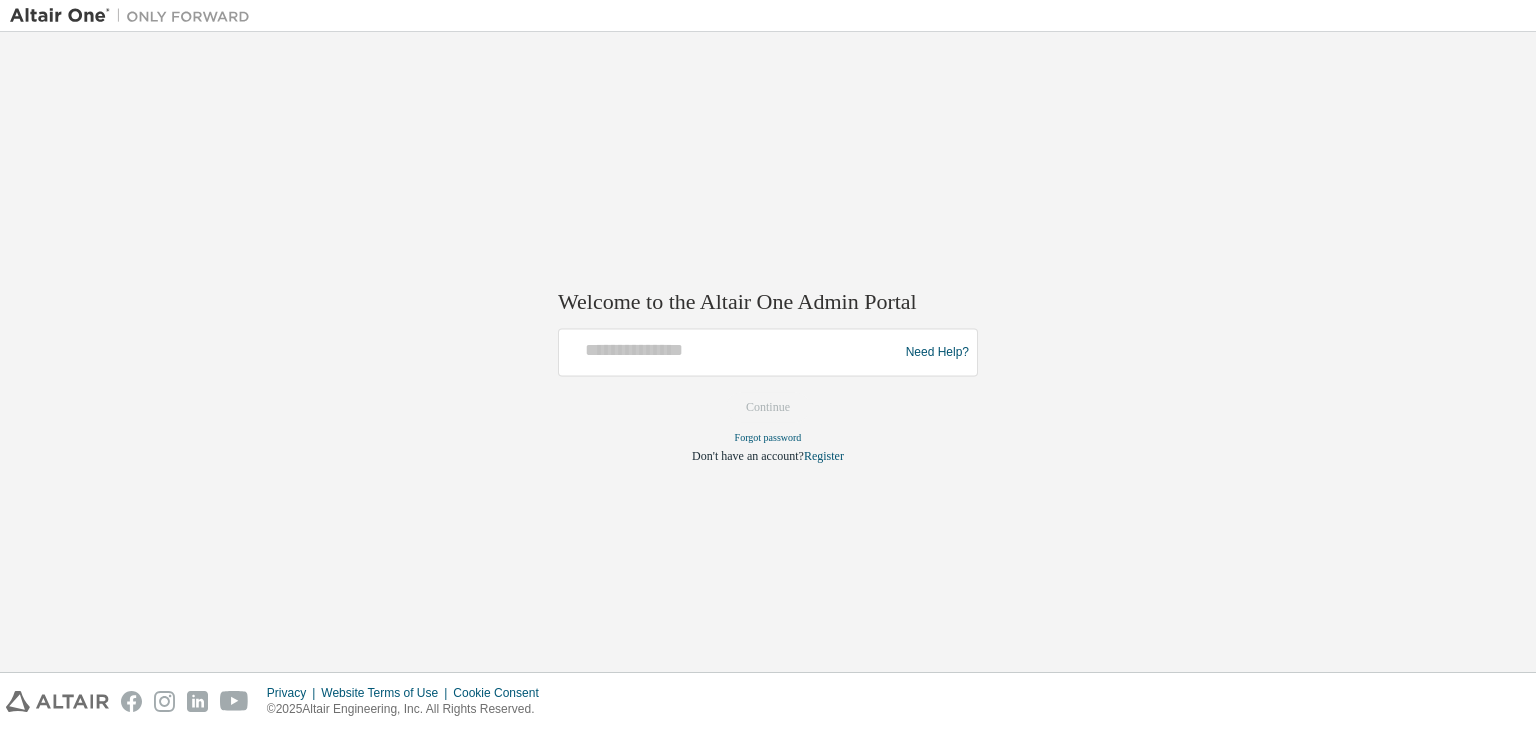 scroll, scrollTop: 0, scrollLeft: 0, axis: both 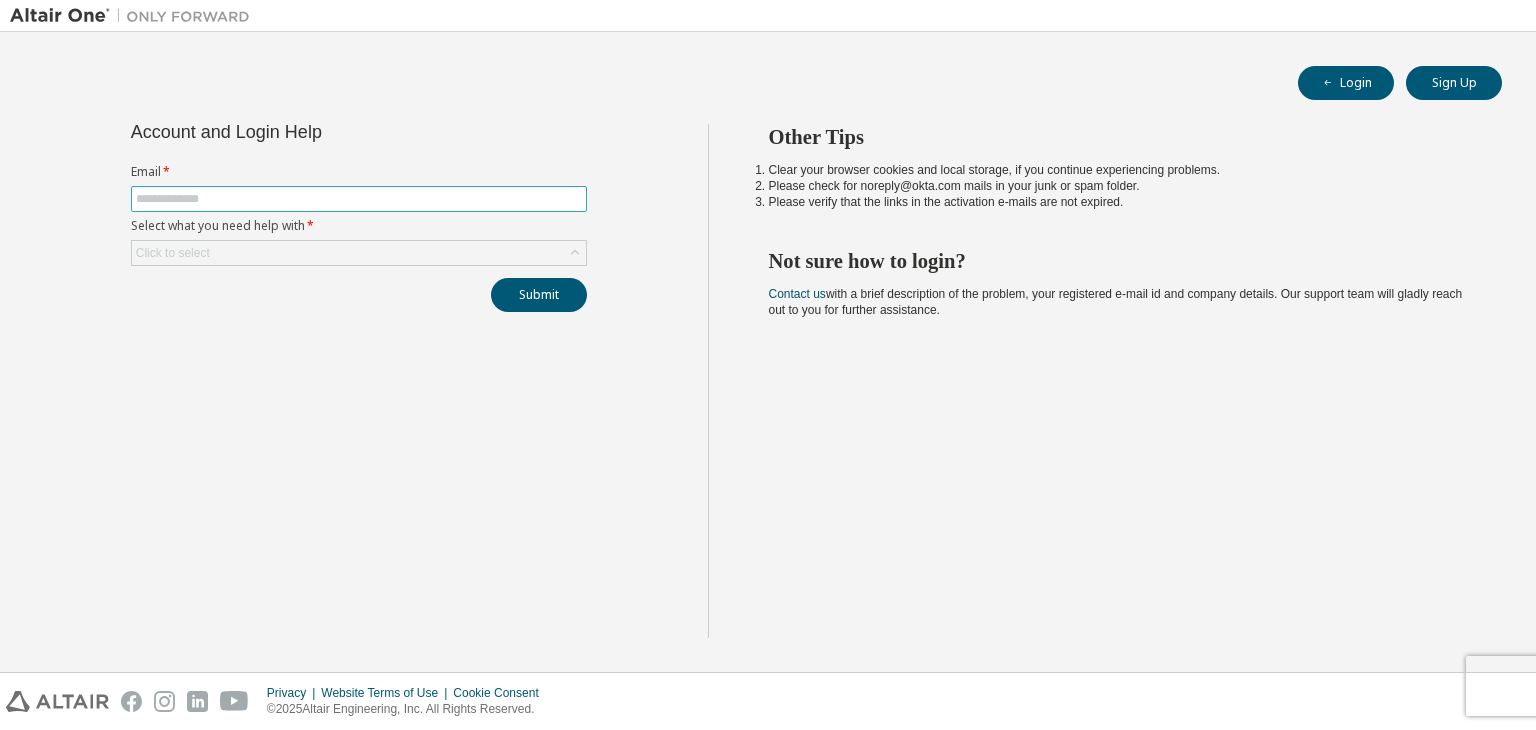 click at bounding box center (359, 199) 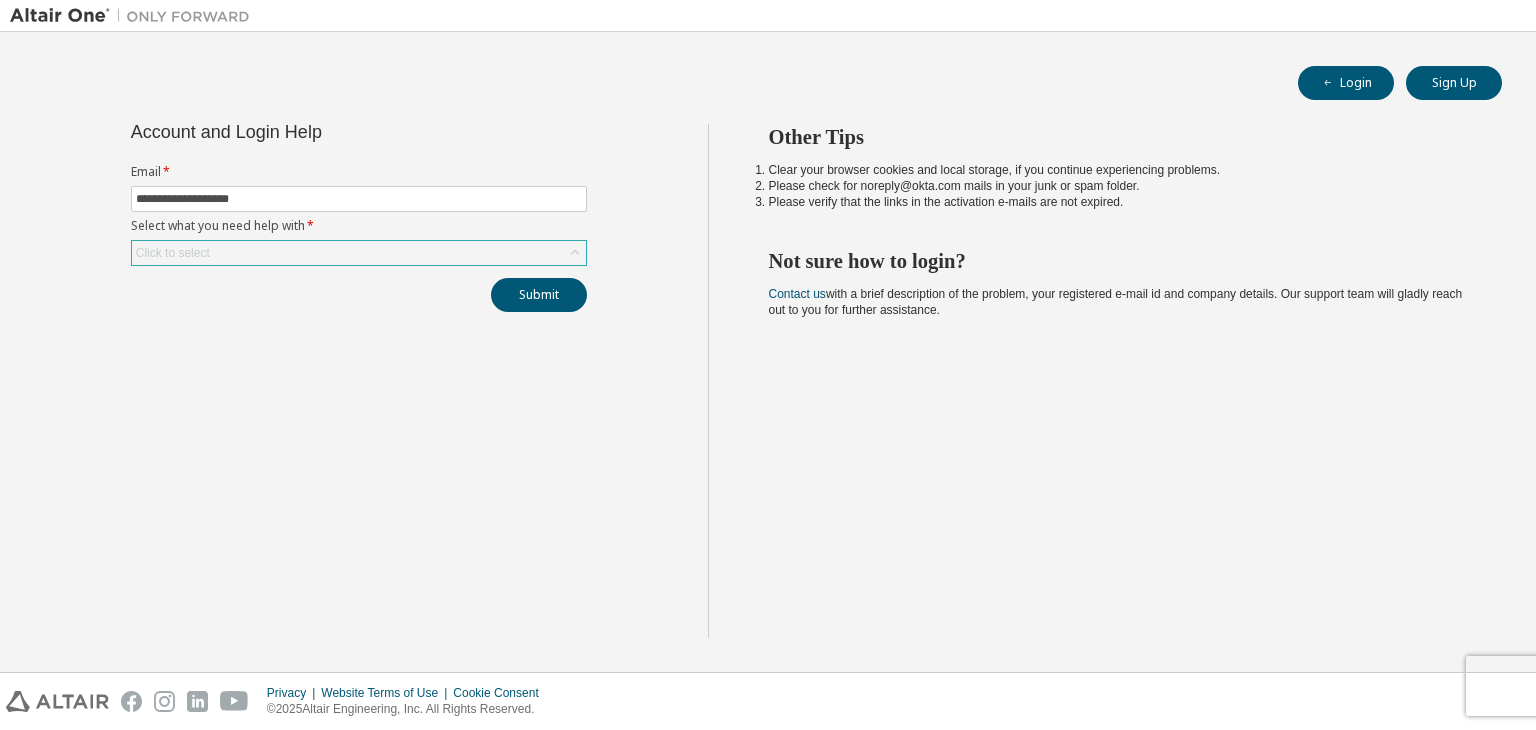 click on "Click to select" at bounding box center (359, 253) 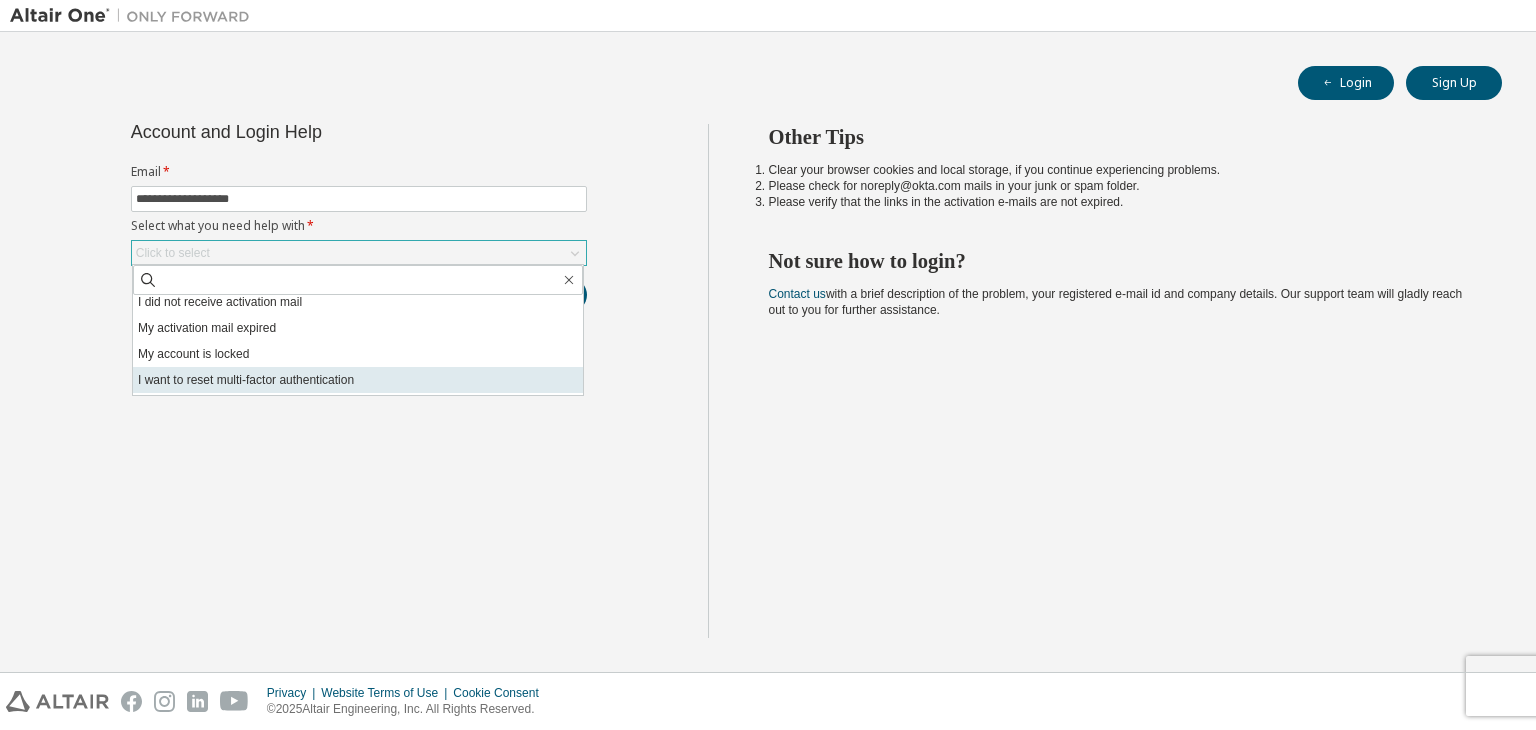 scroll, scrollTop: 24, scrollLeft: 0, axis: vertical 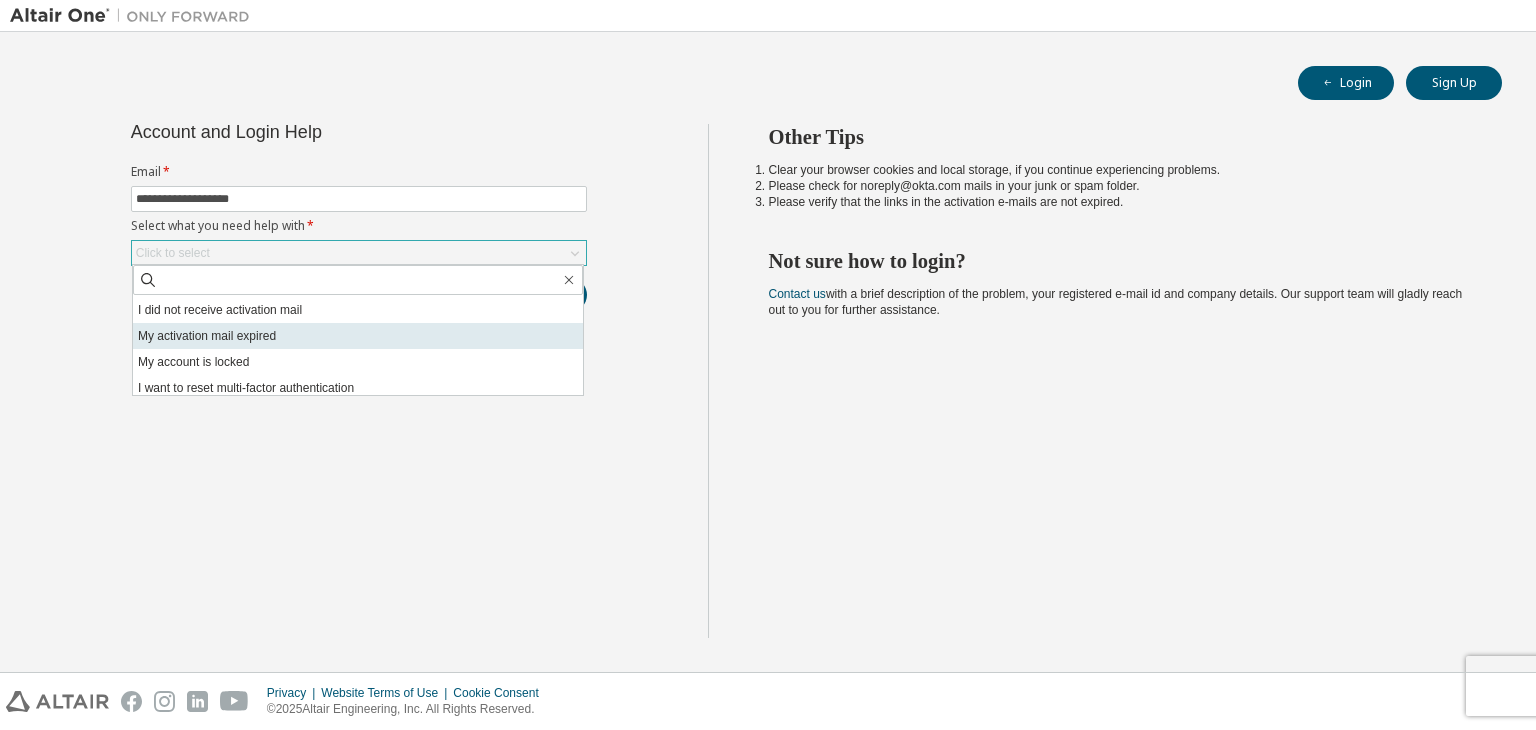 click on "My activation mail expired" at bounding box center (358, 336) 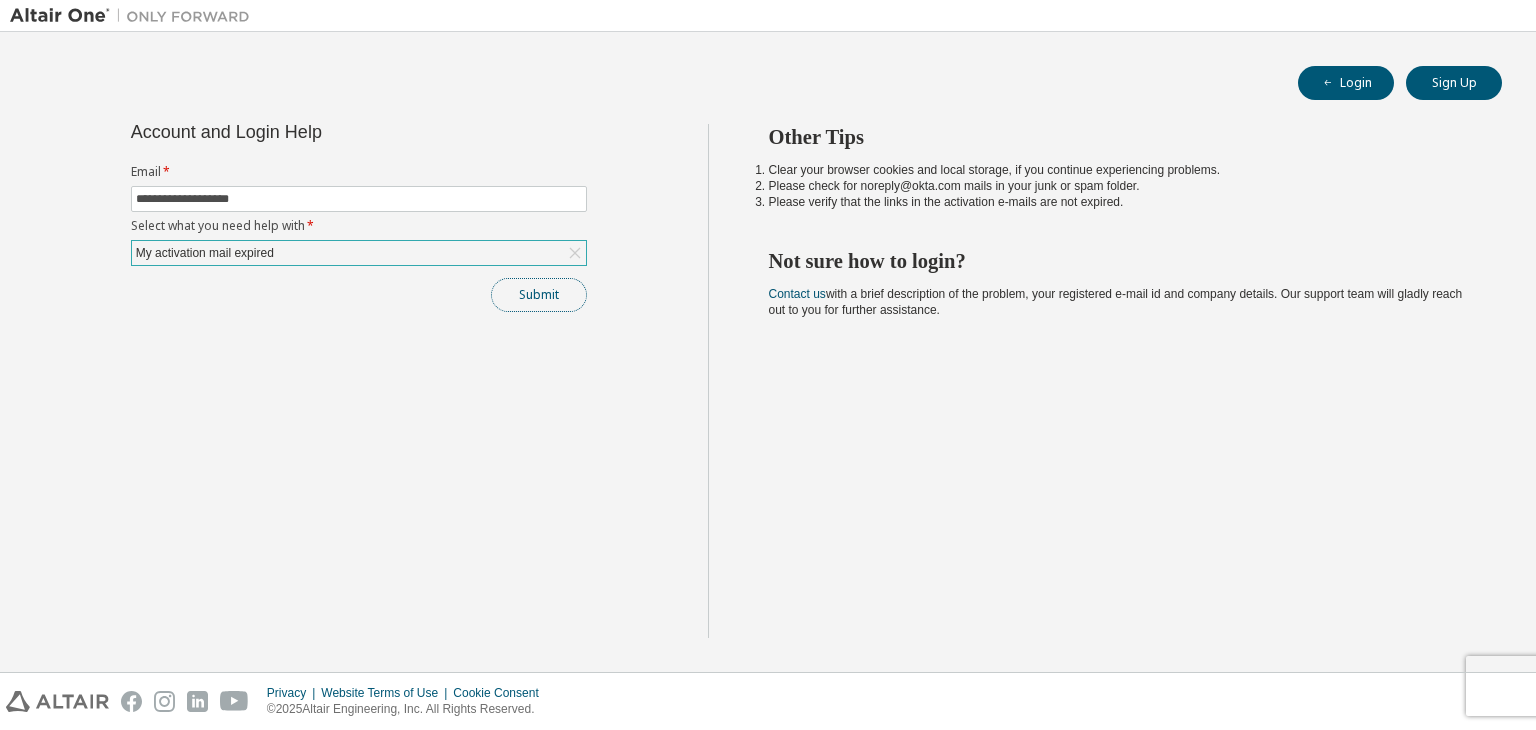 click on "Submit" at bounding box center [539, 295] 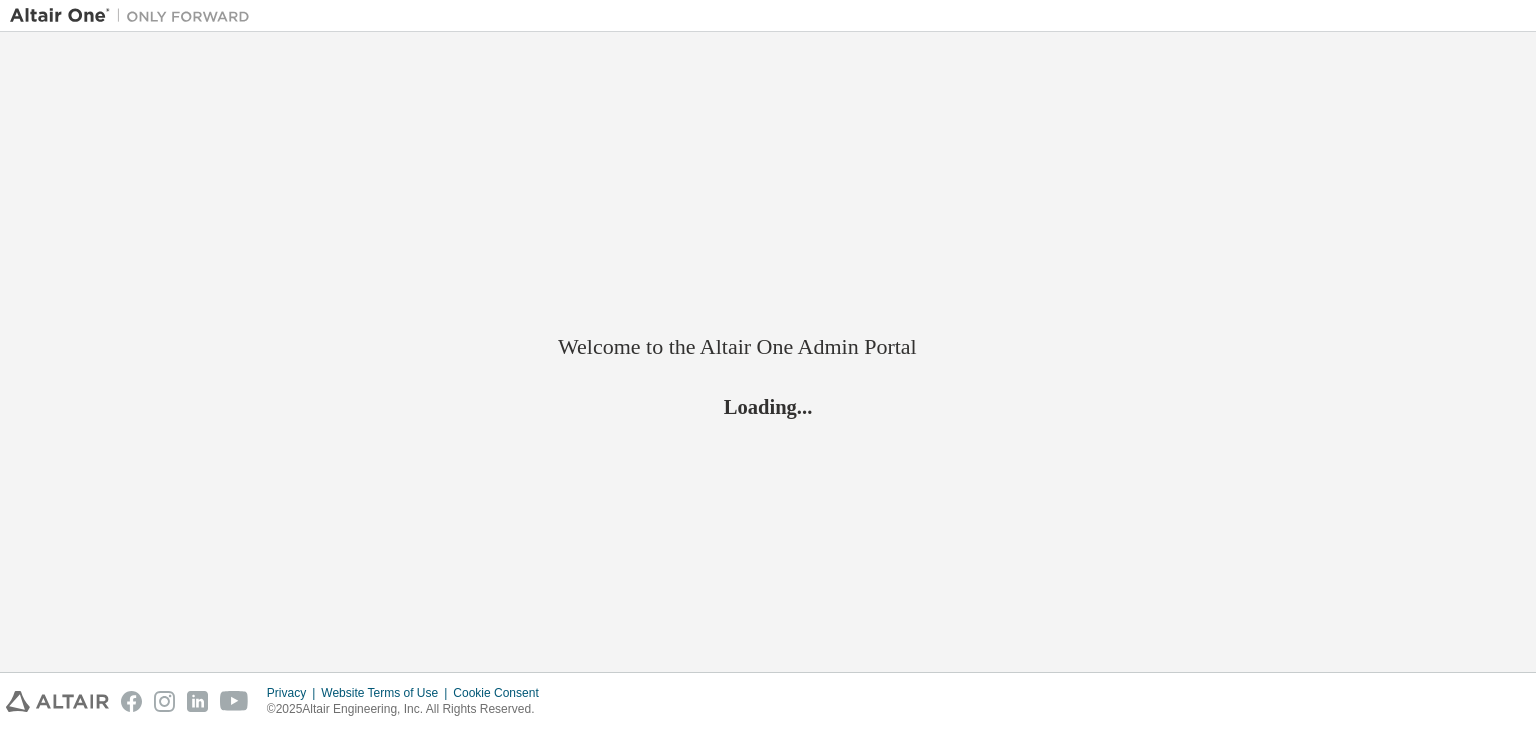 scroll, scrollTop: 0, scrollLeft: 0, axis: both 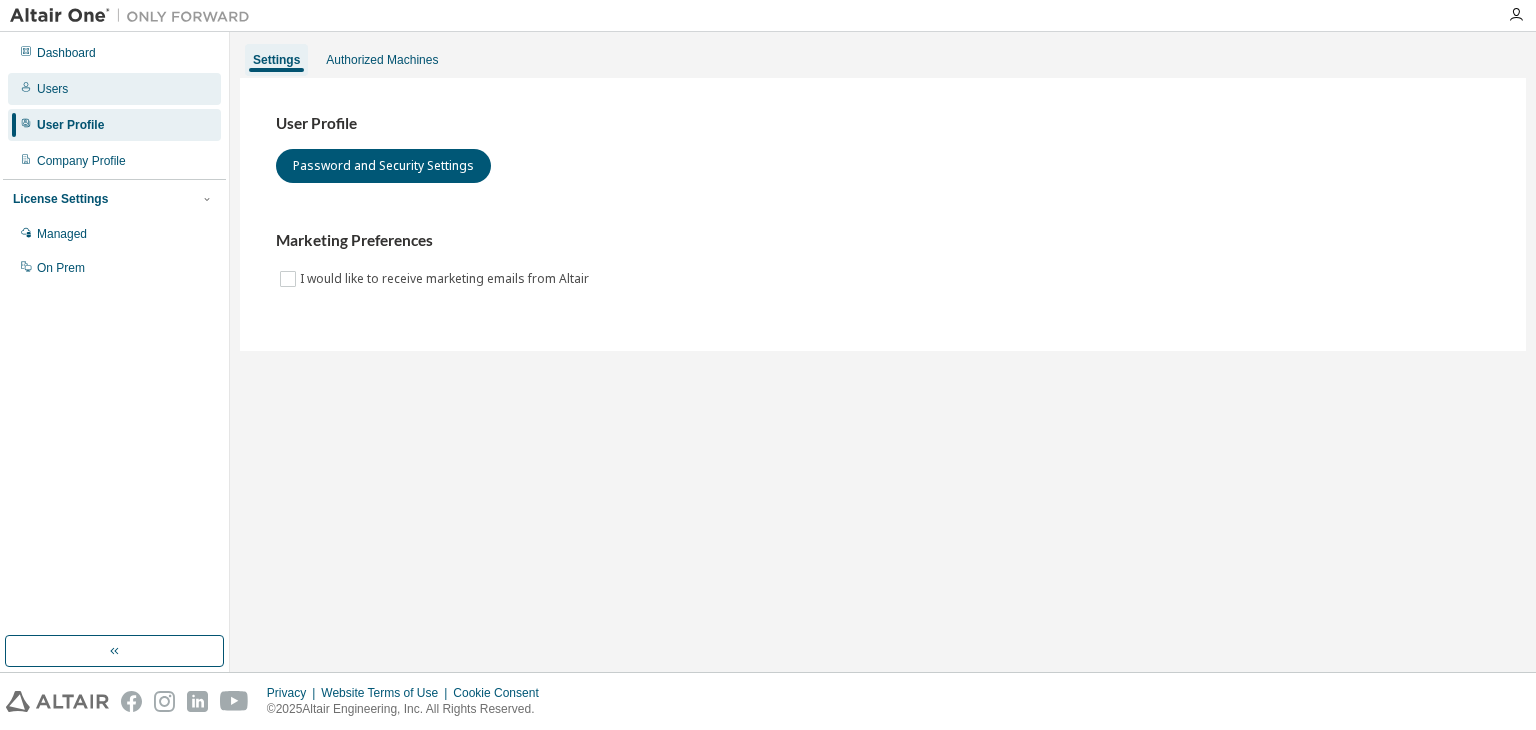 click on "Users" at bounding box center (114, 89) 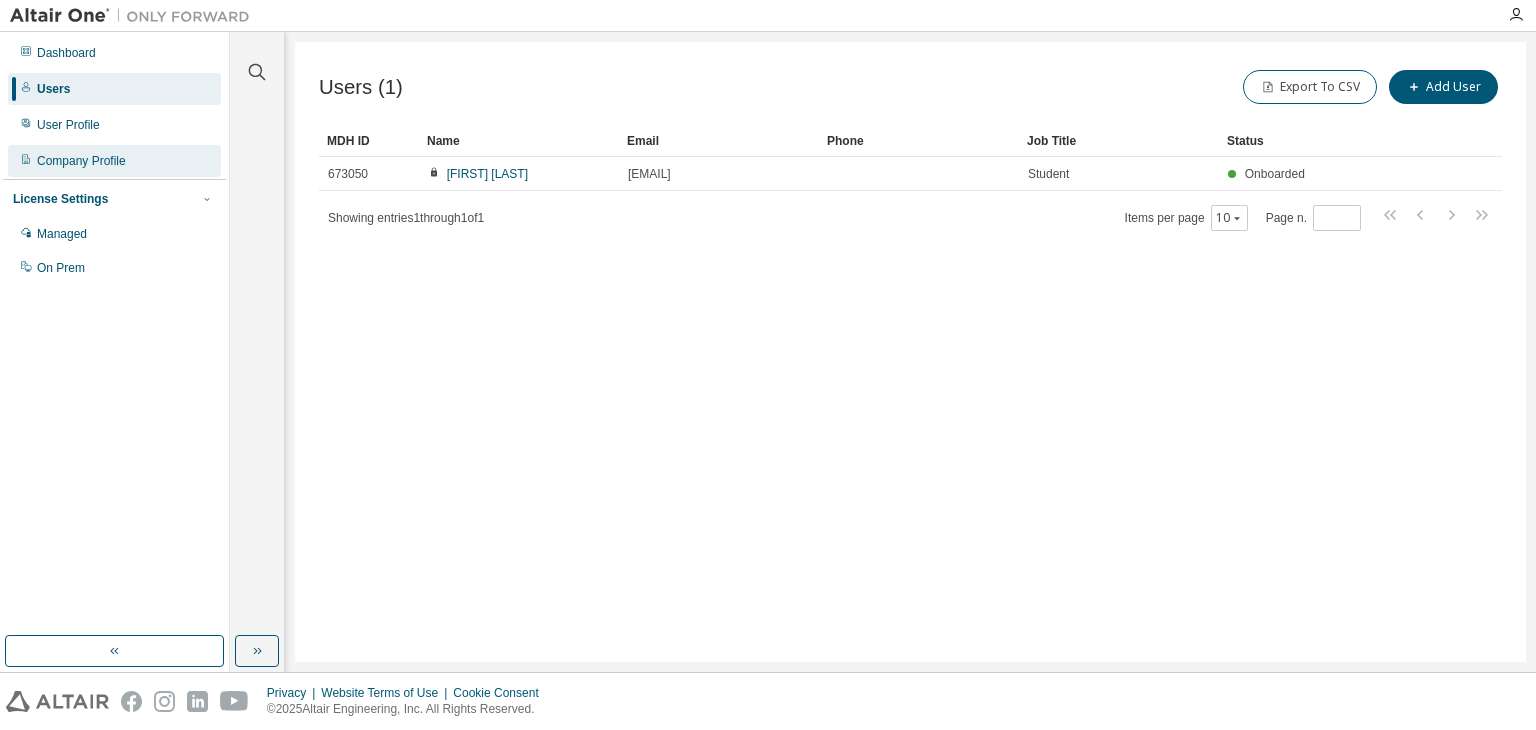 click on "Company Profile" at bounding box center (114, 161) 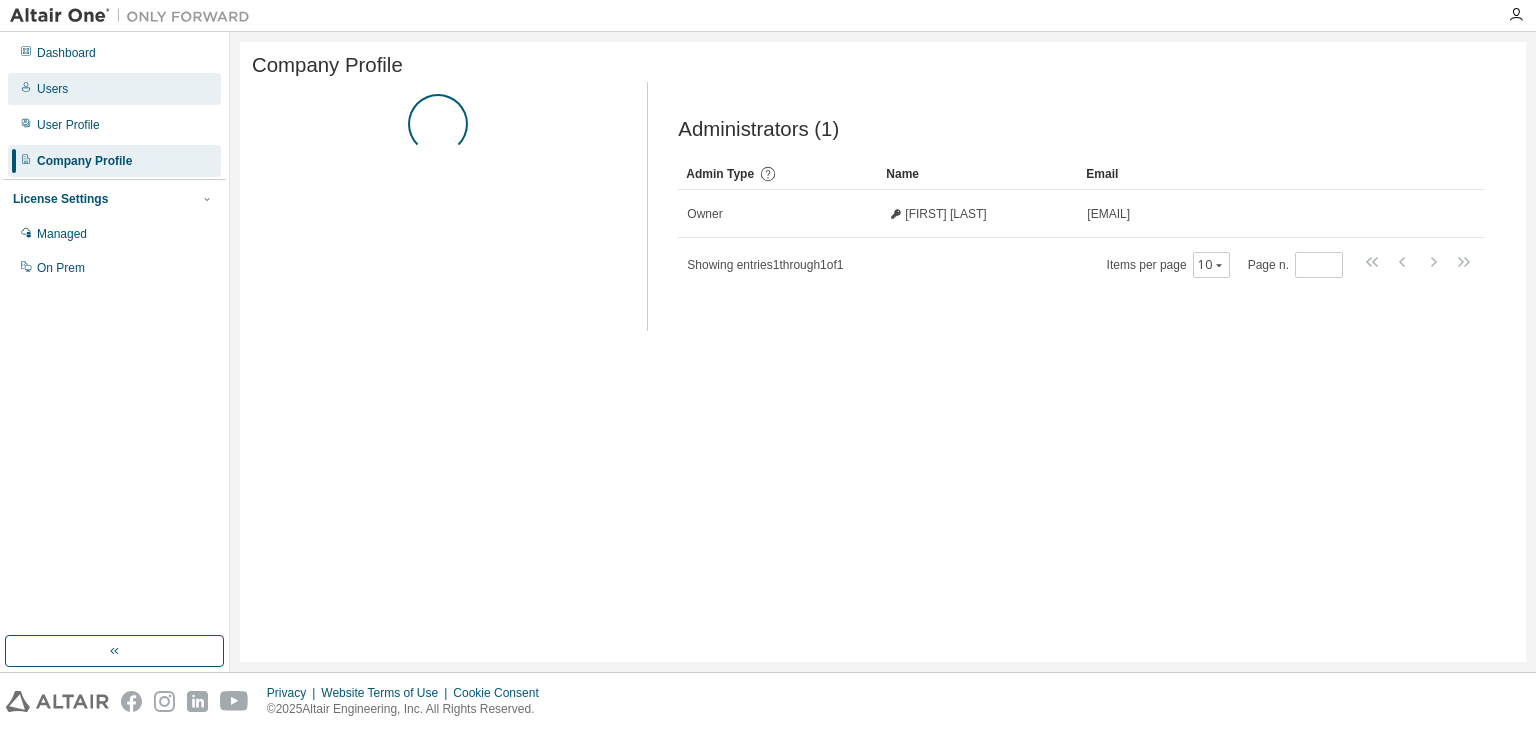 click on "Users" at bounding box center (114, 89) 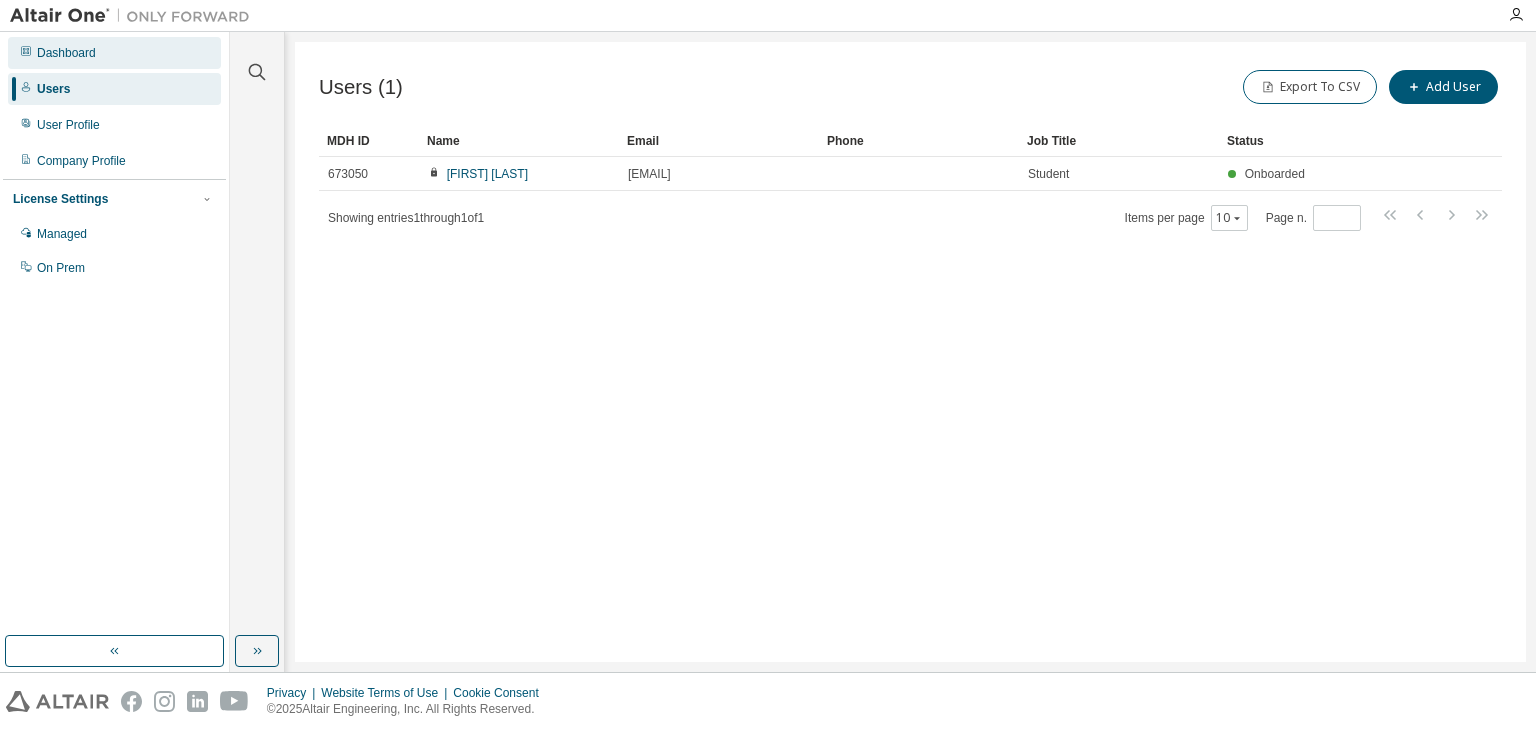 click on "Dashboard" at bounding box center [66, 53] 